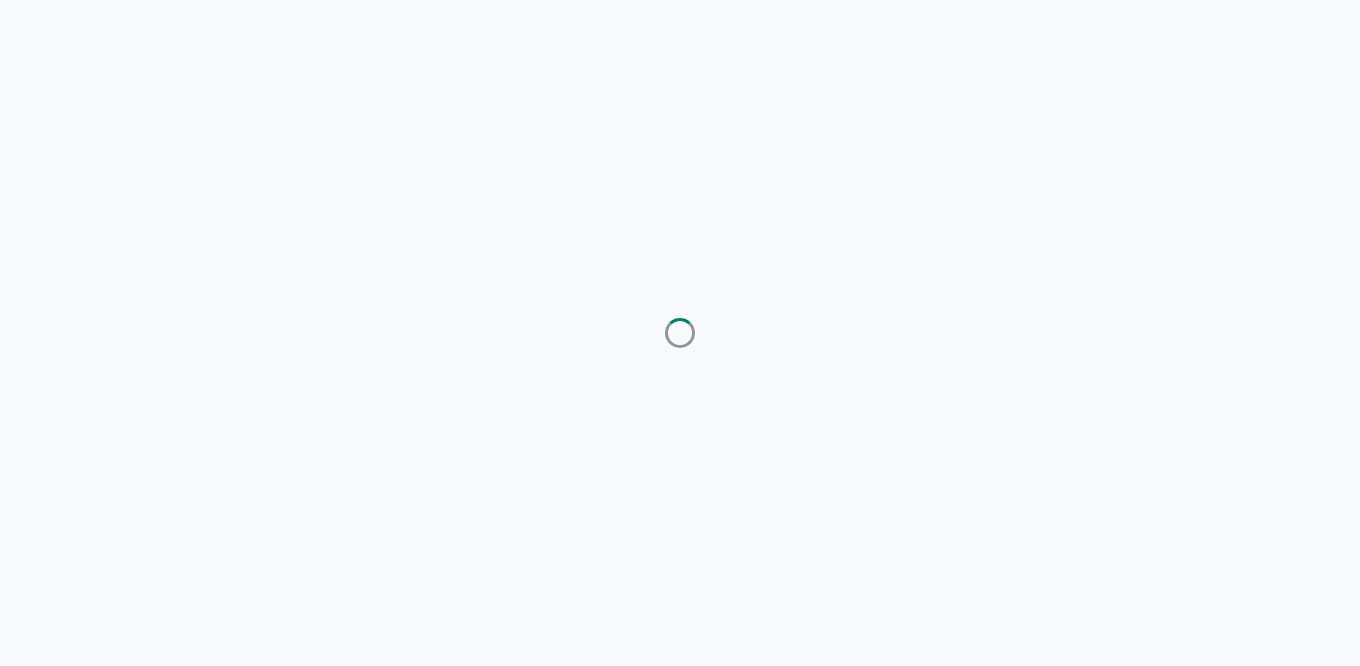 scroll, scrollTop: 0, scrollLeft: 0, axis: both 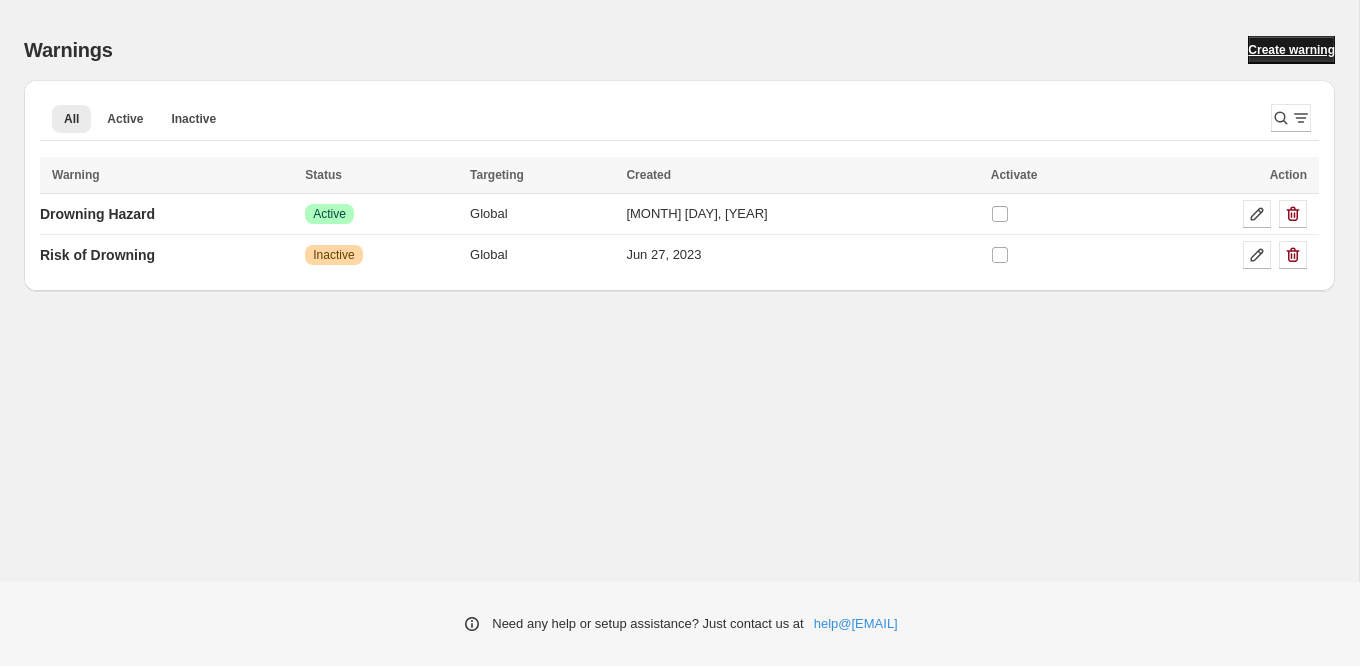click on "Create warning" at bounding box center [1291, 50] 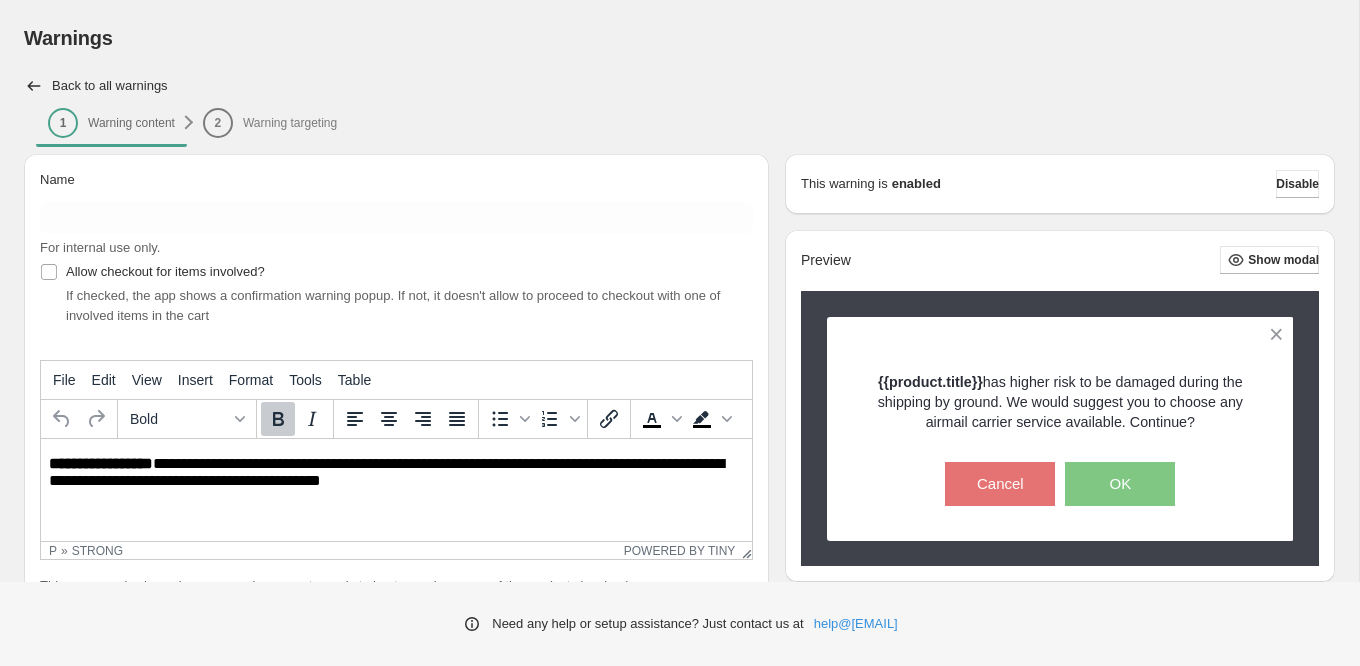 scroll, scrollTop: 0, scrollLeft: 0, axis: both 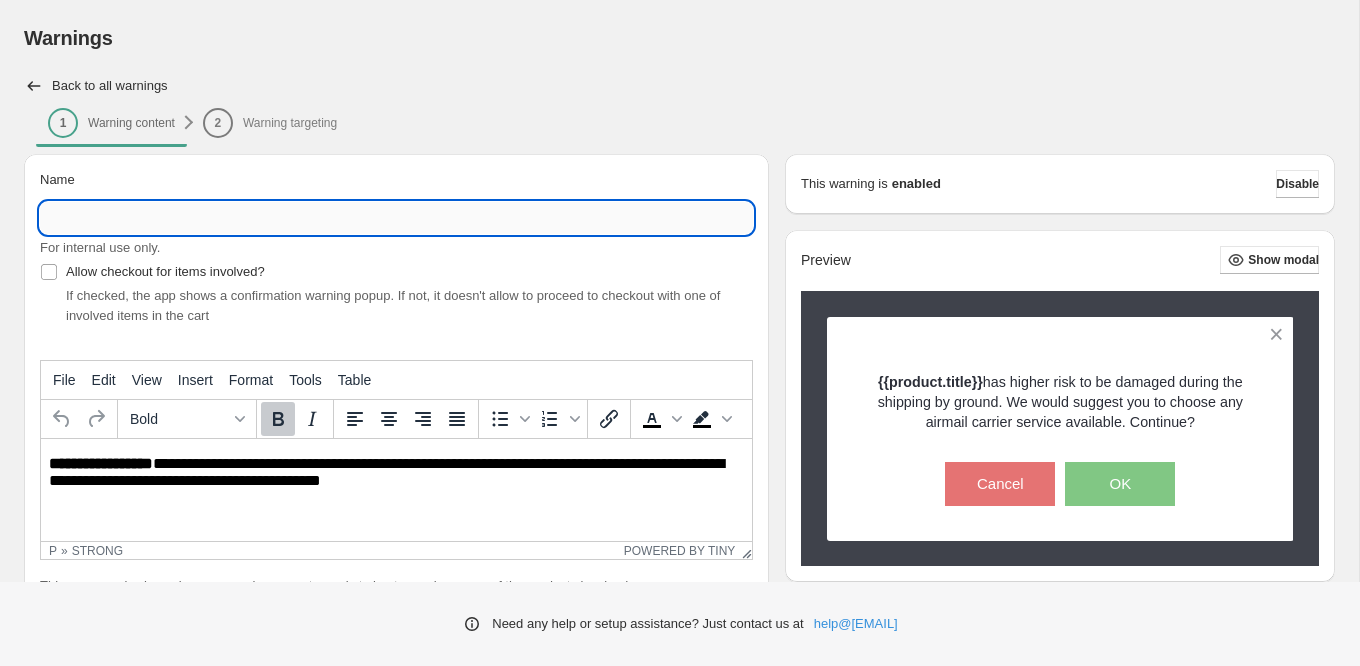 click on "Name" at bounding box center (396, 218) 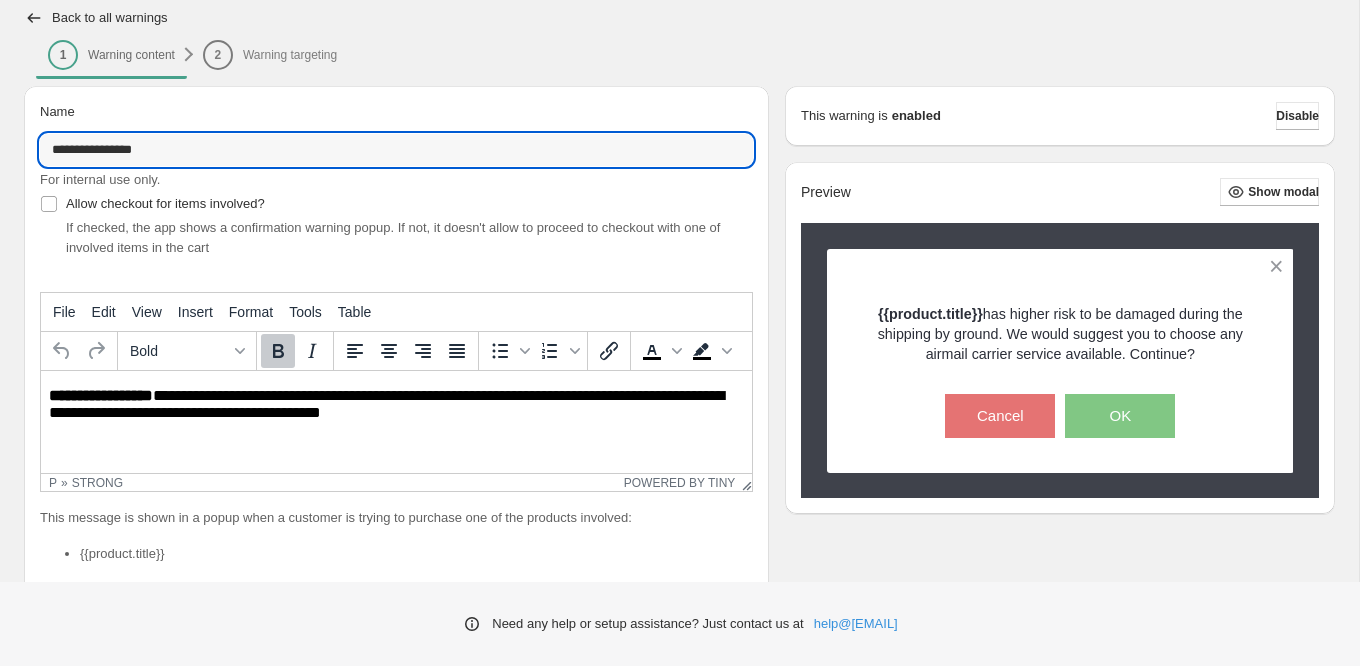 scroll, scrollTop: 80, scrollLeft: 0, axis: vertical 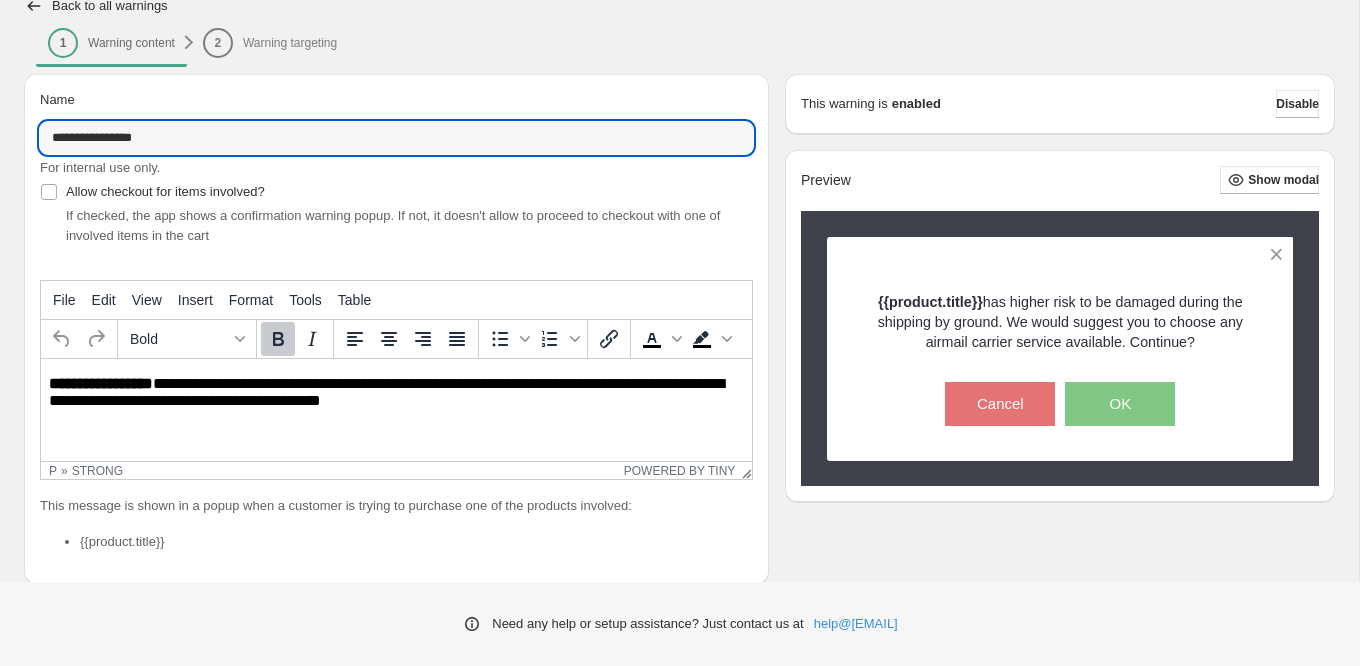 type on "**********" 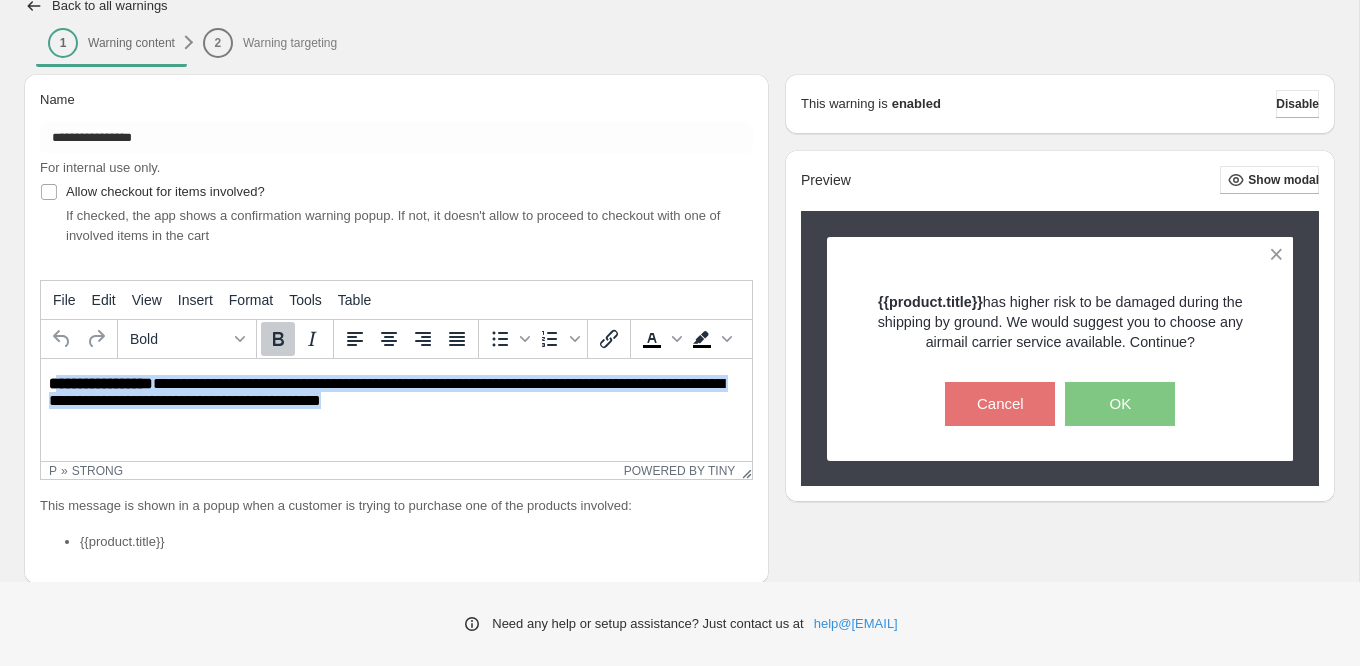 drag, startPoint x: 454, startPoint y: 406, endPoint x: 52, endPoint y: 380, distance: 402.8399 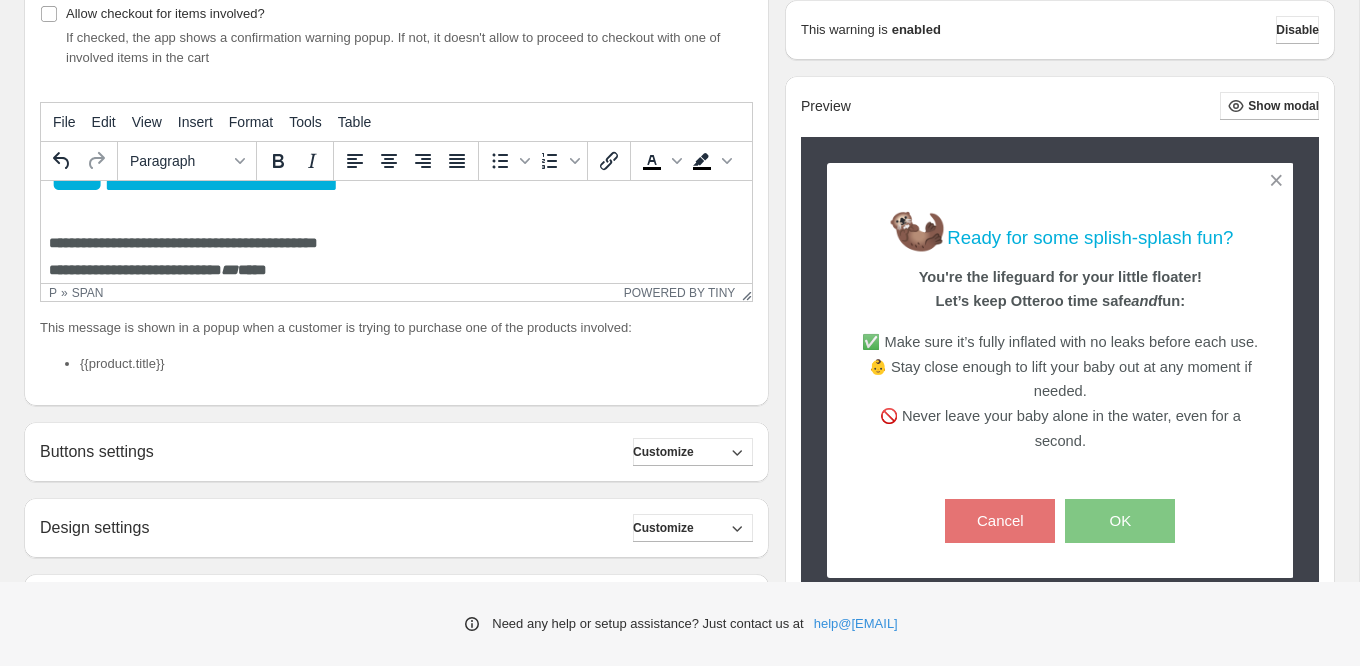 scroll, scrollTop: 0, scrollLeft: 0, axis: both 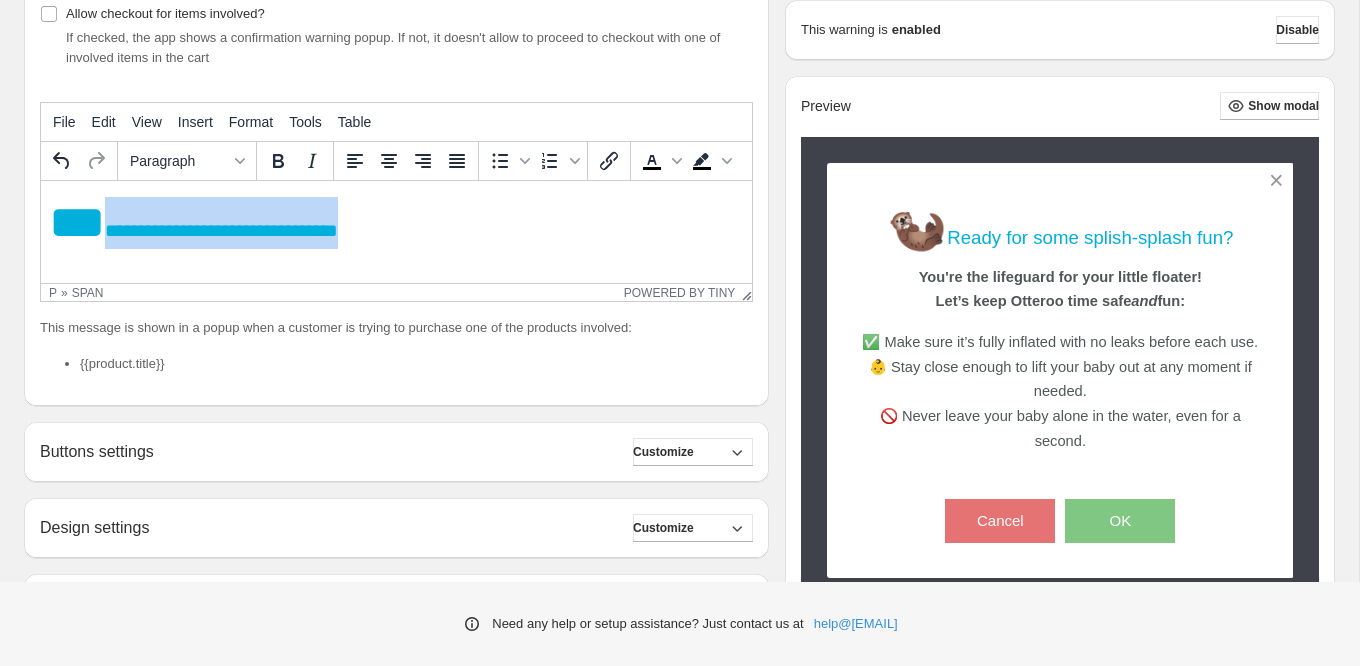 drag, startPoint x: 118, startPoint y: 241, endPoint x: 395, endPoint y: 250, distance: 277.14618 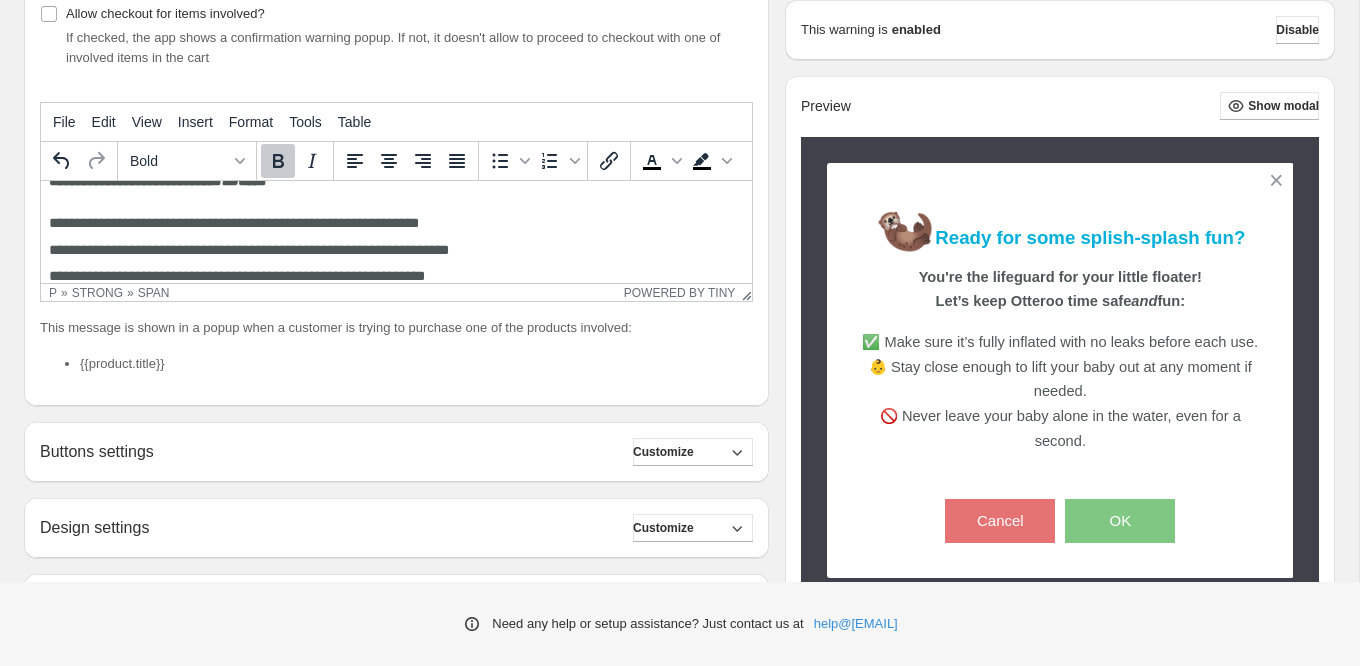 scroll, scrollTop: 146, scrollLeft: 0, axis: vertical 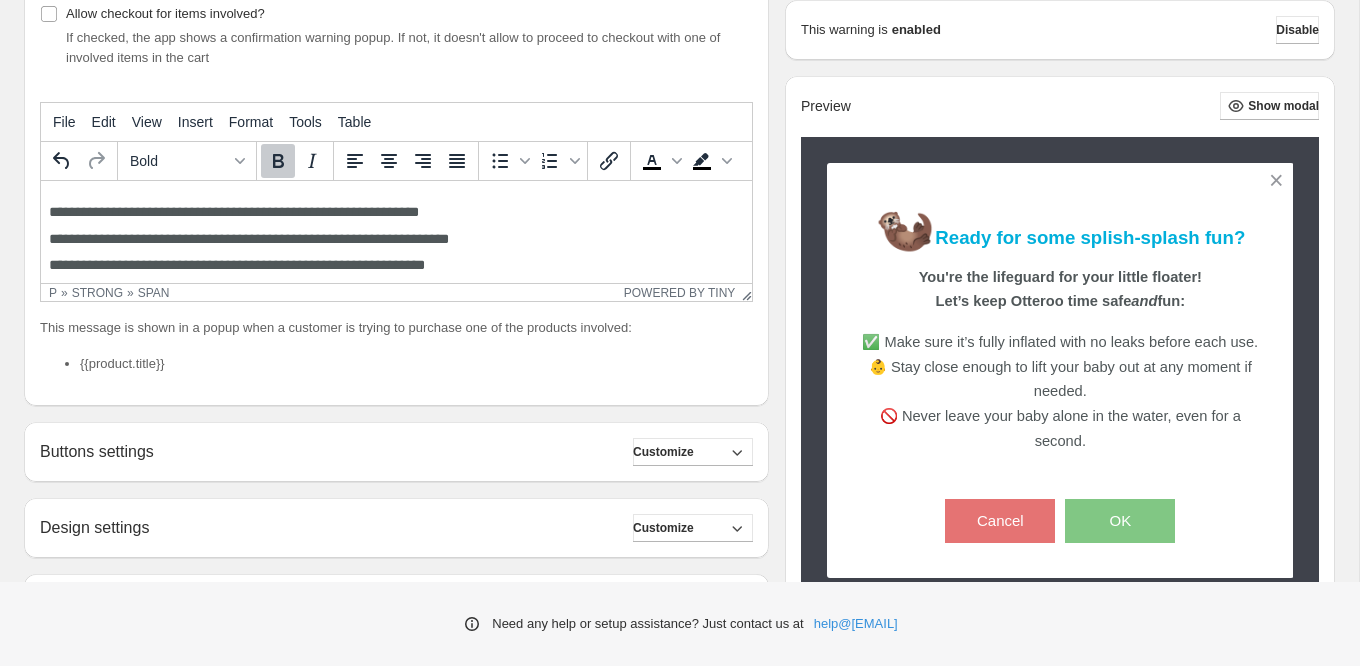 click on "Buttons settings   Customize Cancel button:  Text ****** Font size: 15 10 15 20 Bold Regular Font color:   #ffffff Choose Background color:   #e57373 Choose Border width: 0 0 0 5 Border color:   #e57373 Choose Border radius: 0 0 0 25 Confirm button: Text ** Font size: 15 10 15 20 Bold Regular Font color:   #ffffff Choose Background color:   #81c784 Choose Border width: 0 0 0 5 Border color:   #81c784 Choose Border radius: 0 0 0 25" at bounding box center (396, 452) 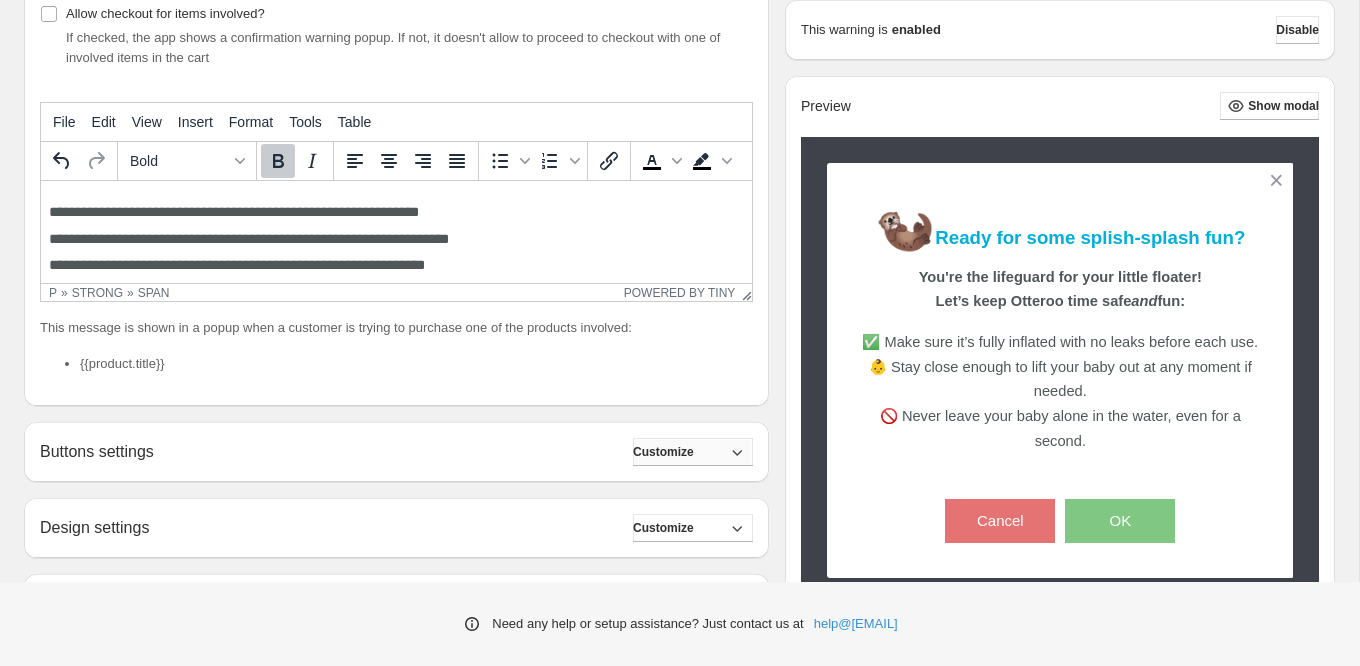 click 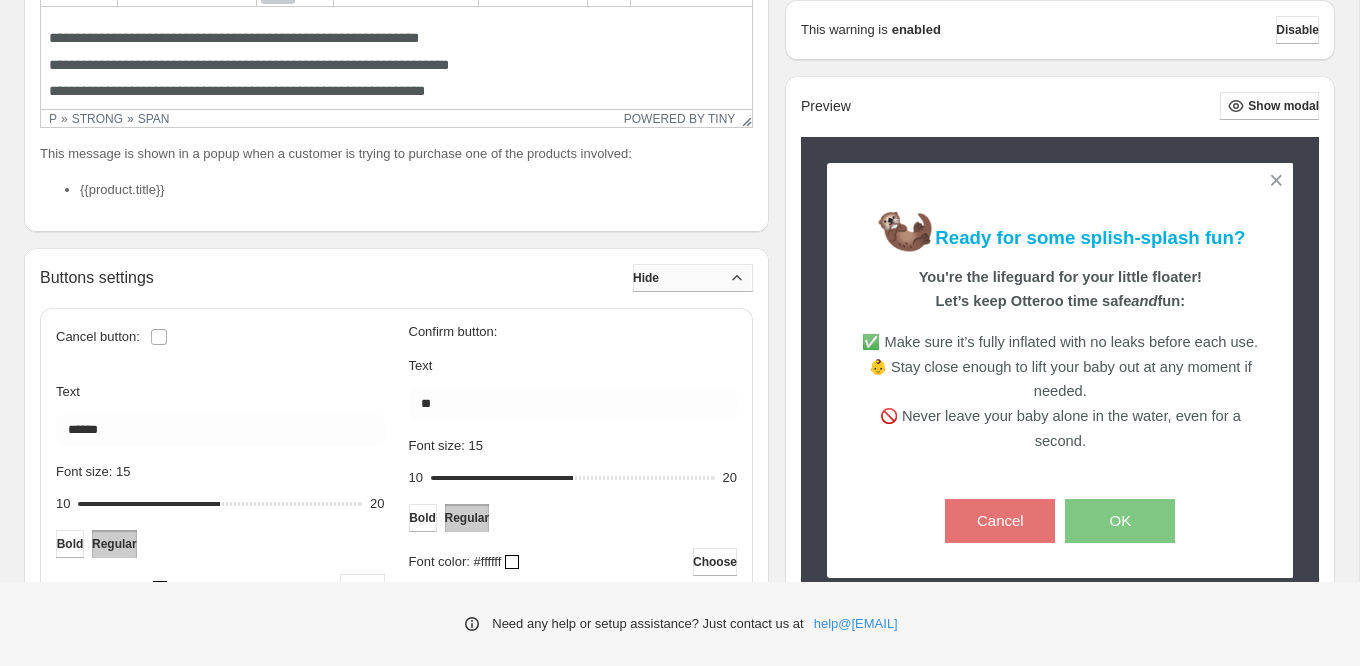 scroll, scrollTop: 453, scrollLeft: 0, axis: vertical 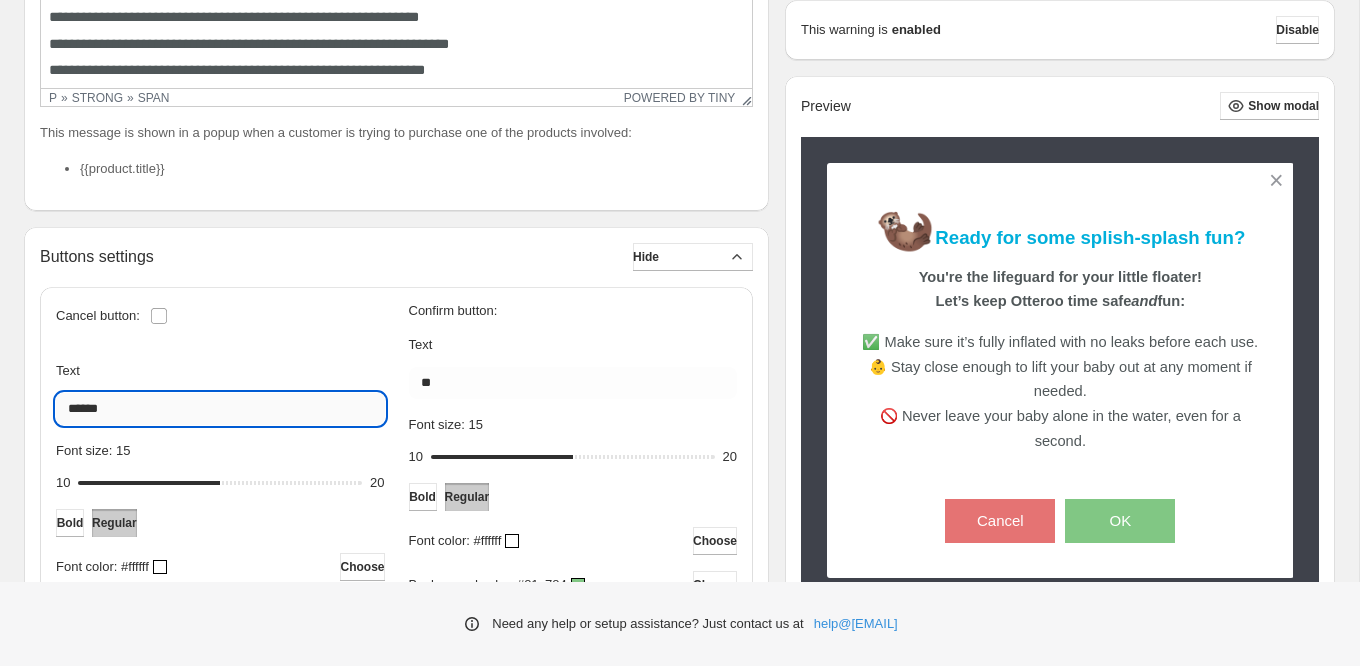 drag, startPoint x: 258, startPoint y: 417, endPoint x: 66, endPoint y: 395, distance: 193.2563 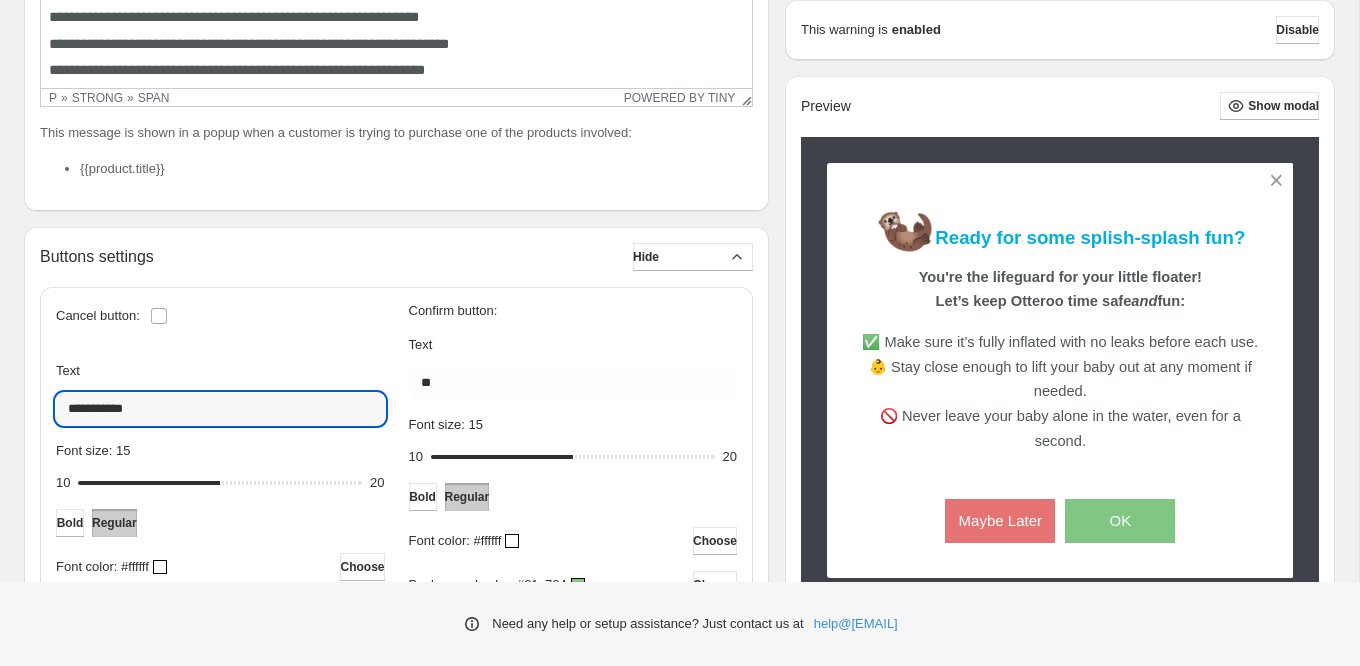type on "**********" 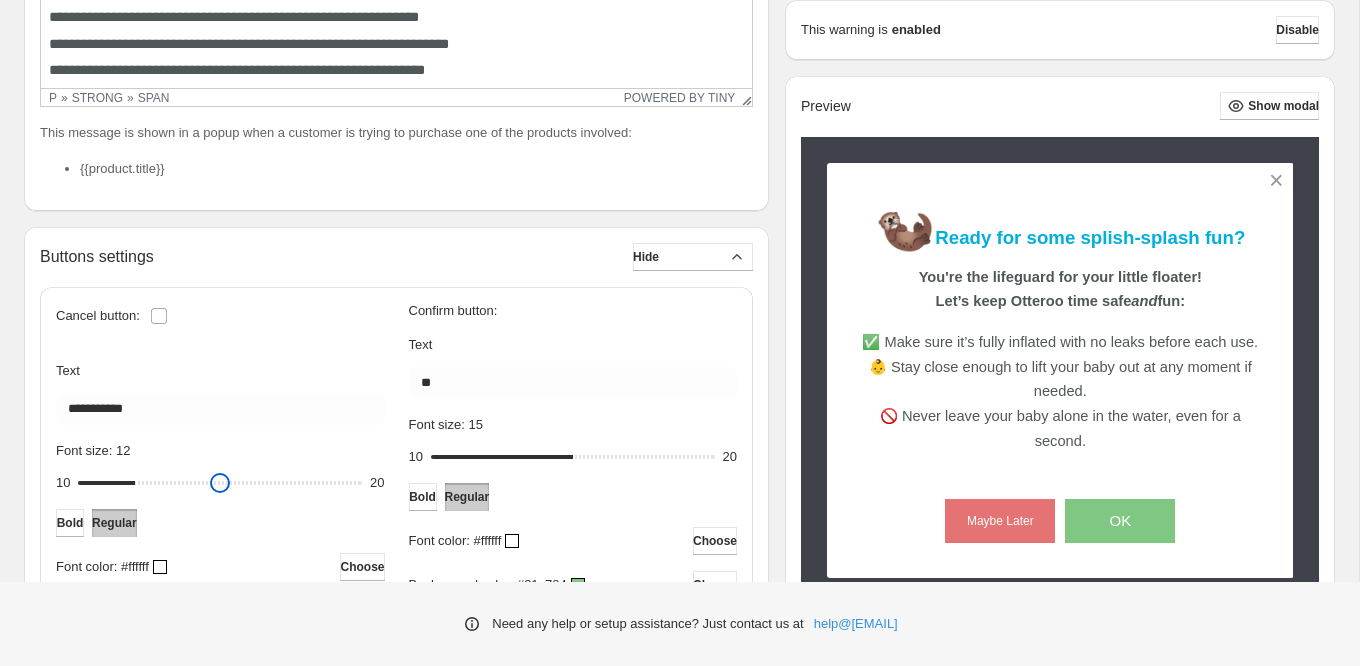 drag, startPoint x: 218, startPoint y: 482, endPoint x: 143, endPoint y: 482, distance: 75 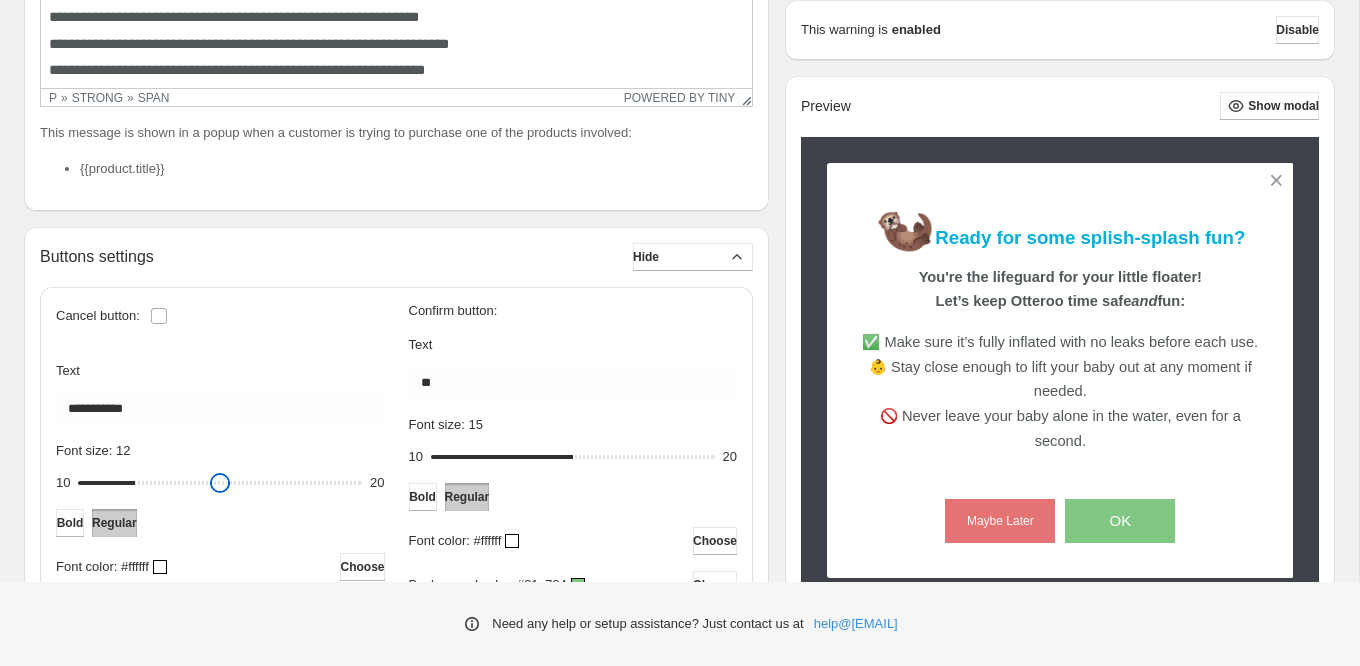 type on "**" 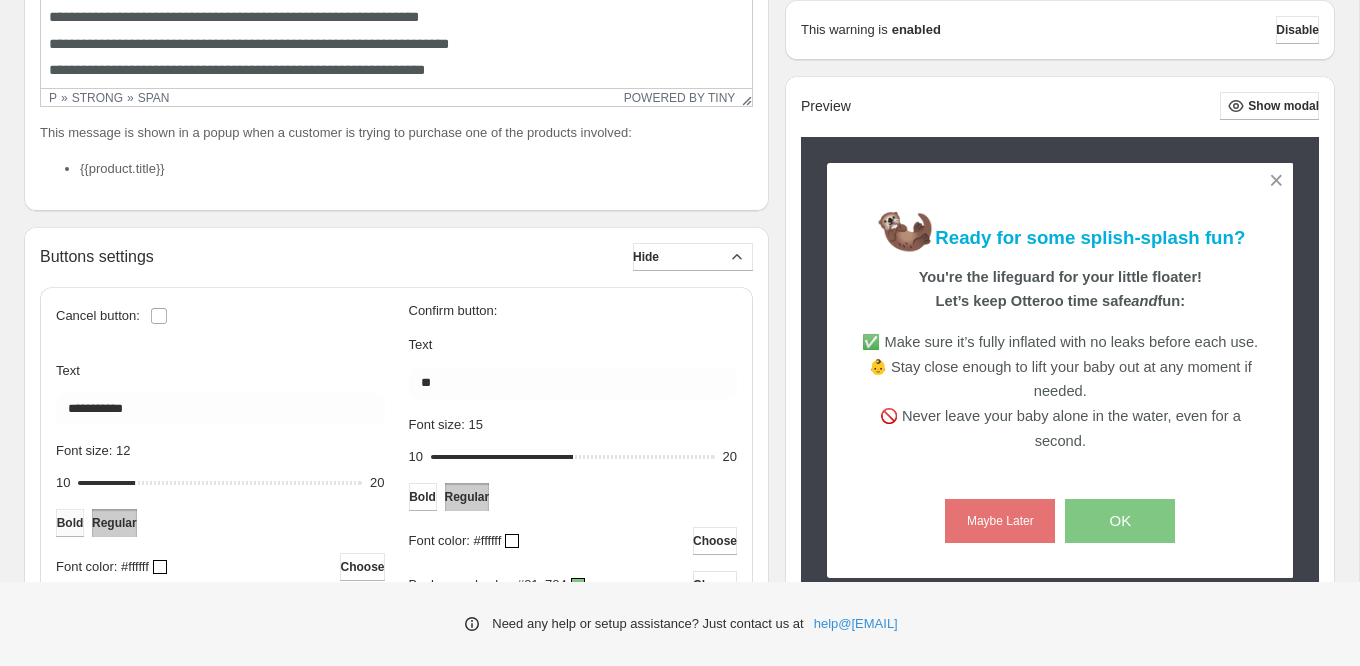 click on "Bold" at bounding box center [70, 523] 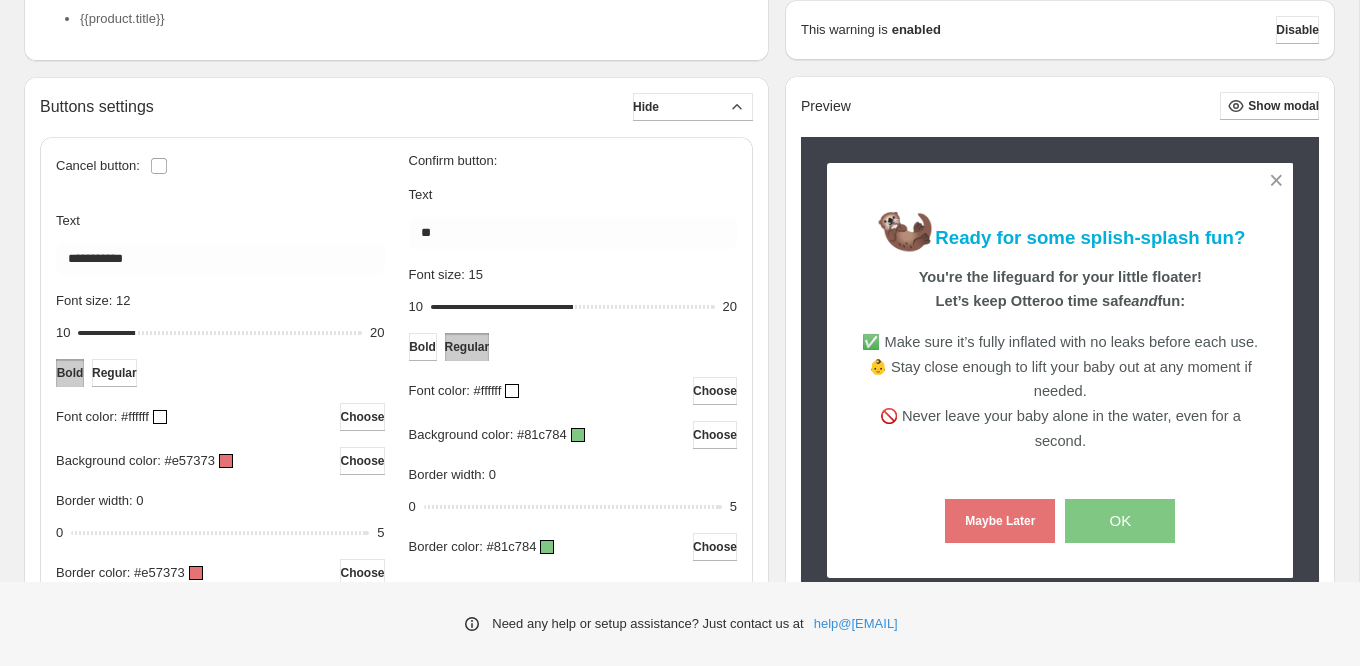 scroll, scrollTop: 616, scrollLeft: 0, axis: vertical 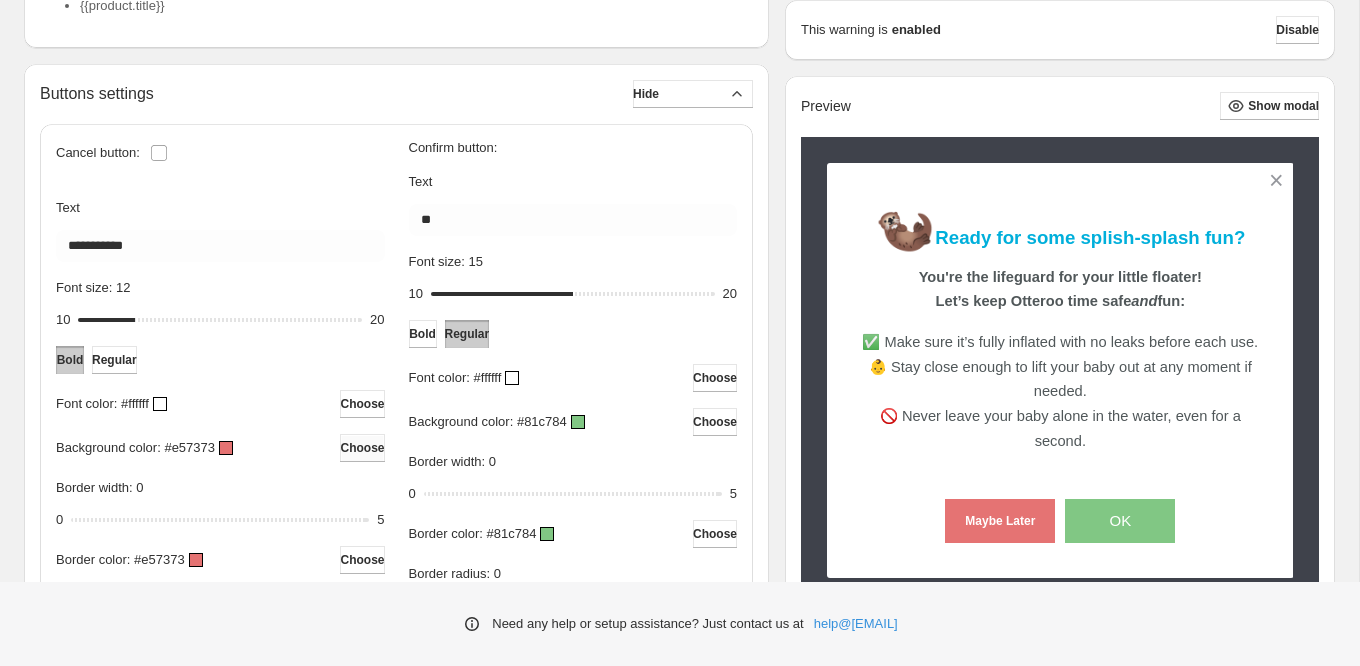 click on "Choose" at bounding box center (362, 448) 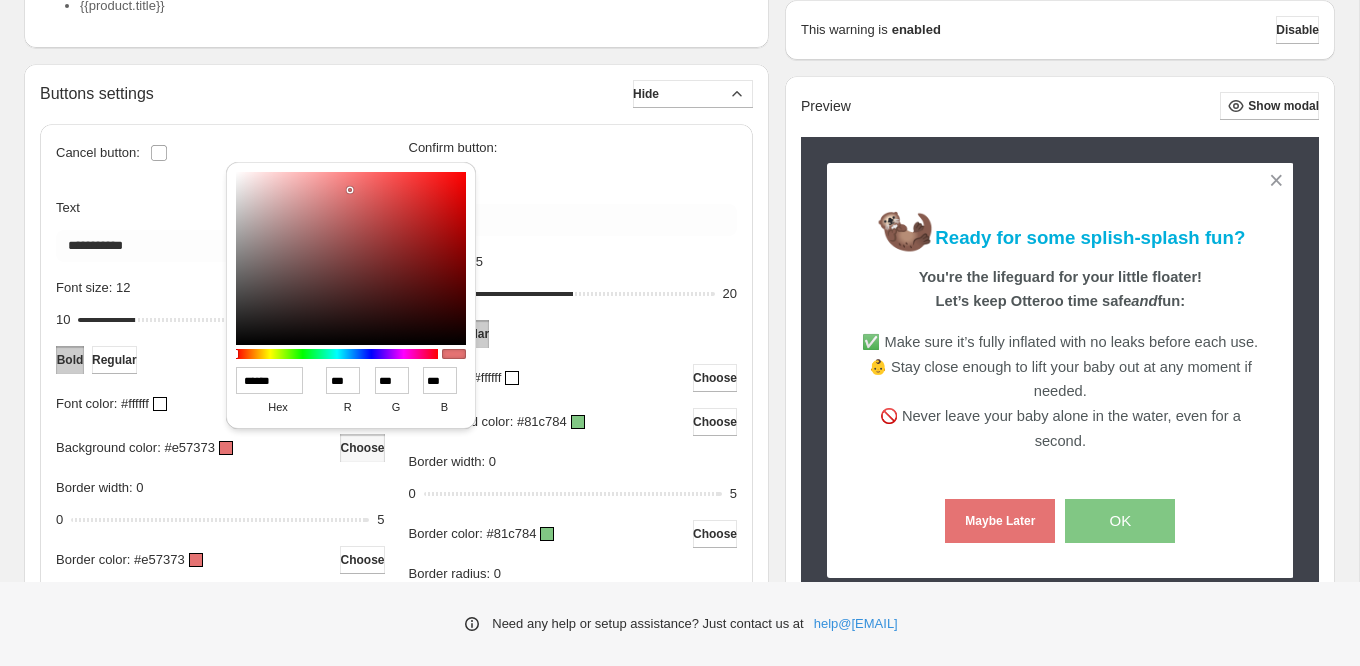 click on "******" at bounding box center (270, 380) 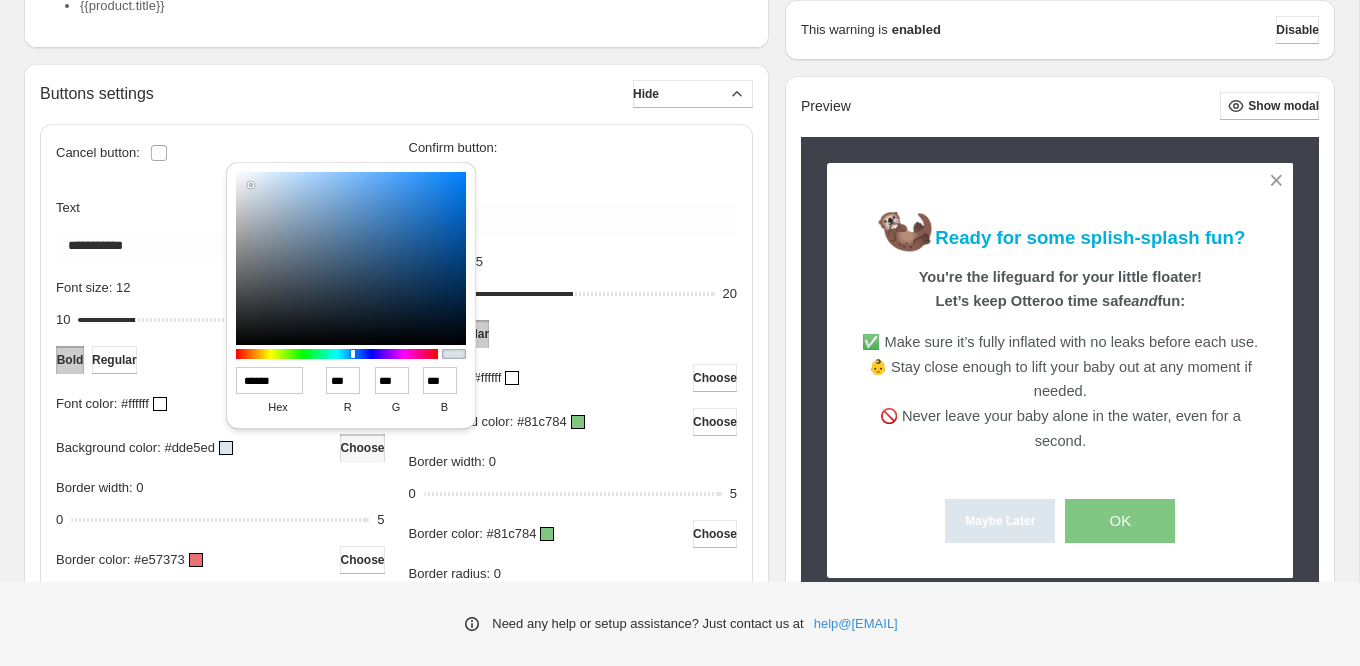 type on "******" 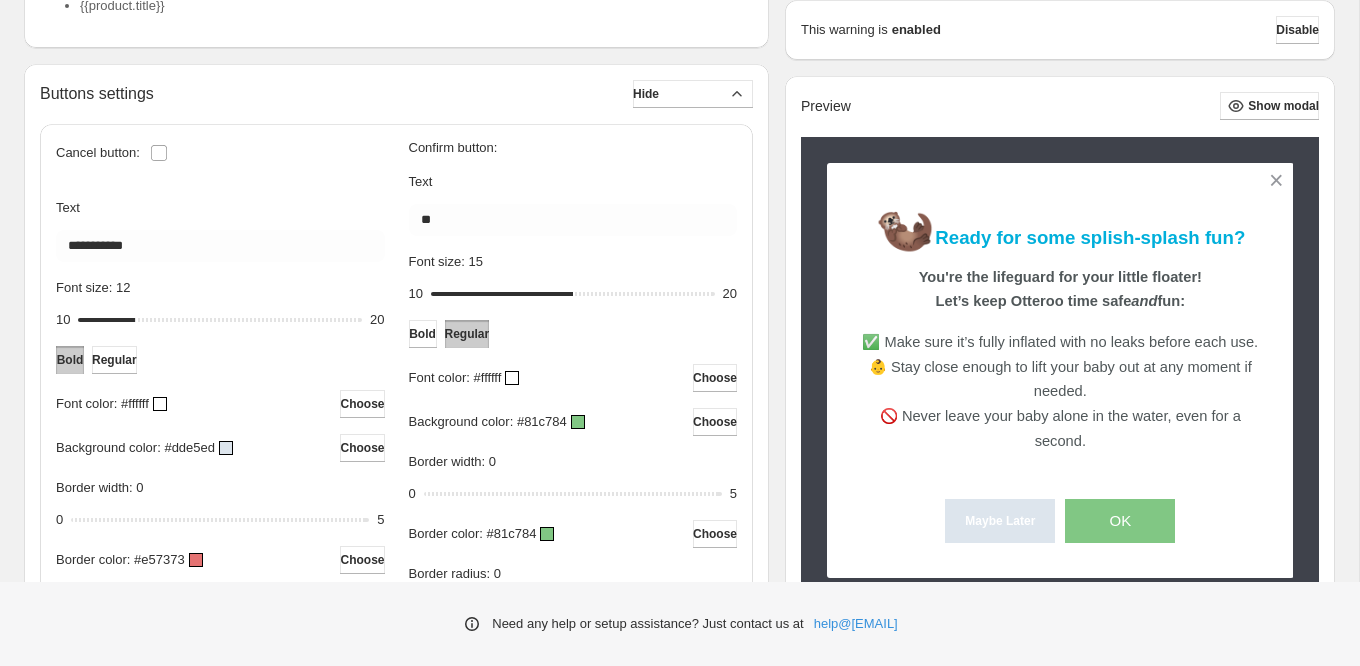 scroll, scrollTop: 644, scrollLeft: 0, axis: vertical 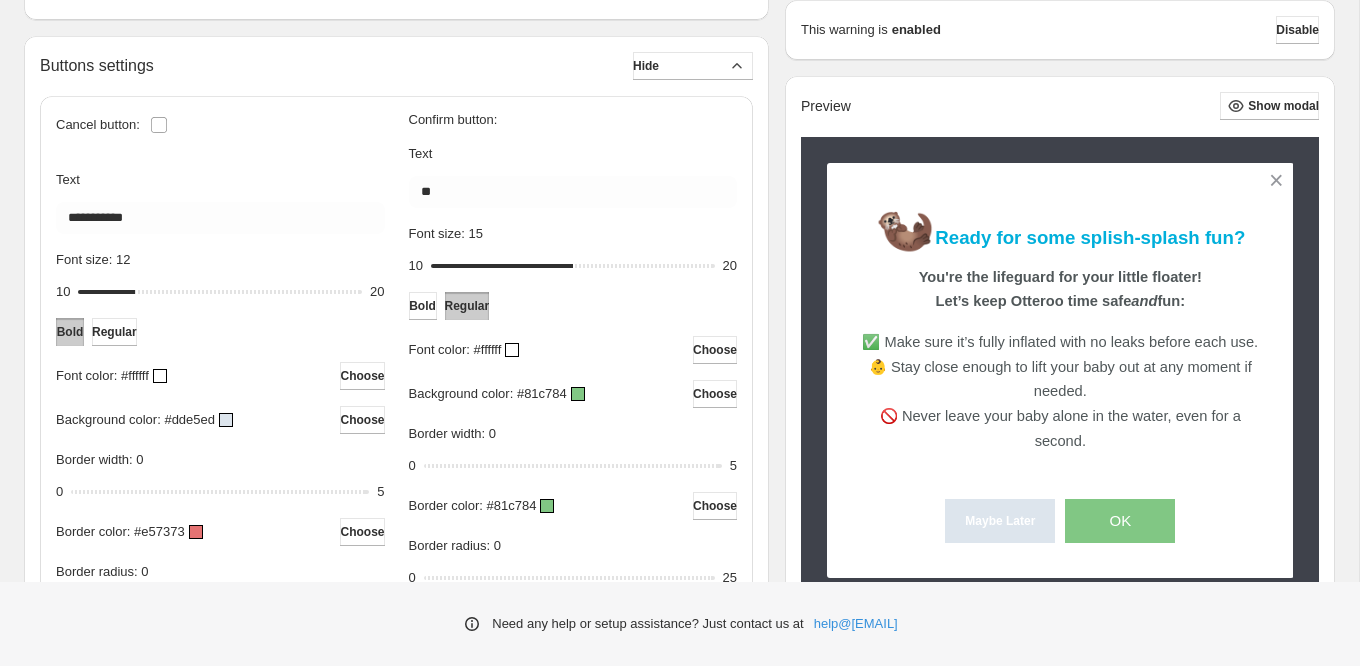 click on "Choose" at bounding box center [362, 532] 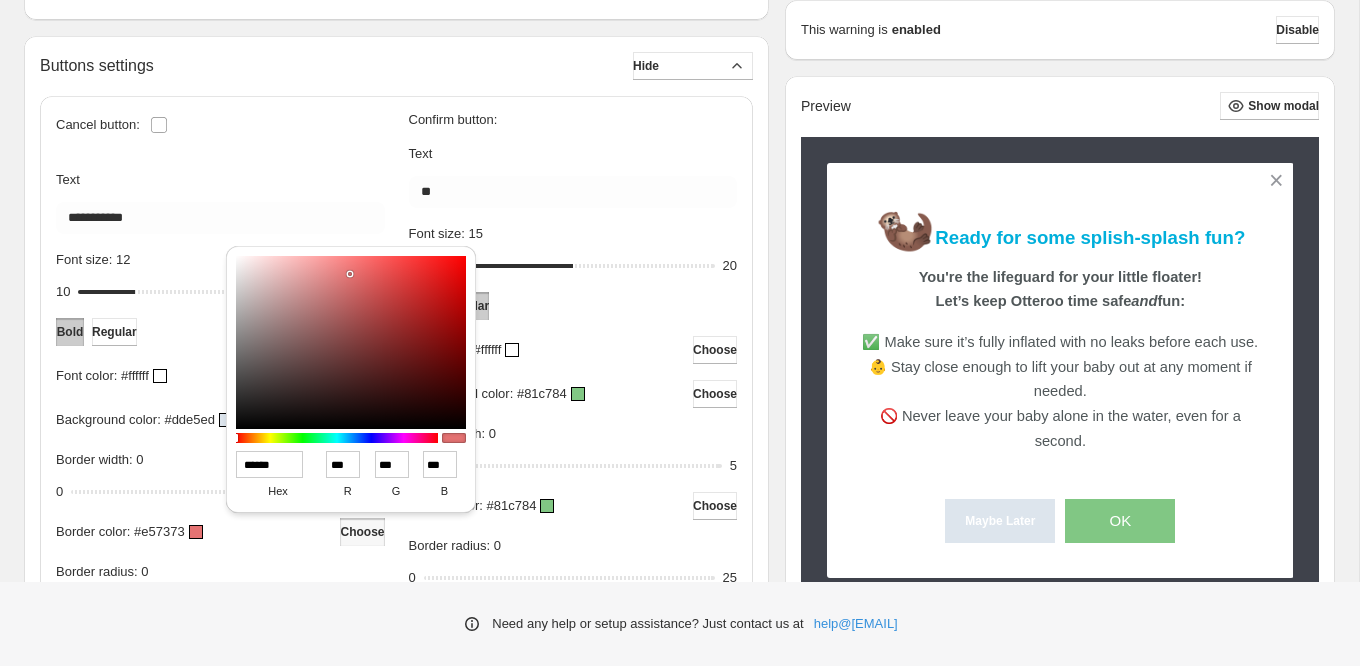 click on "******" at bounding box center (270, 464) 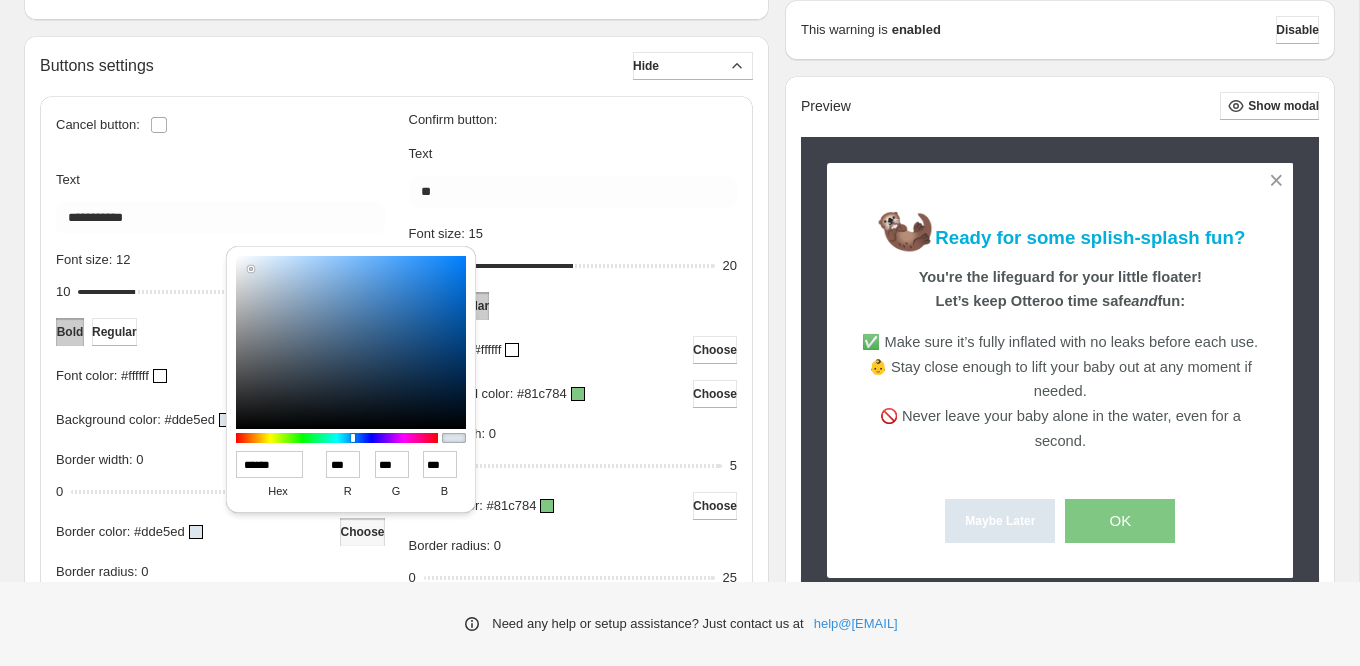 type on "******" 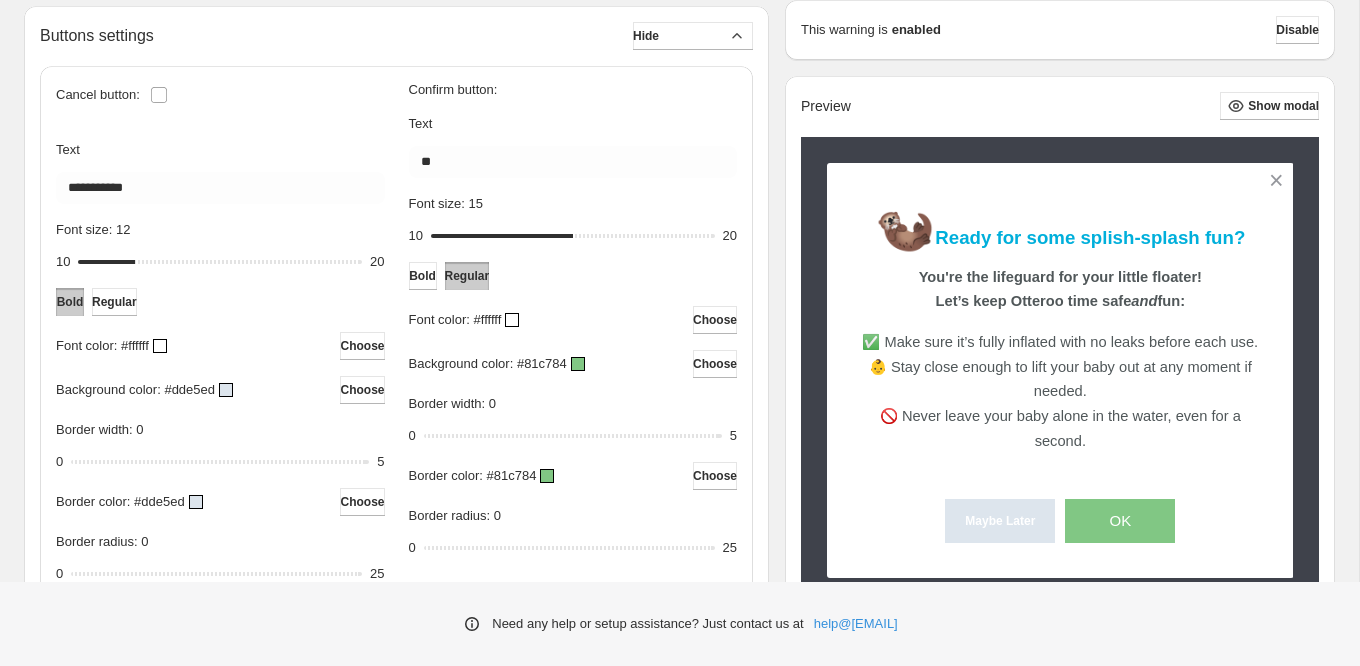 scroll, scrollTop: 680, scrollLeft: 0, axis: vertical 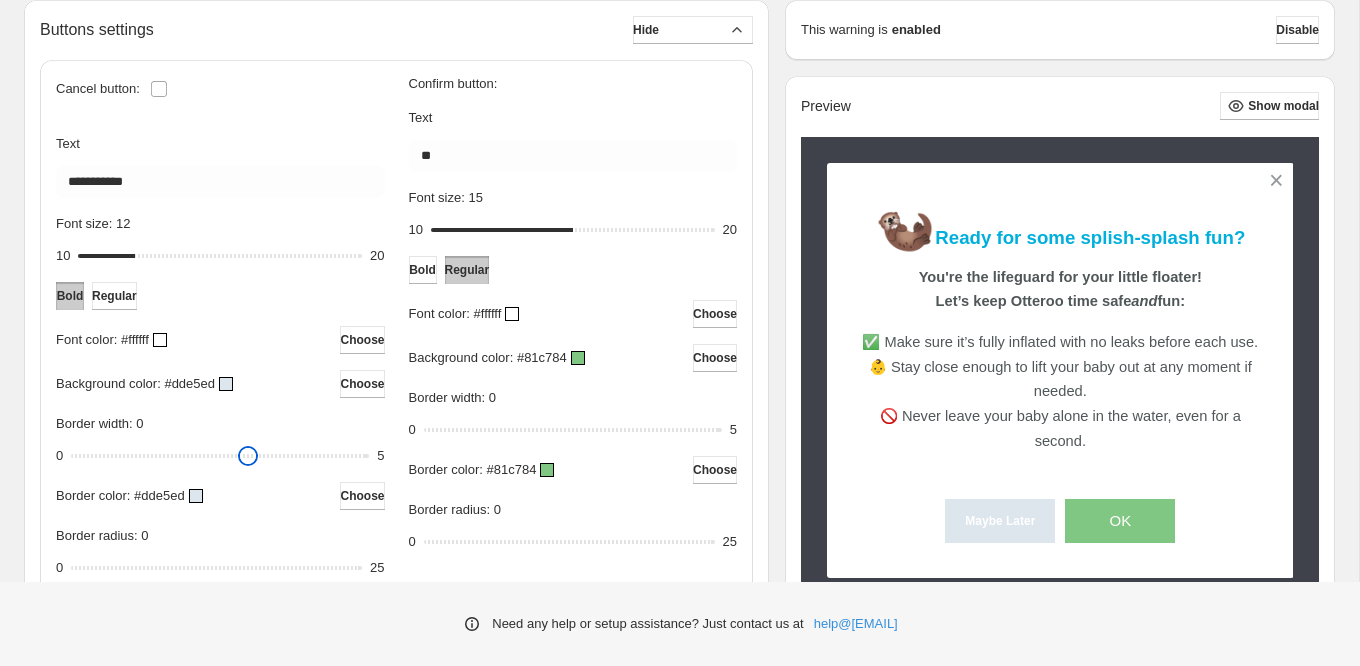 click on "Border width: 0" at bounding box center [220, 456] 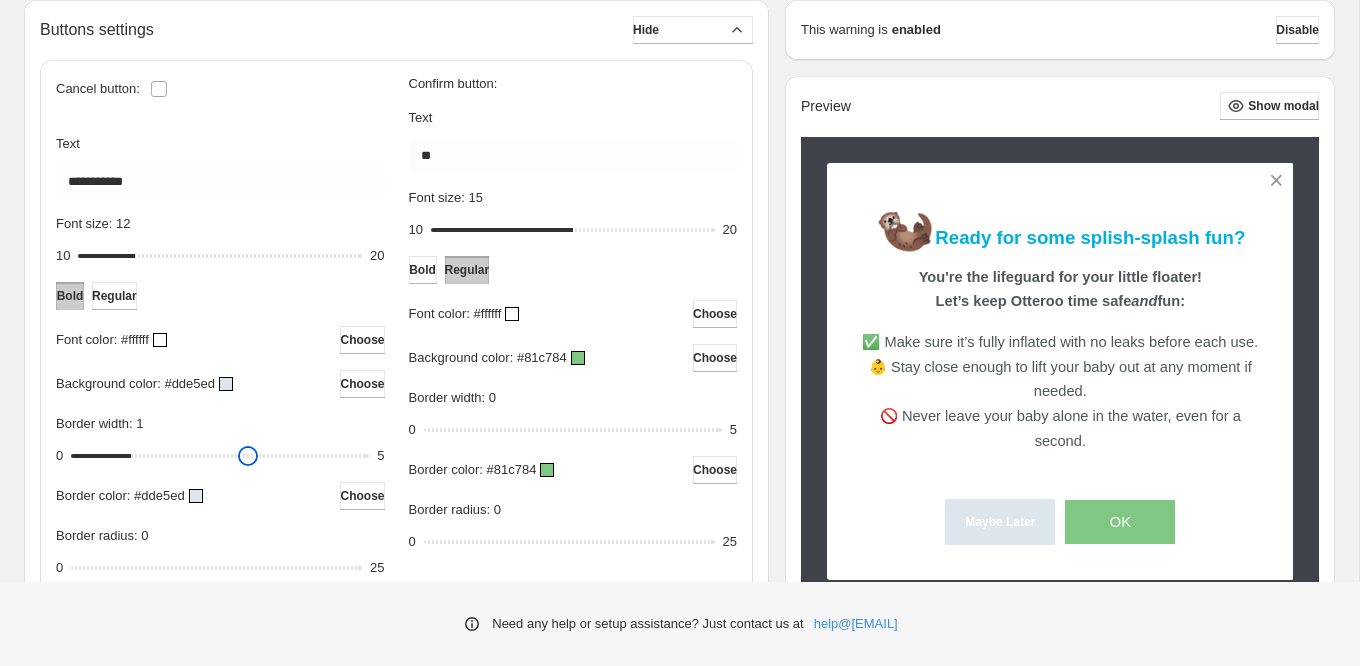 drag, startPoint x: 77, startPoint y: 459, endPoint x: 110, endPoint y: 461, distance: 33.06055 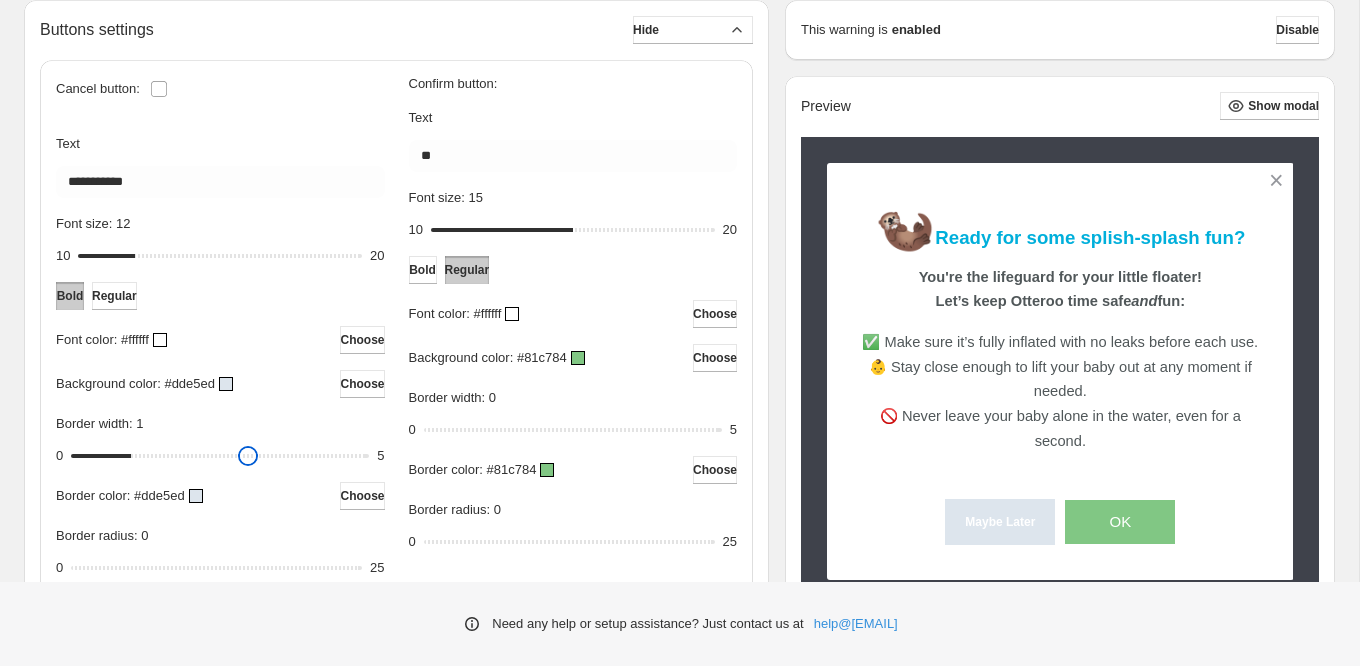 click on "Border width: 1" at bounding box center (220, 456) 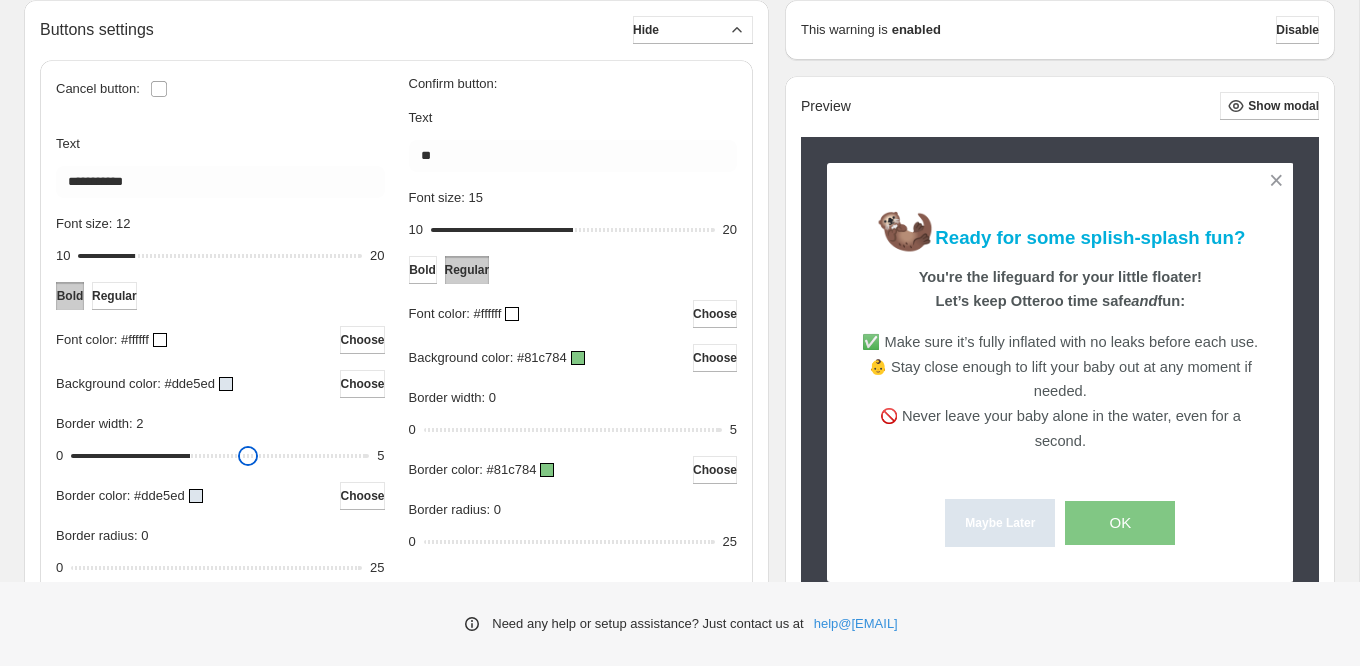 drag, startPoint x: 136, startPoint y: 452, endPoint x: 191, endPoint y: 460, distance: 55.578773 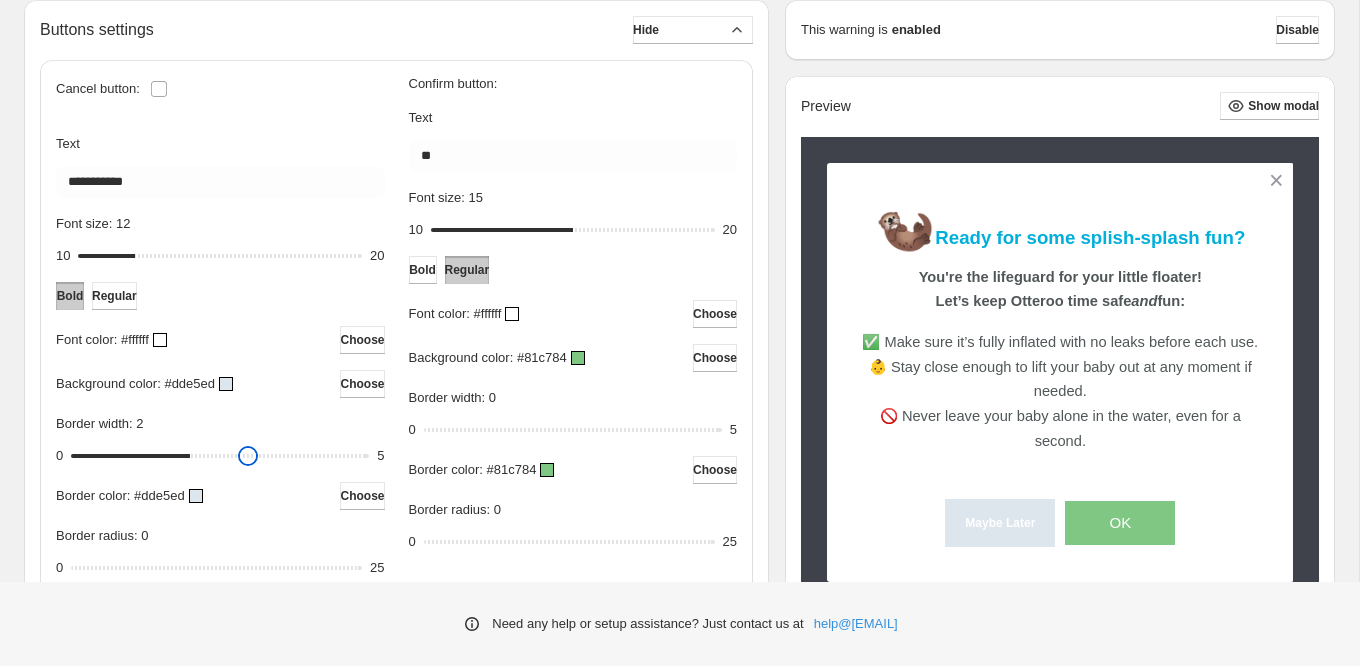 type on "*" 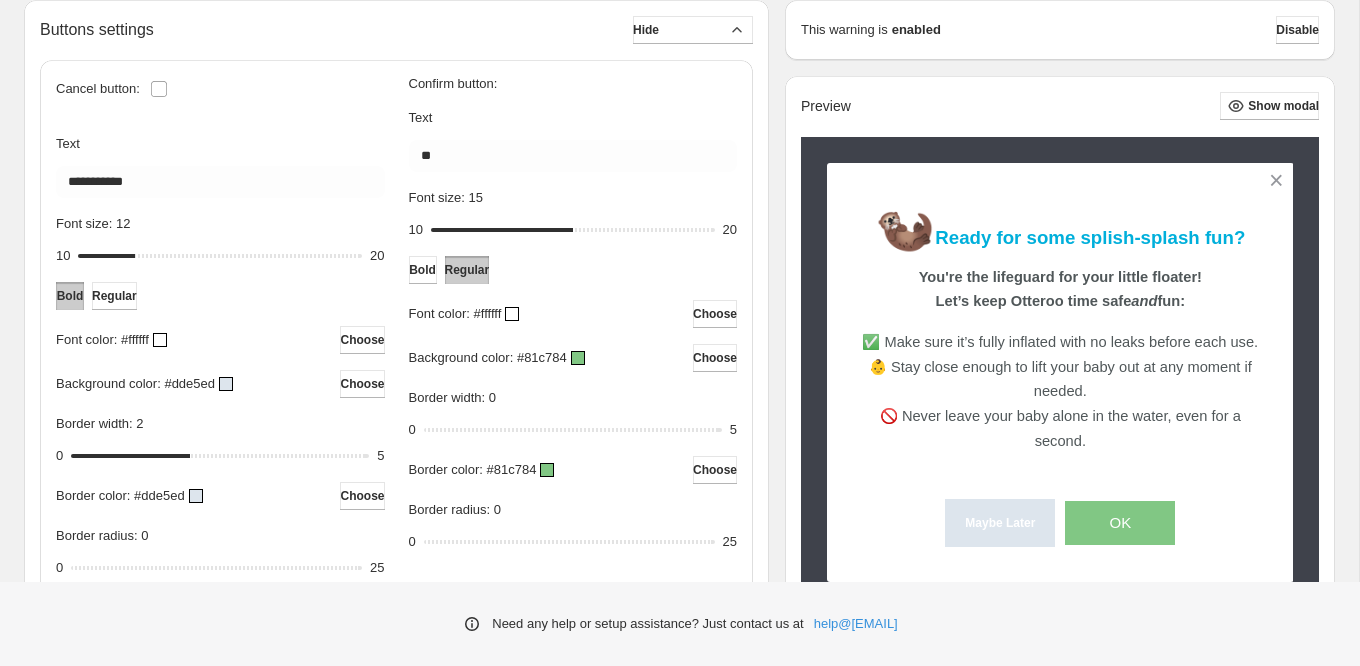 click on "Border color:   #dde5ed Choose" at bounding box center (220, 496) 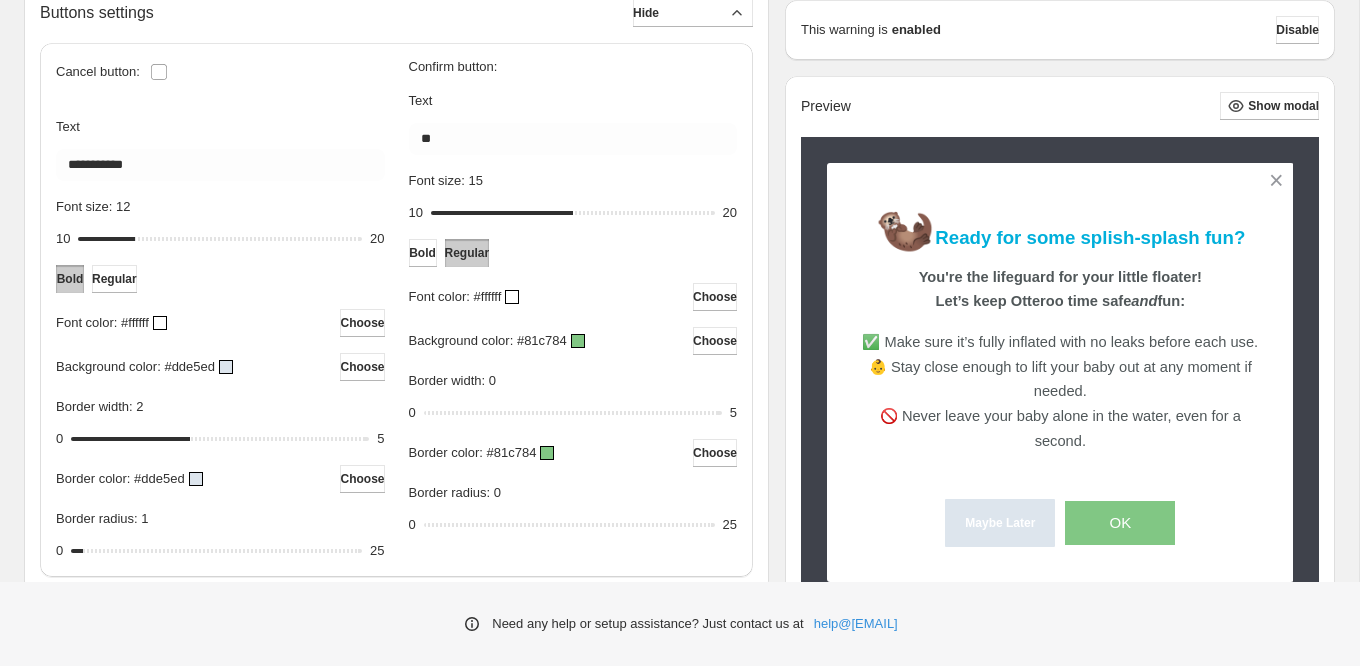scroll, scrollTop: 0, scrollLeft: 0, axis: both 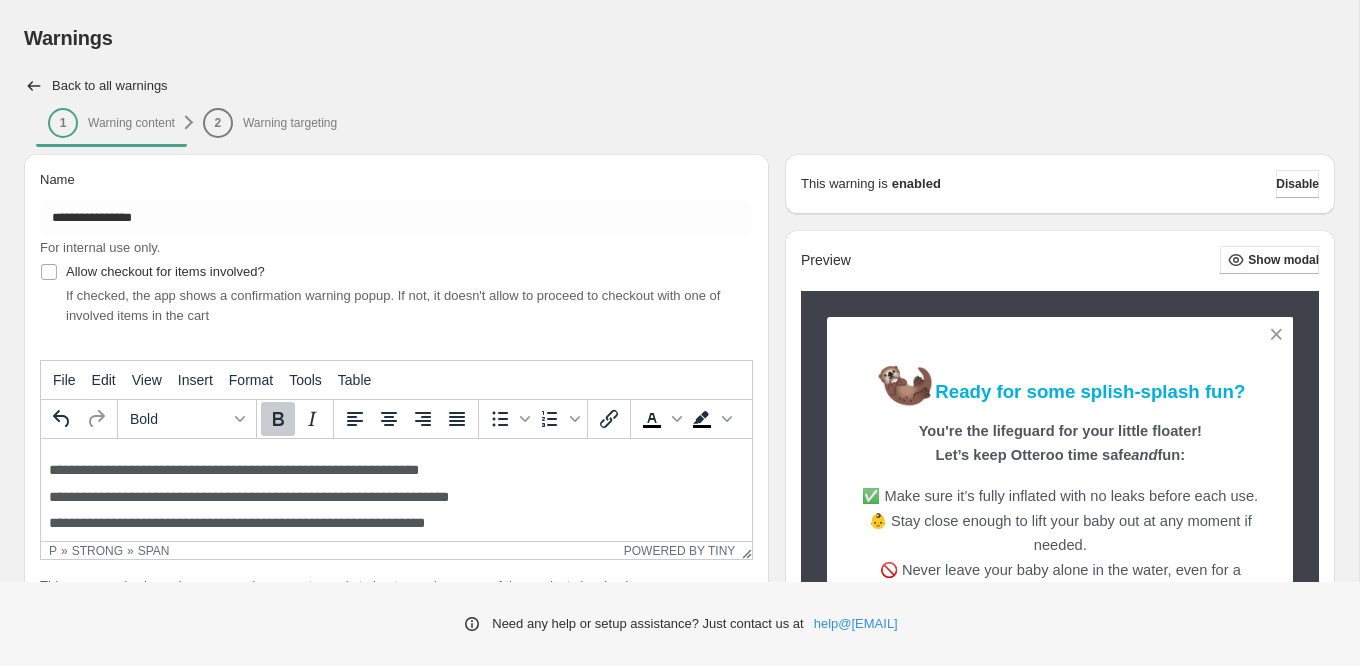 drag, startPoint x: 89, startPoint y: 545, endPoint x: 112, endPoint y: 546, distance: 23.021729 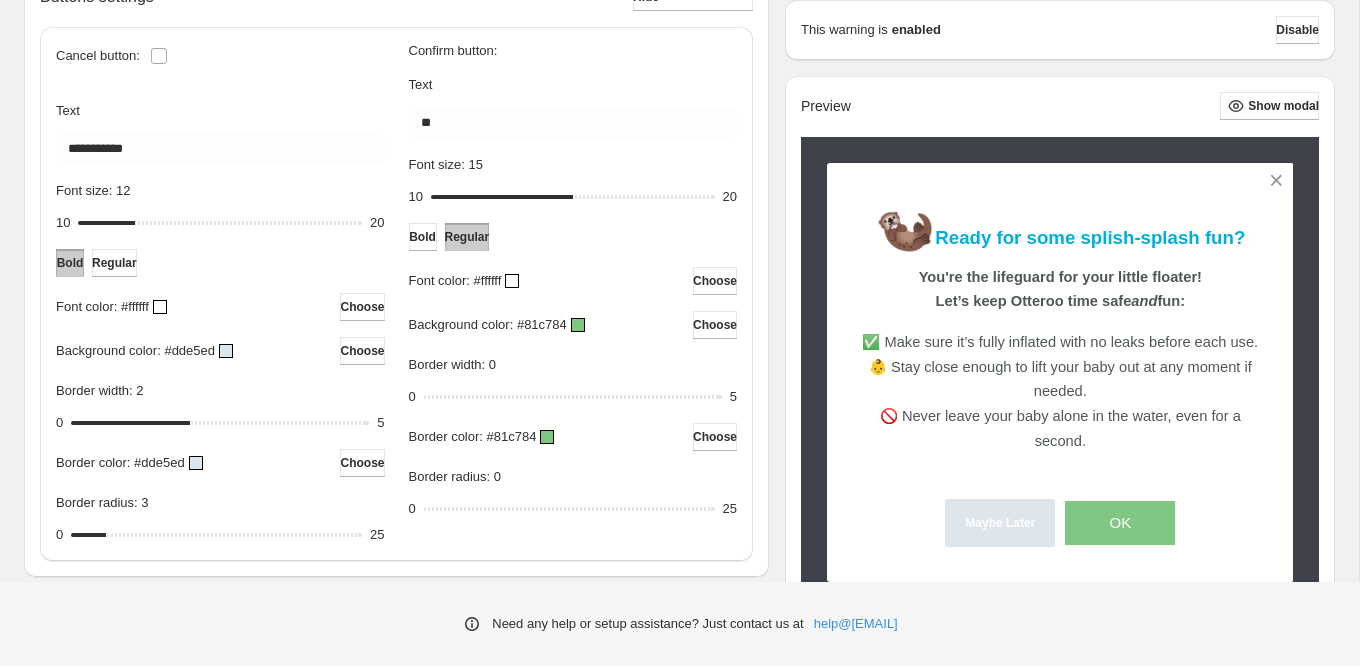 scroll, scrollTop: 734, scrollLeft: 0, axis: vertical 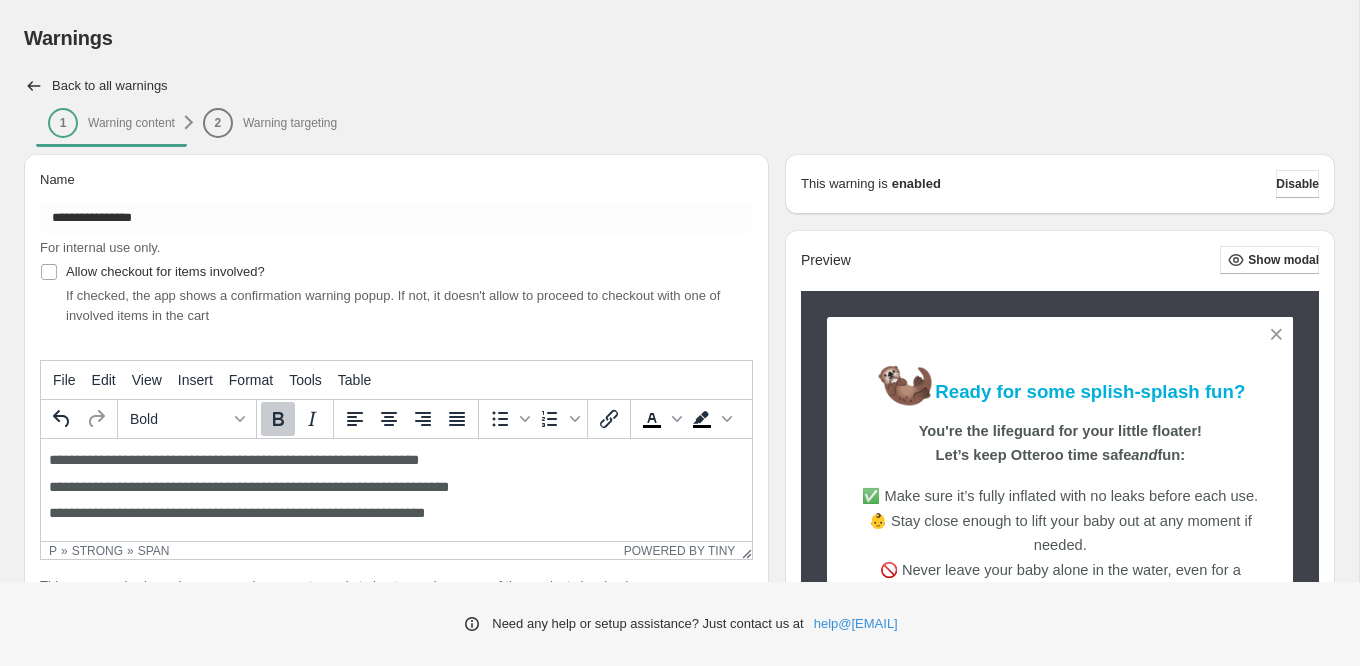 drag, startPoint x: 114, startPoint y: 517, endPoint x: 171, endPoint y: 527, distance: 57.870544 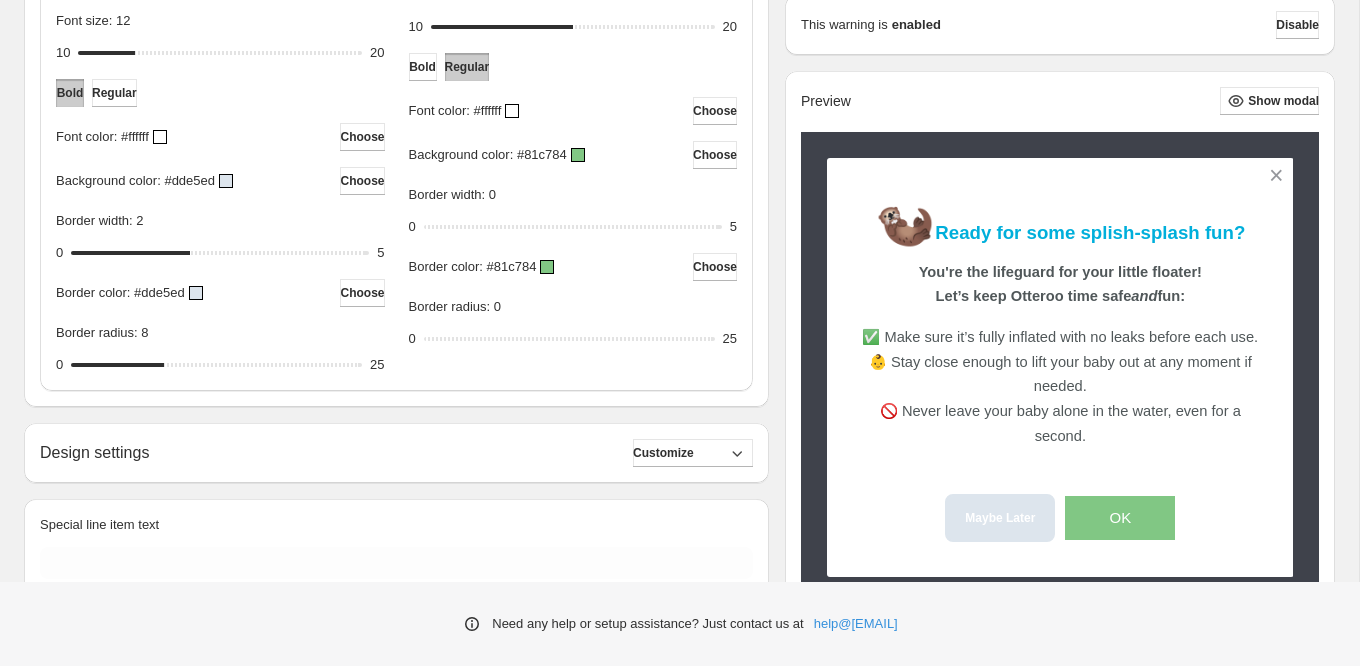 scroll, scrollTop: 963, scrollLeft: 0, axis: vertical 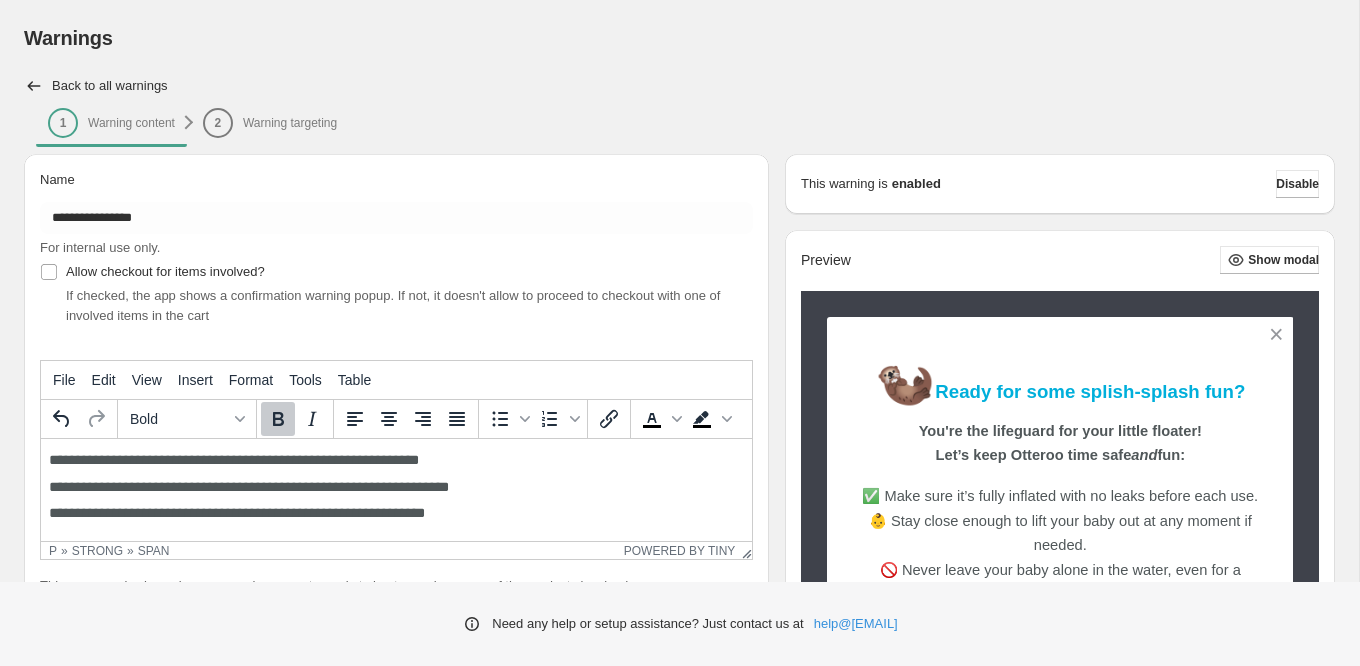drag, startPoint x: 166, startPoint y: 286, endPoint x: 184, endPoint y: 286, distance: 18 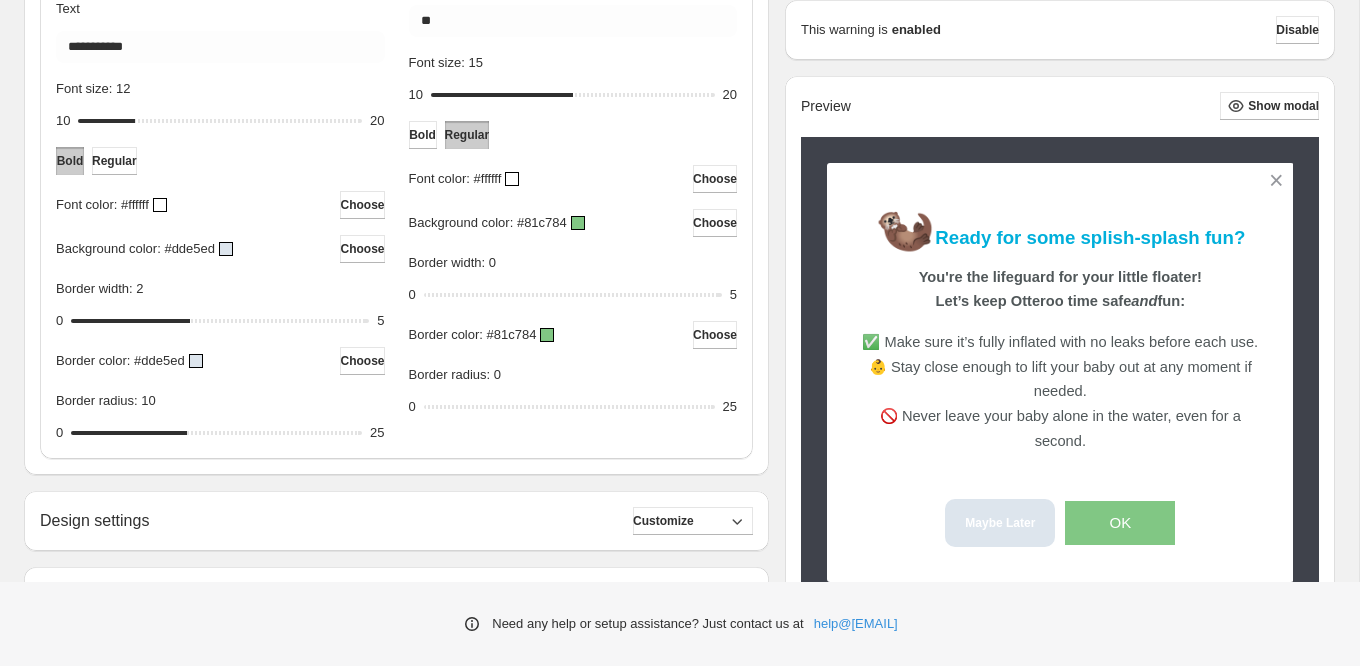 scroll, scrollTop: 826, scrollLeft: 0, axis: vertical 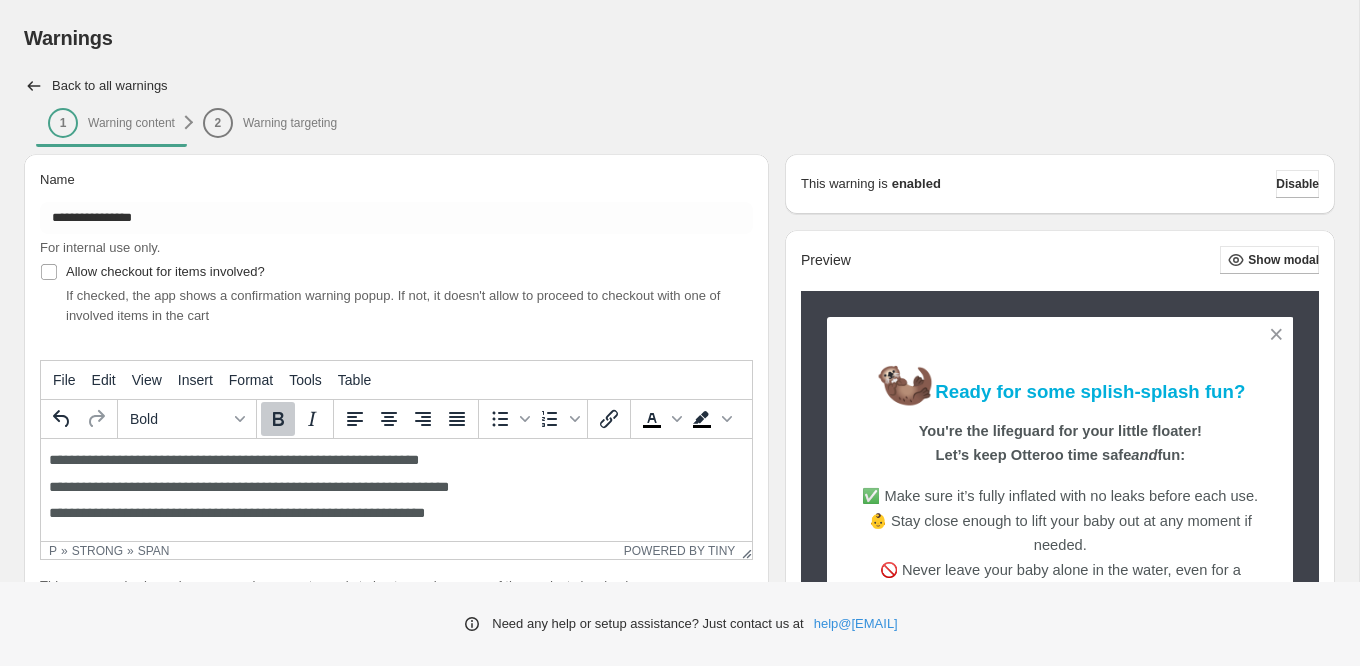 drag, startPoint x: 437, startPoint y: 400, endPoint x: 537, endPoint y: 510, distance: 148.66069 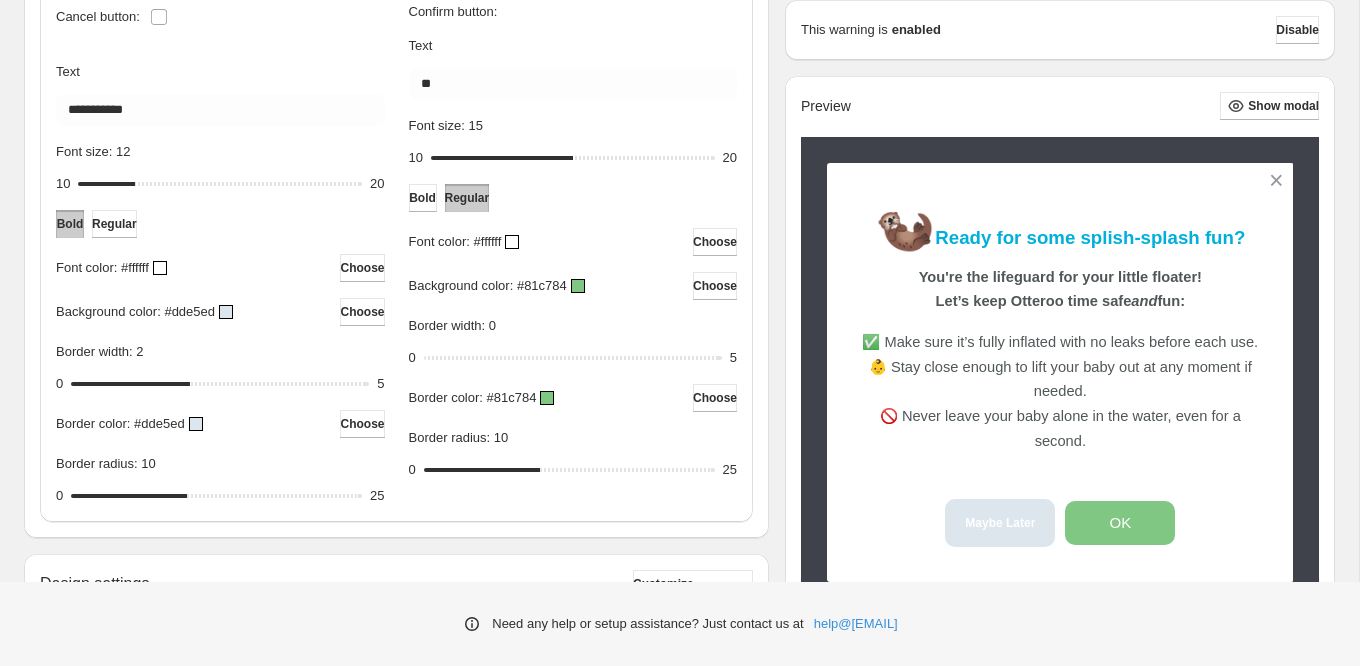 scroll, scrollTop: 737, scrollLeft: 0, axis: vertical 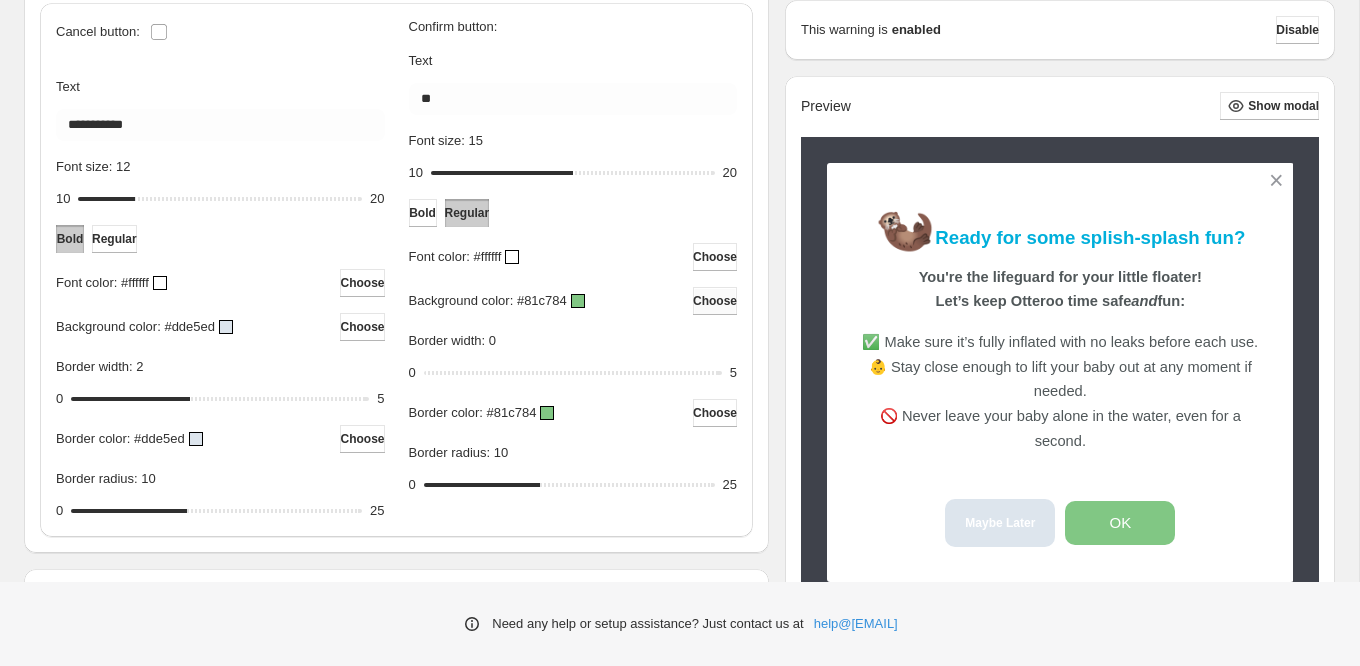 click on "Choose" at bounding box center (715, 301) 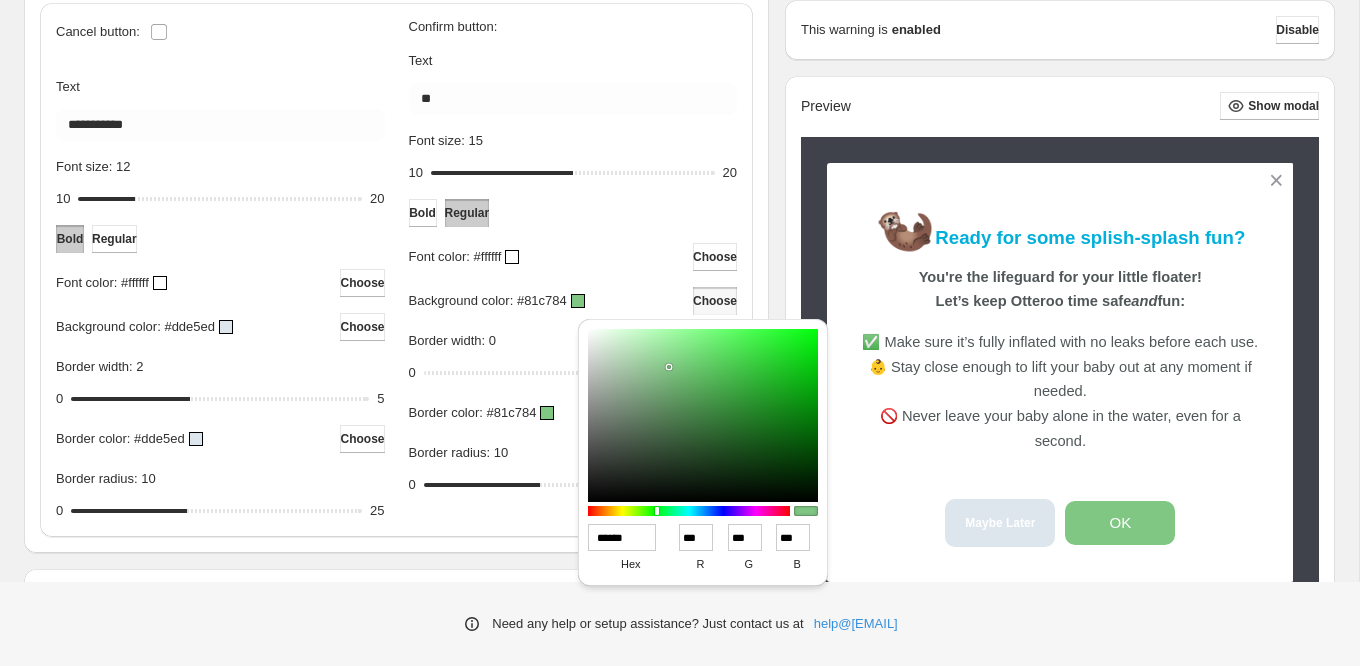 click on "******" at bounding box center (622, 537) 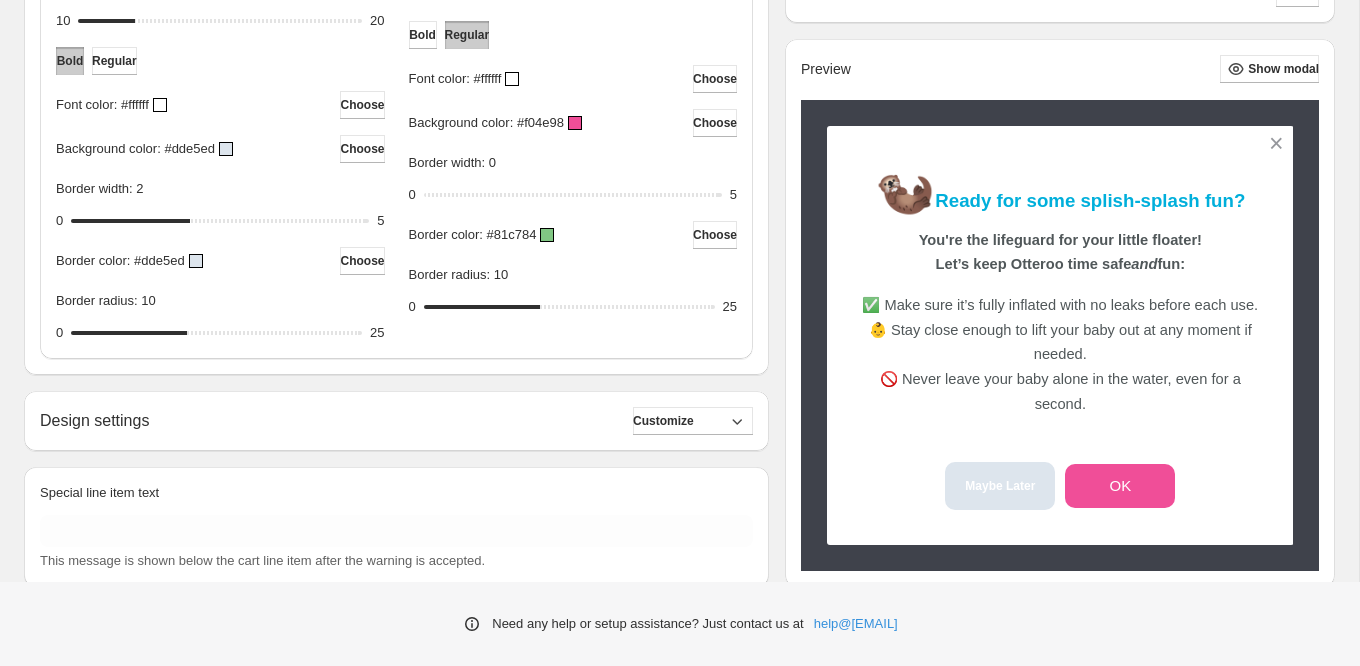 scroll, scrollTop: 931, scrollLeft: 0, axis: vertical 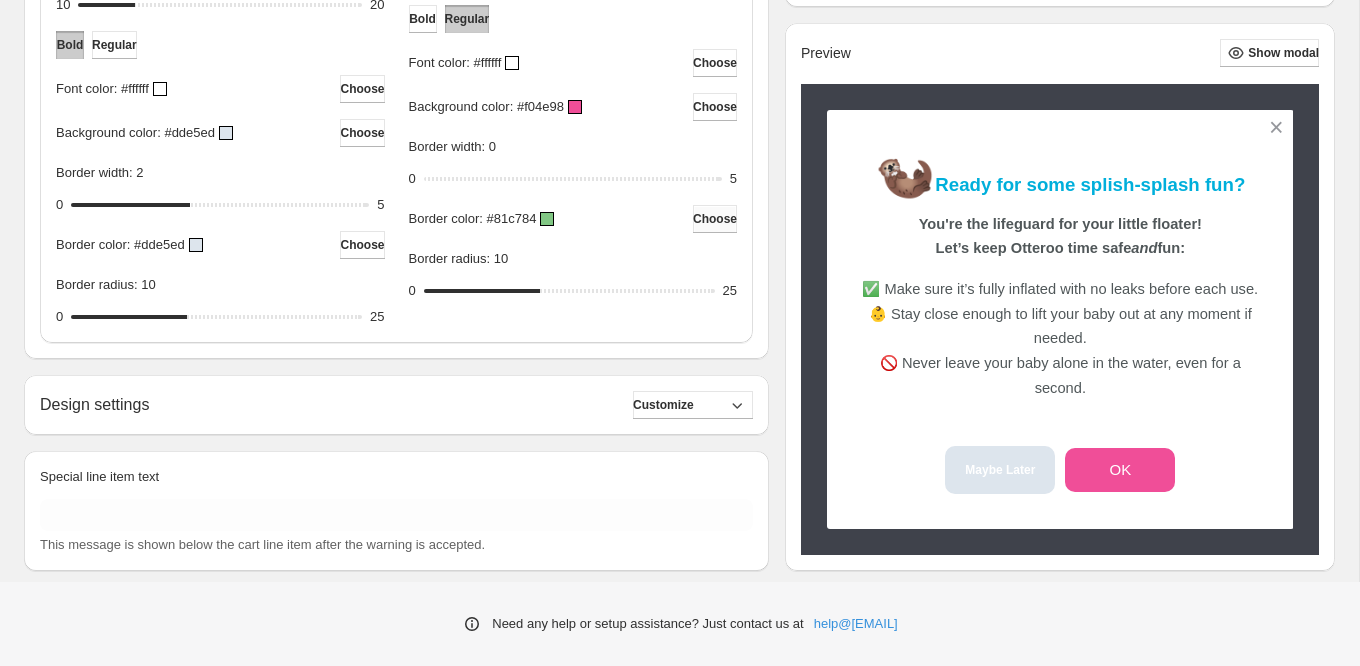 click on "Choose" at bounding box center [715, 219] 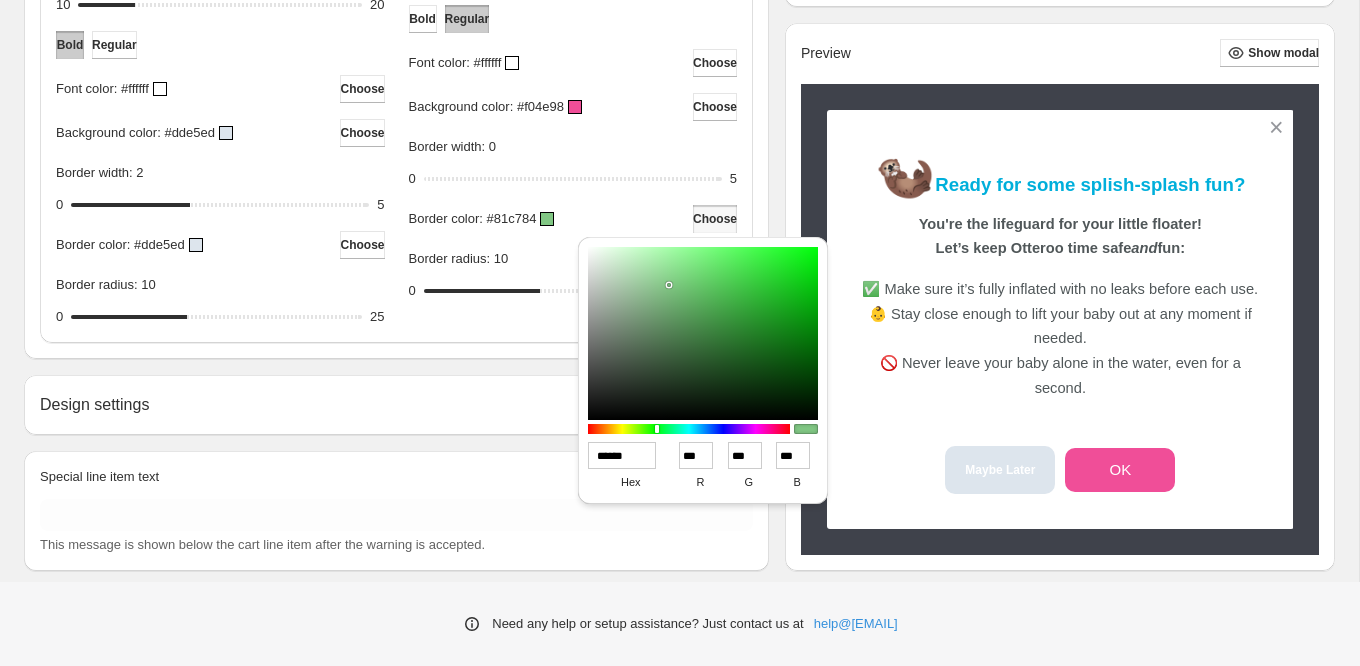 click on "******" at bounding box center (622, 455) 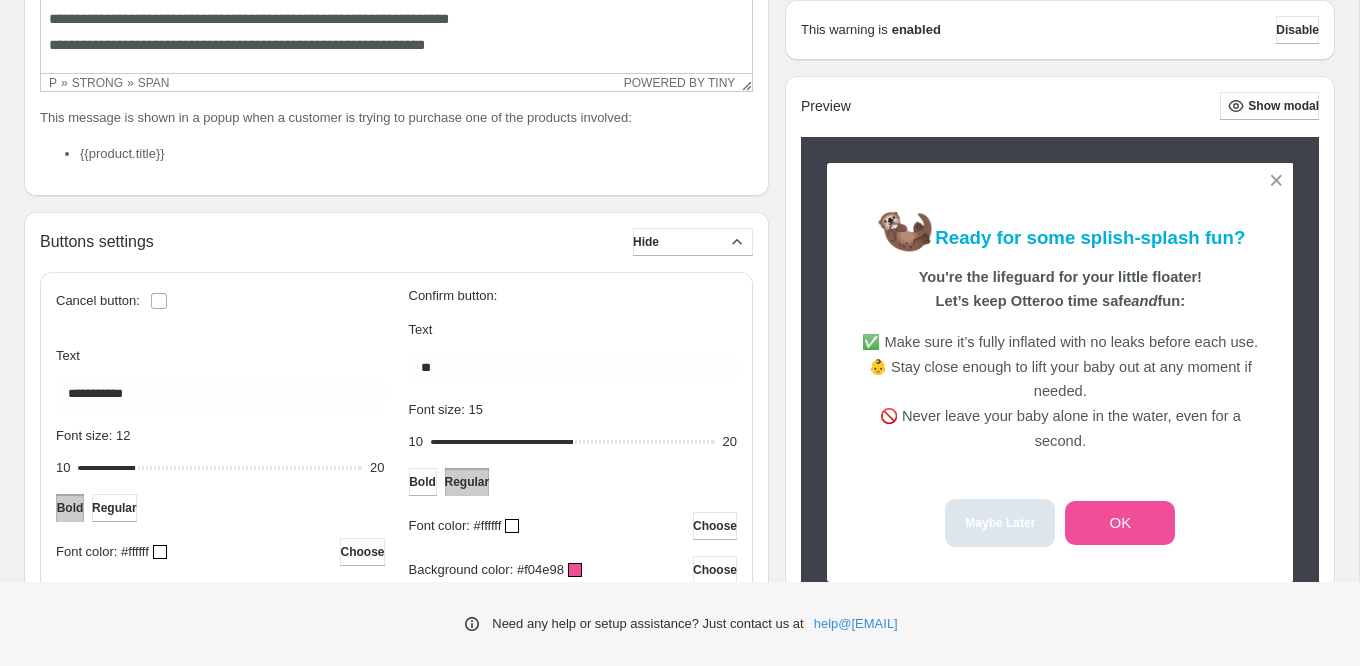 scroll, scrollTop: 497, scrollLeft: 0, axis: vertical 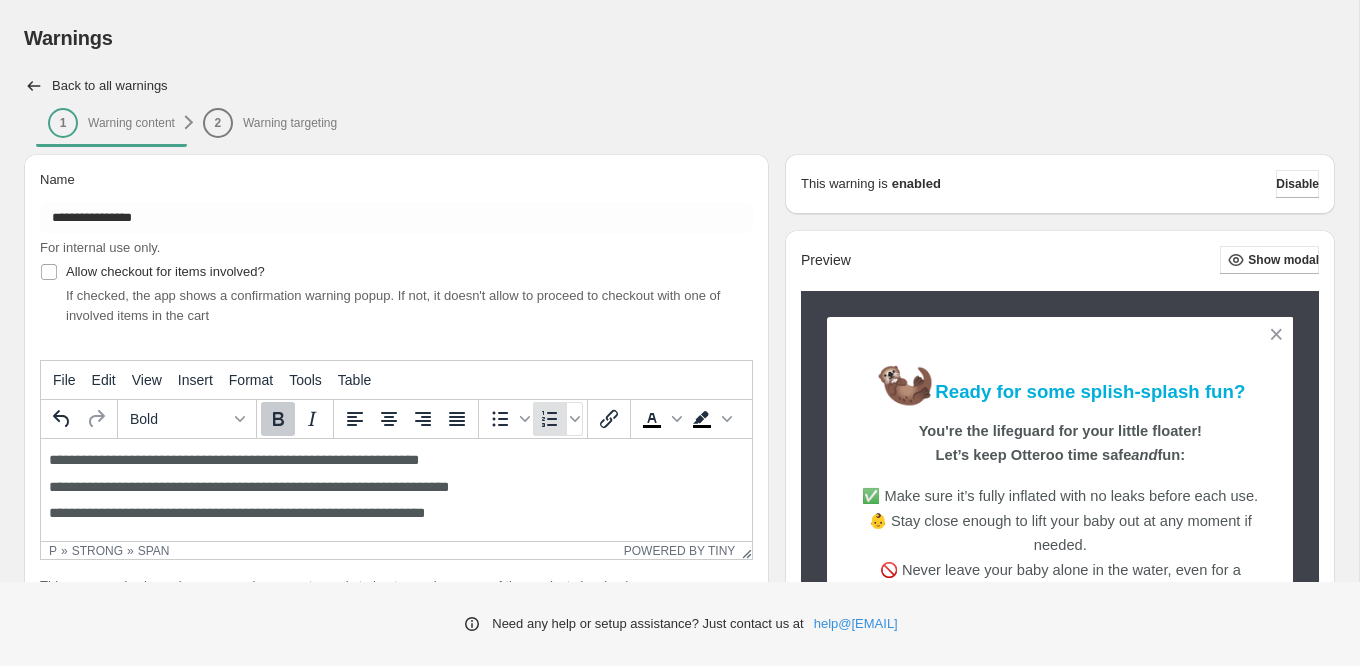 drag, startPoint x: 572, startPoint y: 414, endPoint x: 536, endPoint y: 414, distance: 36 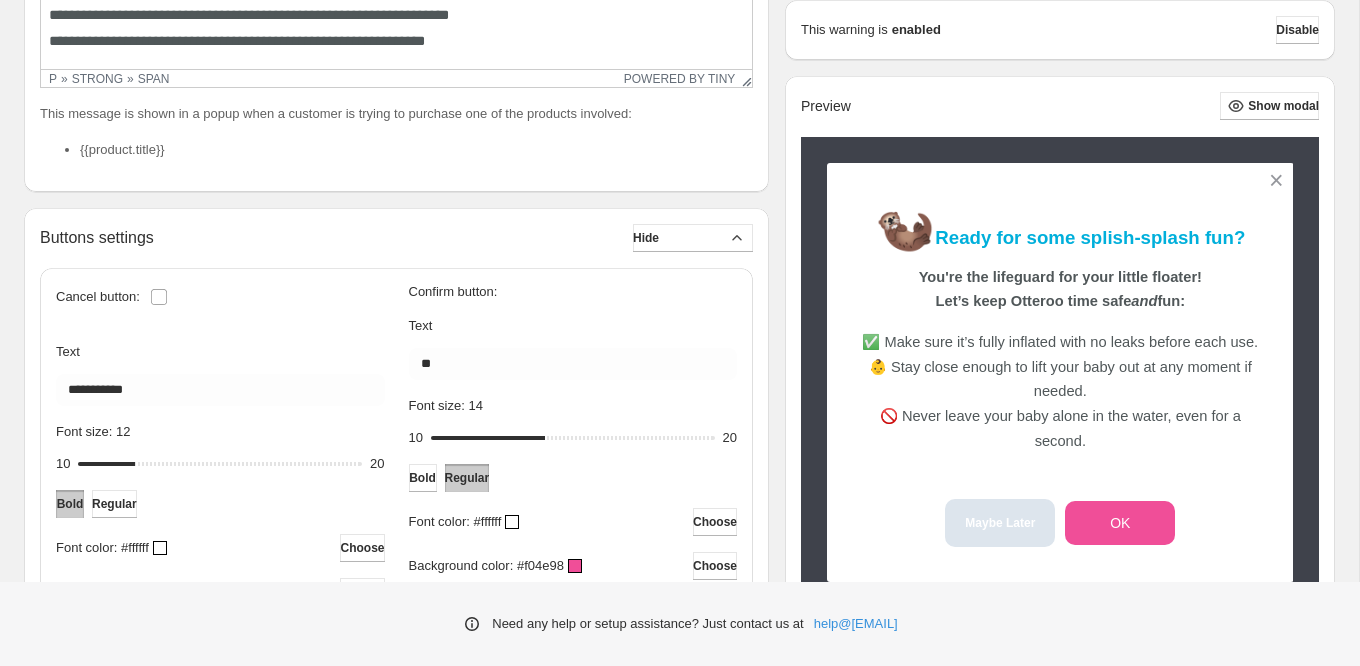 scroll, scrollTop: 493, scrollLeft: 0, axis: vertical 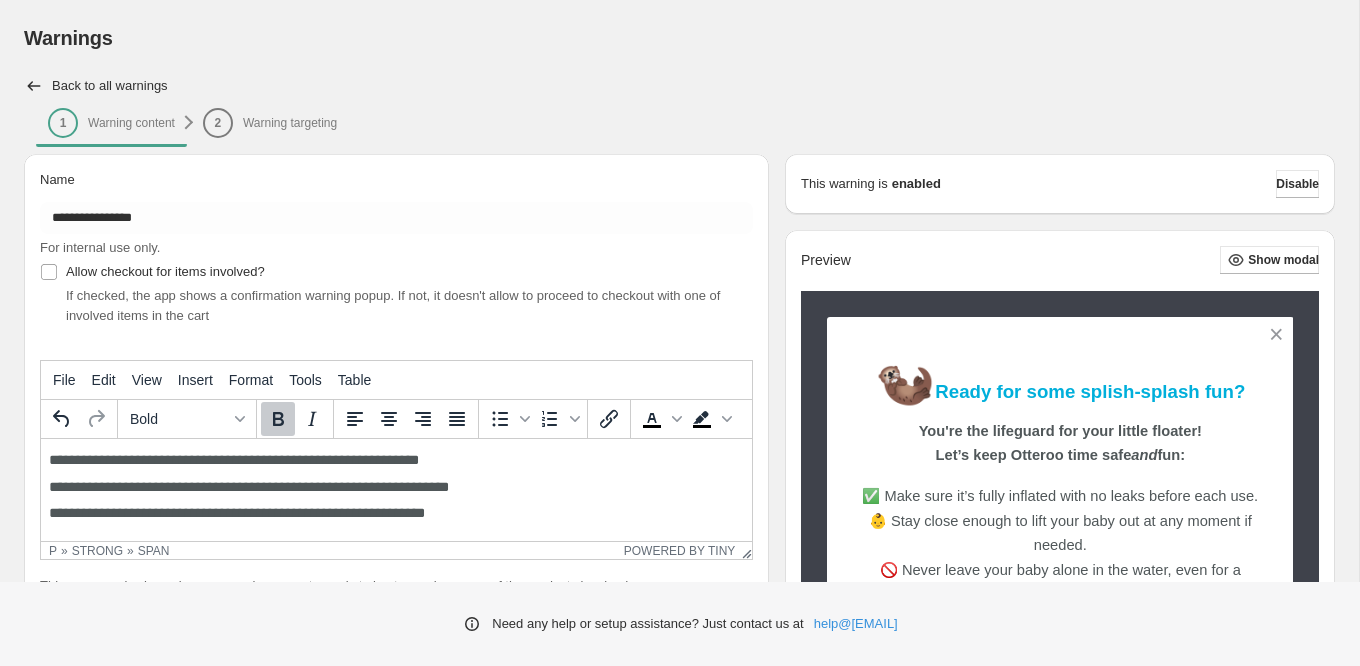drag, startPoint x: 543, startPoint y: 418, endPoint x: 528, endPoint y: 419, distance: 15.033297 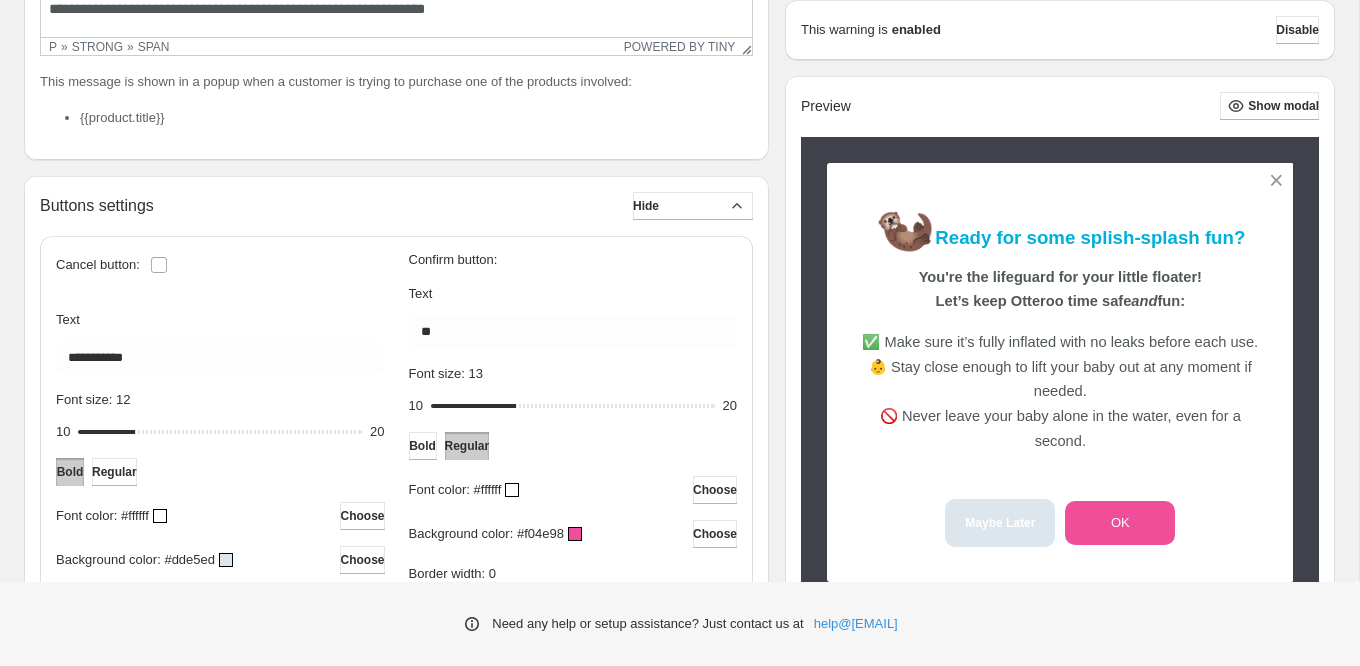 scroll, scrollTop: 517, scrollLeft: 0, axis: vertical 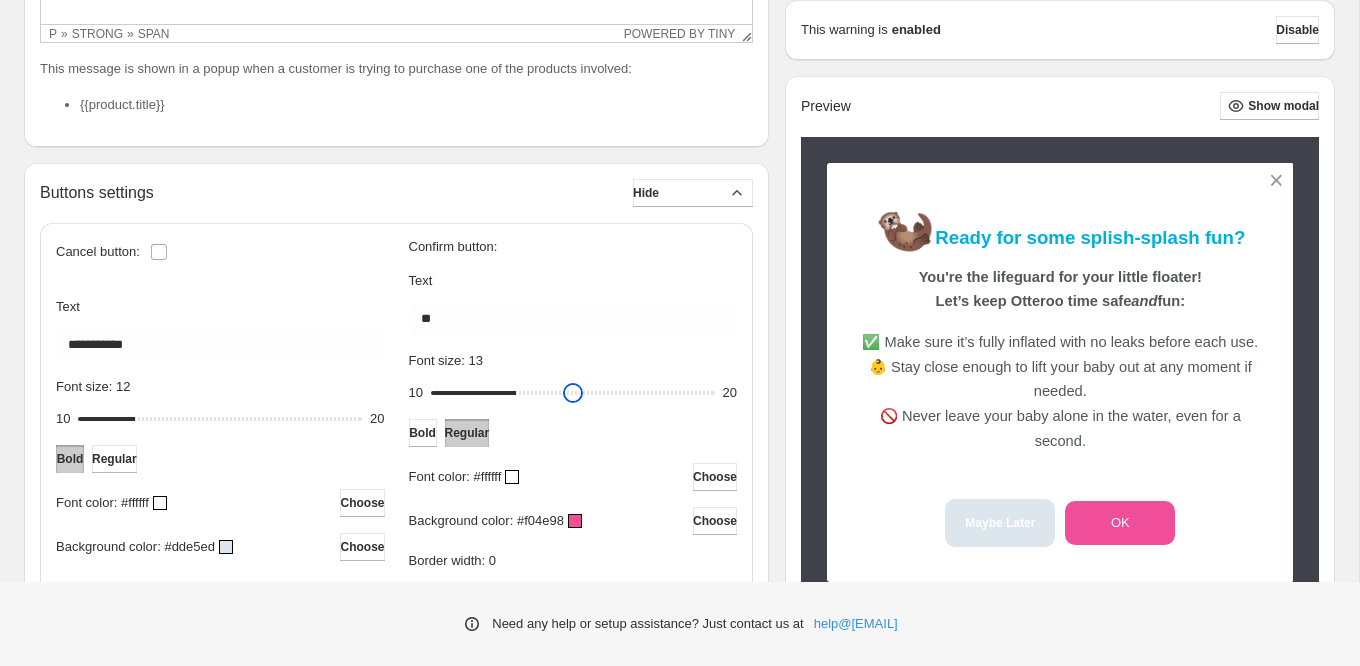 type on "**" 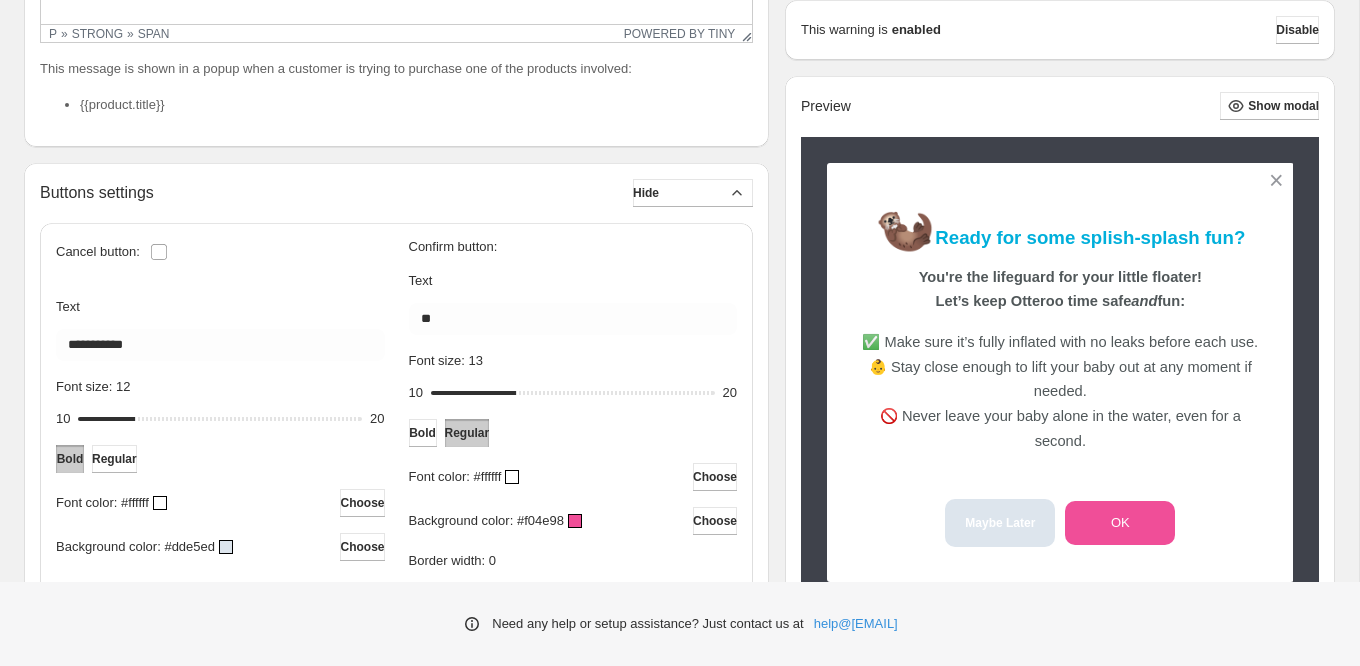 scroll, scrollTop: 0, scrollLeft: 0, axis: both 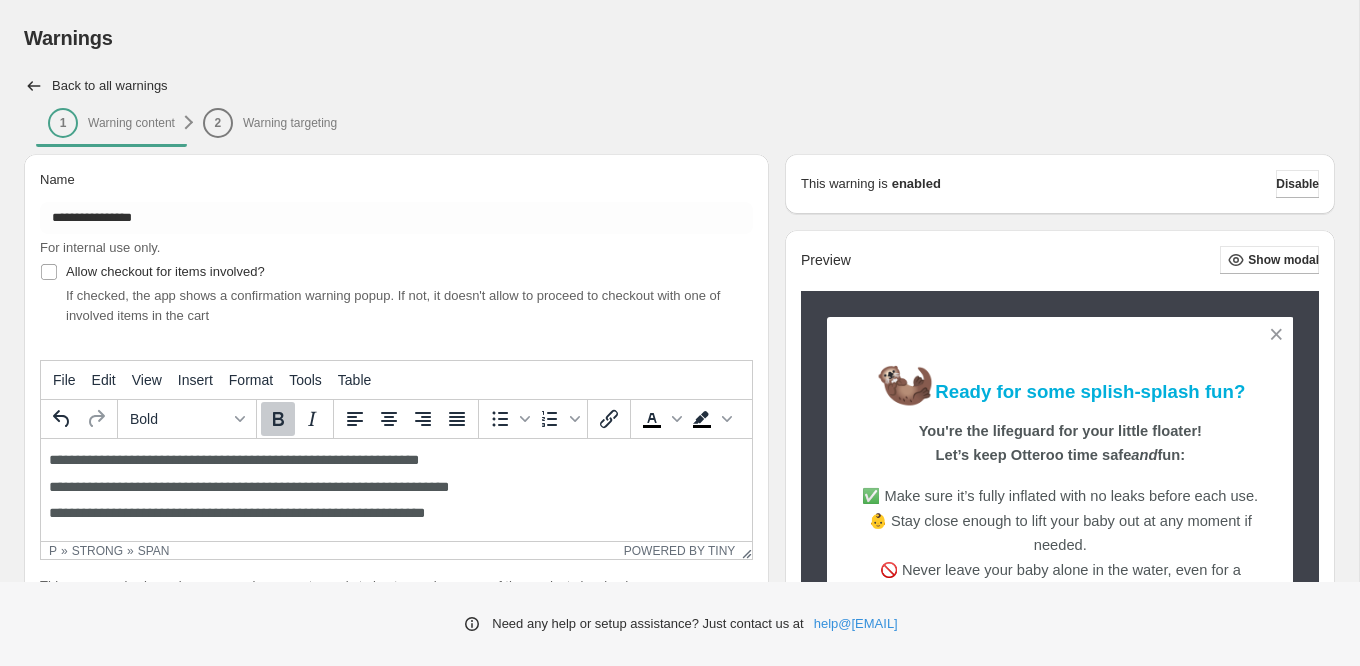 drag, startPoint x: 521, startPoint y: 399, endPoint x: 503, endPoint y: 399, distance: 18 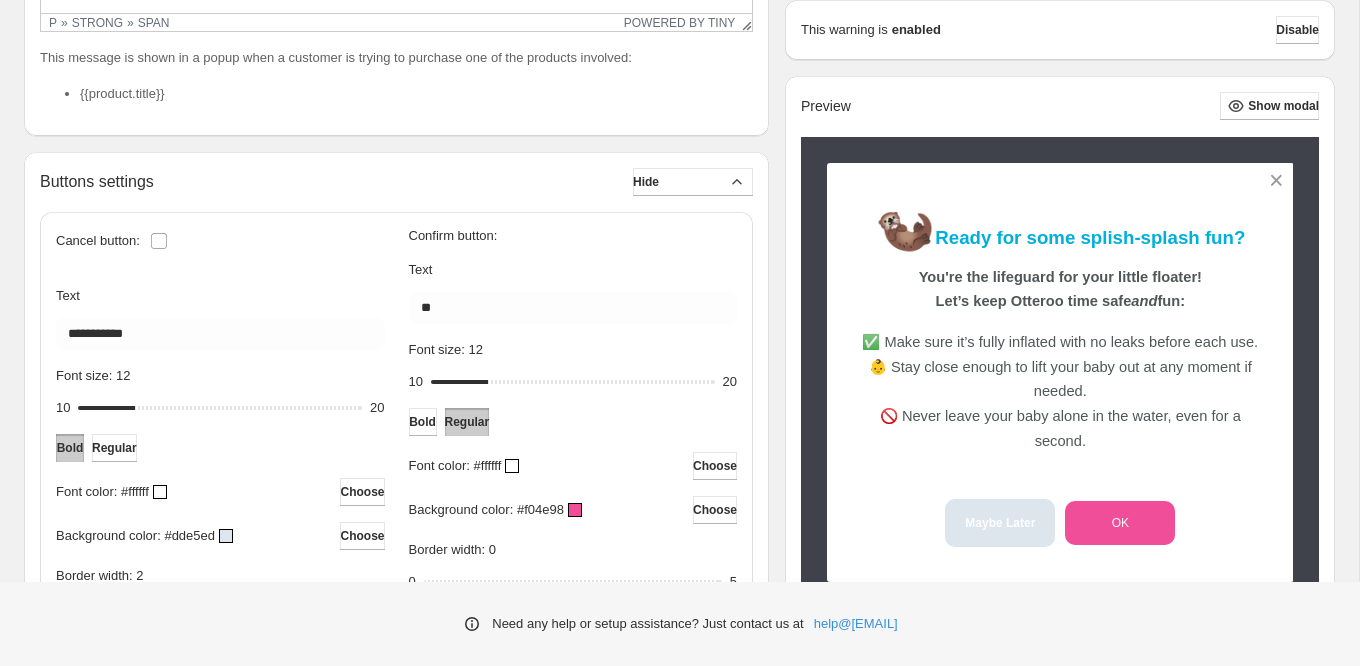 scroll, scrollTop: 733, scrollLeft: 0, axis: vertical 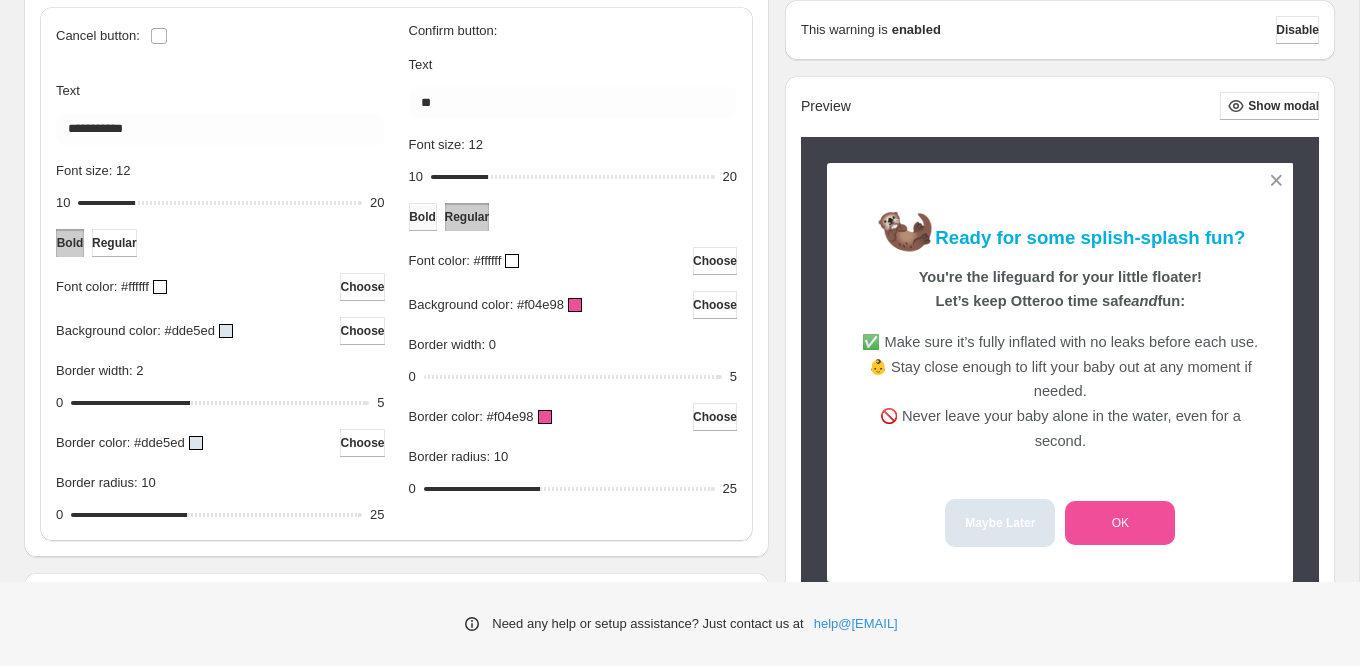 click on "Bold" at bounding box center (422, 217) 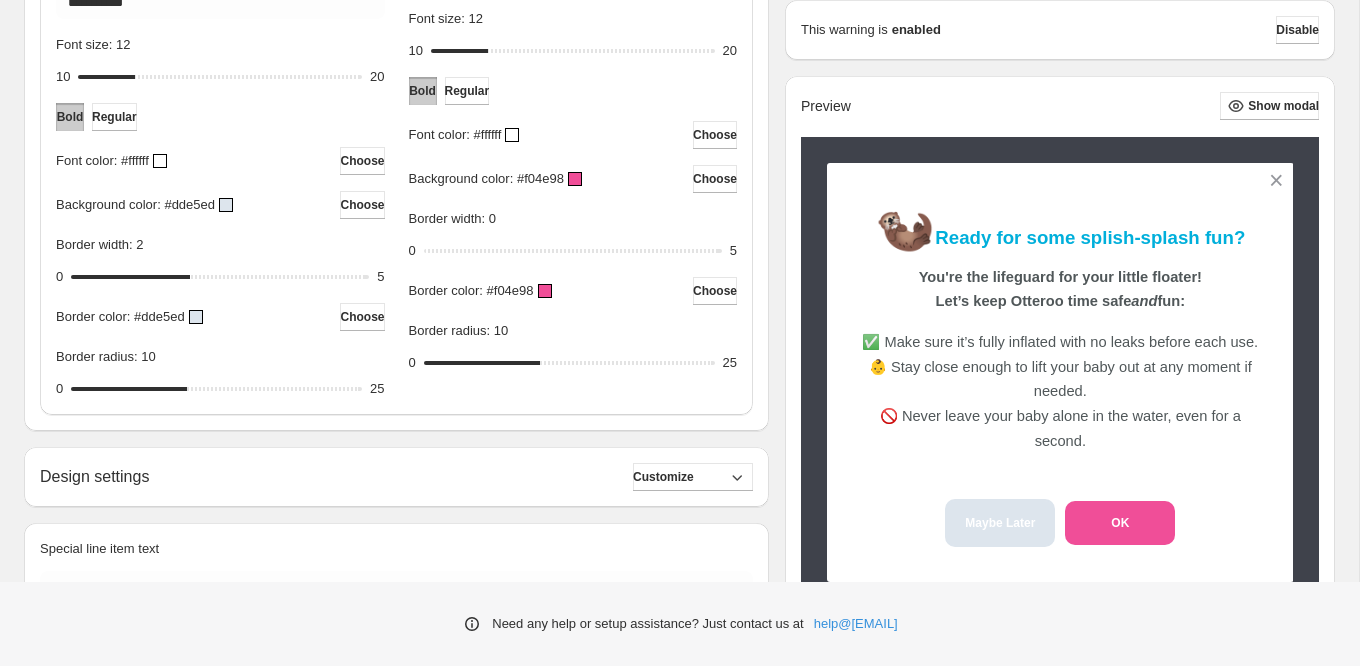 scroll, scrollTop: 857, scrollLeft: 0, axis: vertical 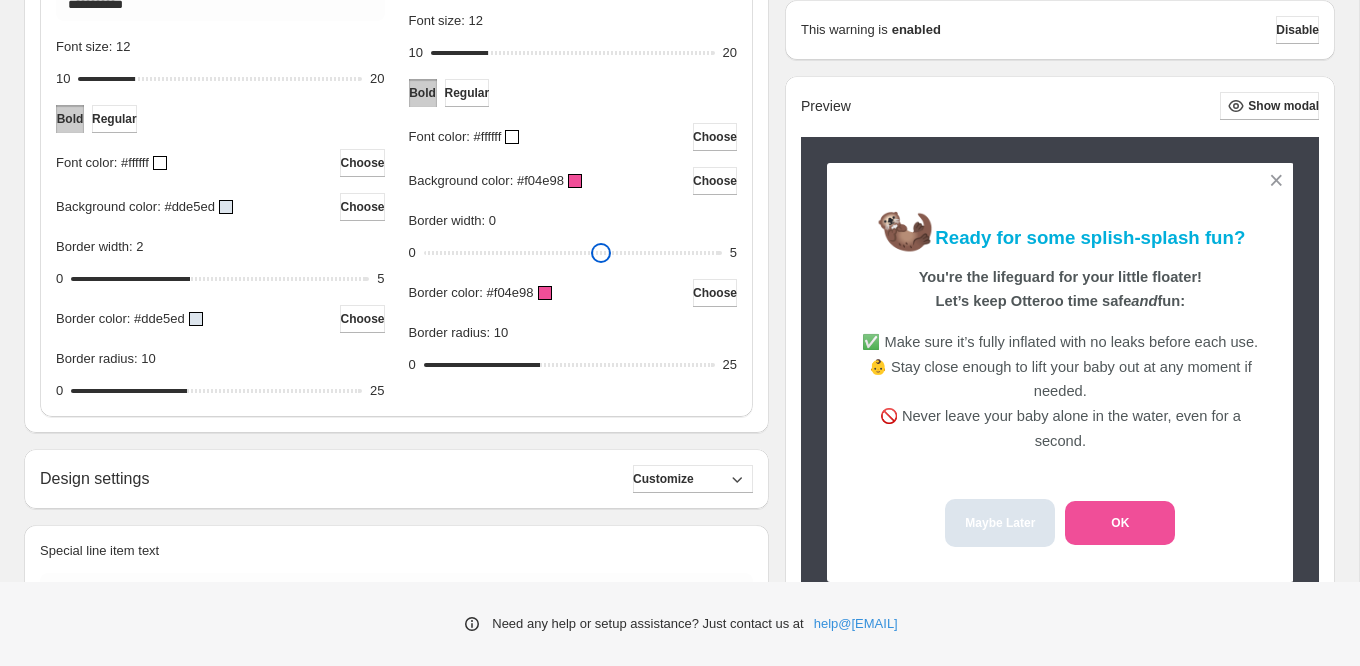 type on "*" 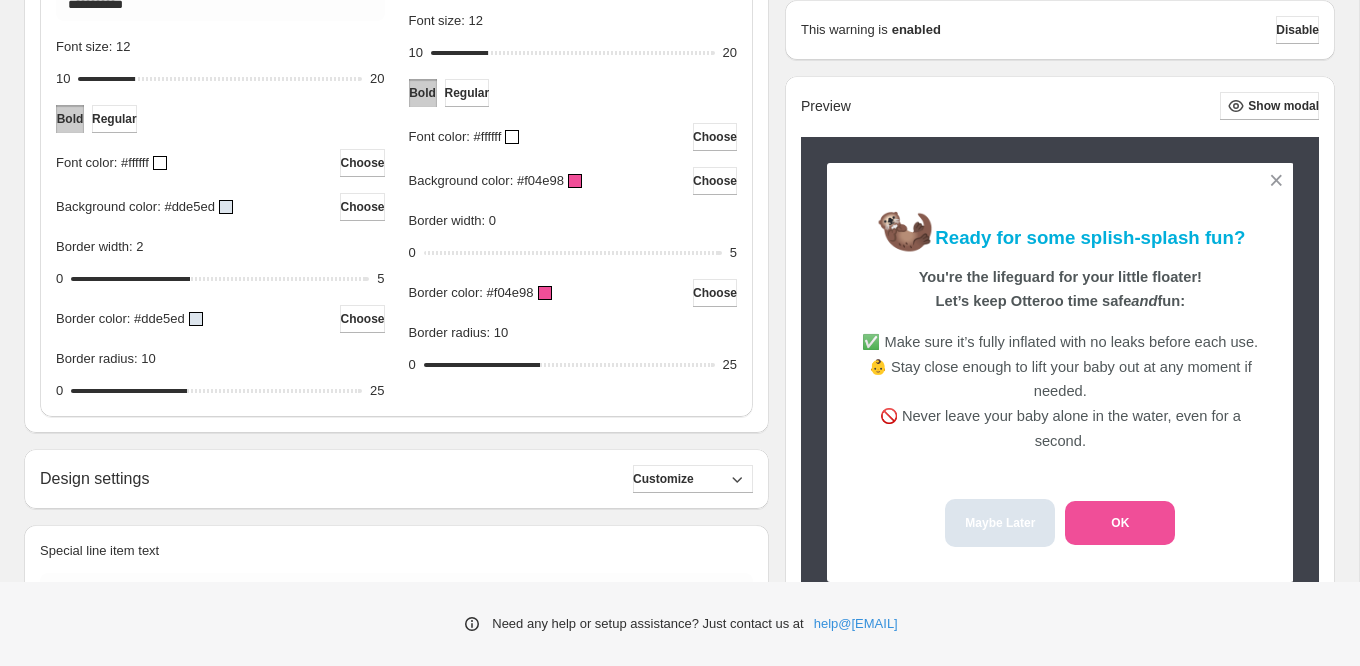 scroll, scrollTop: 0, scrollLeft: 0, axis: both 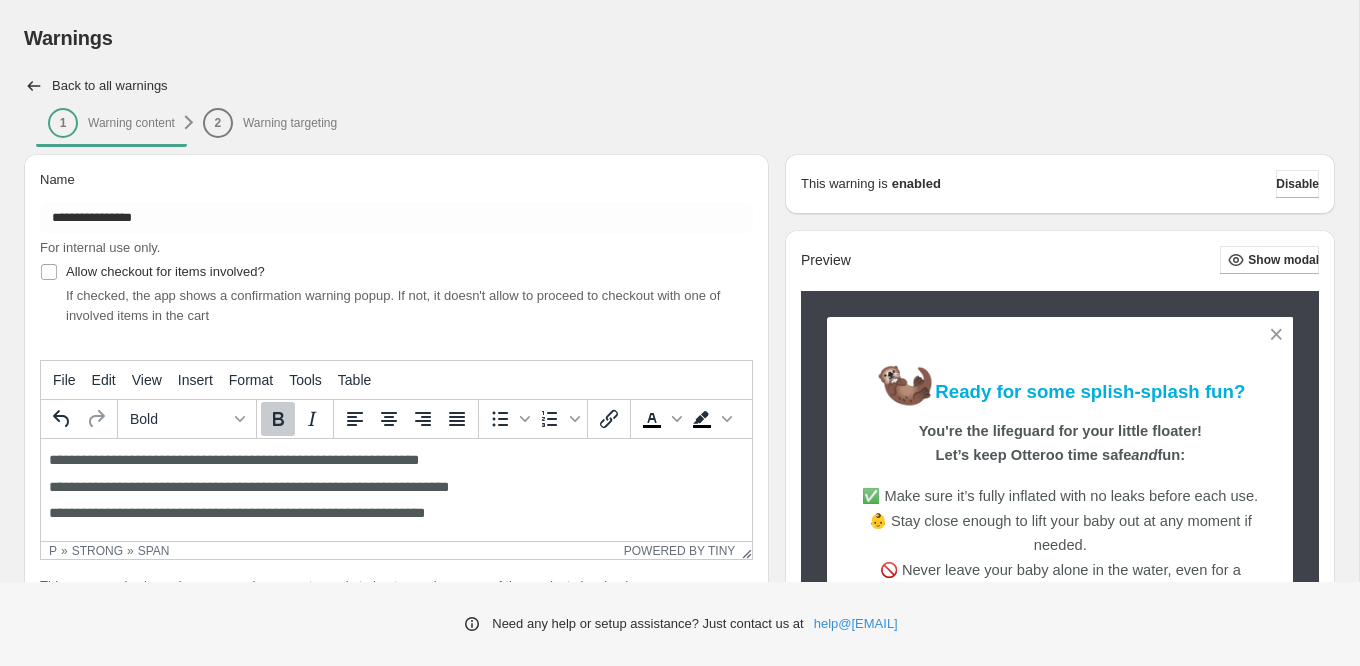 drag, startPoint x: 435, startPoint y: 253, endPoint x: 478, endPoint y: 260, distance: 43.56604 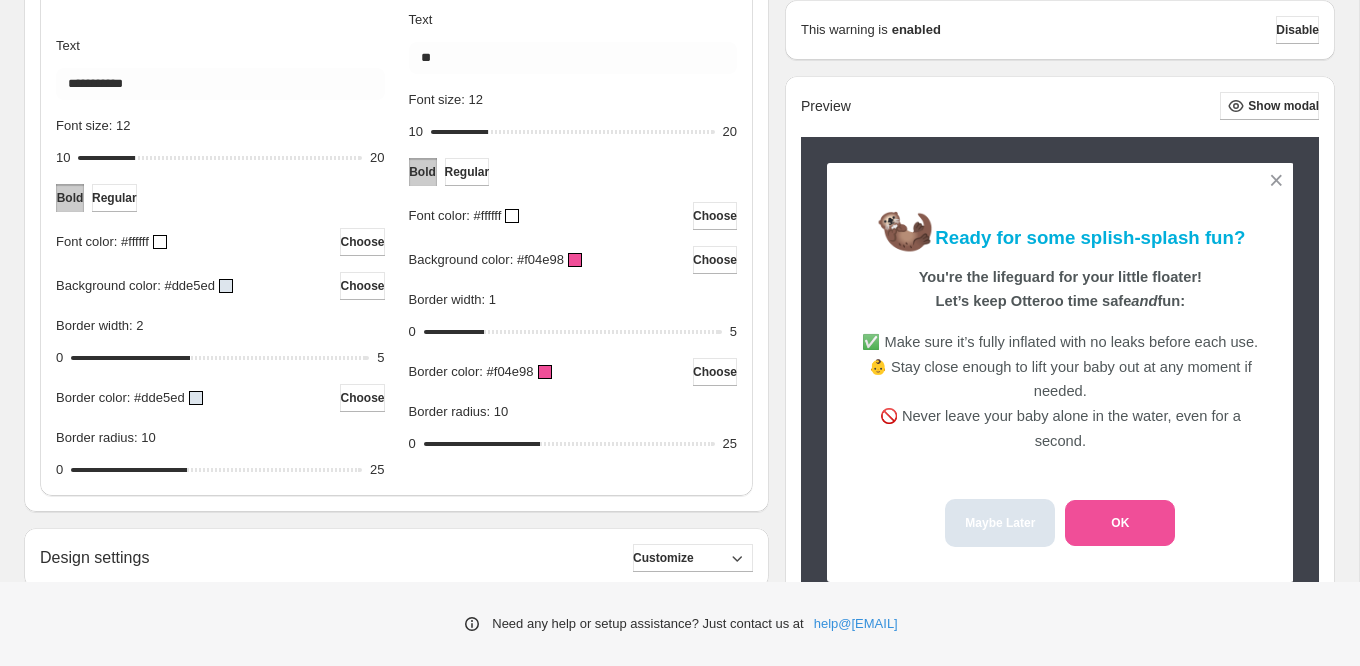 scroll, scrollTop: 963, scrollLeft: 0, axis: vertical 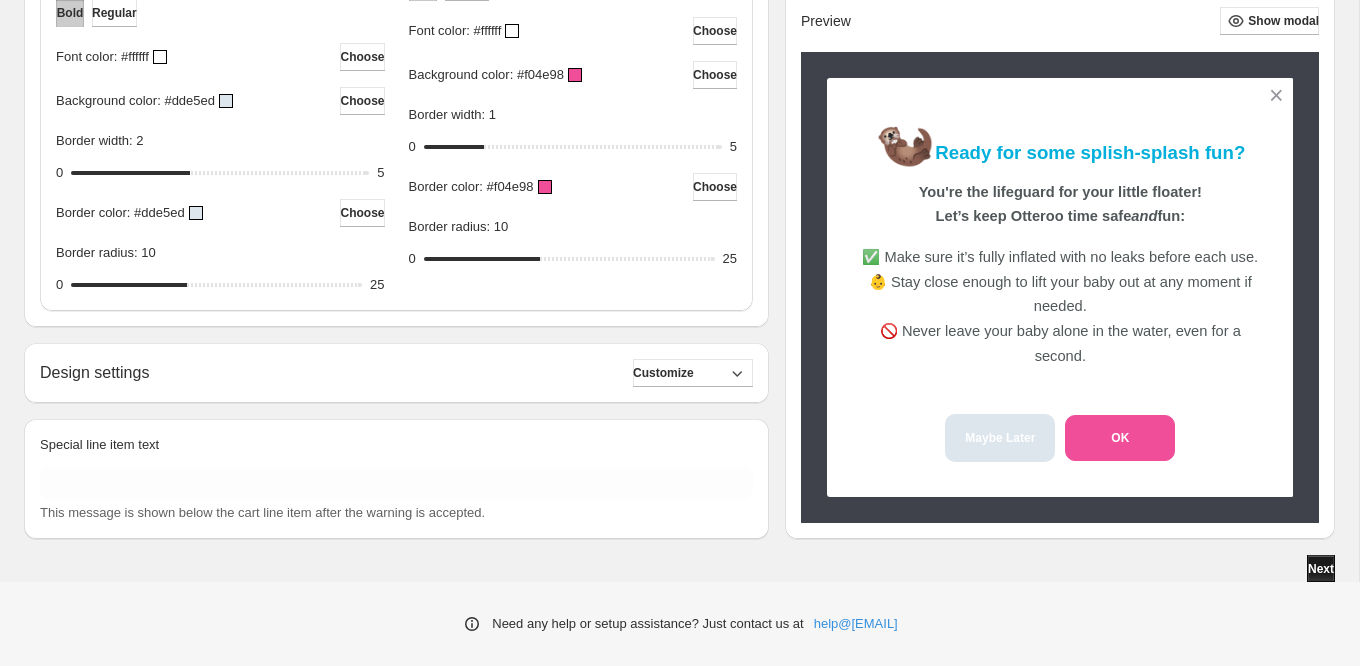 click on "Next" at bounding box center (1321, 569) 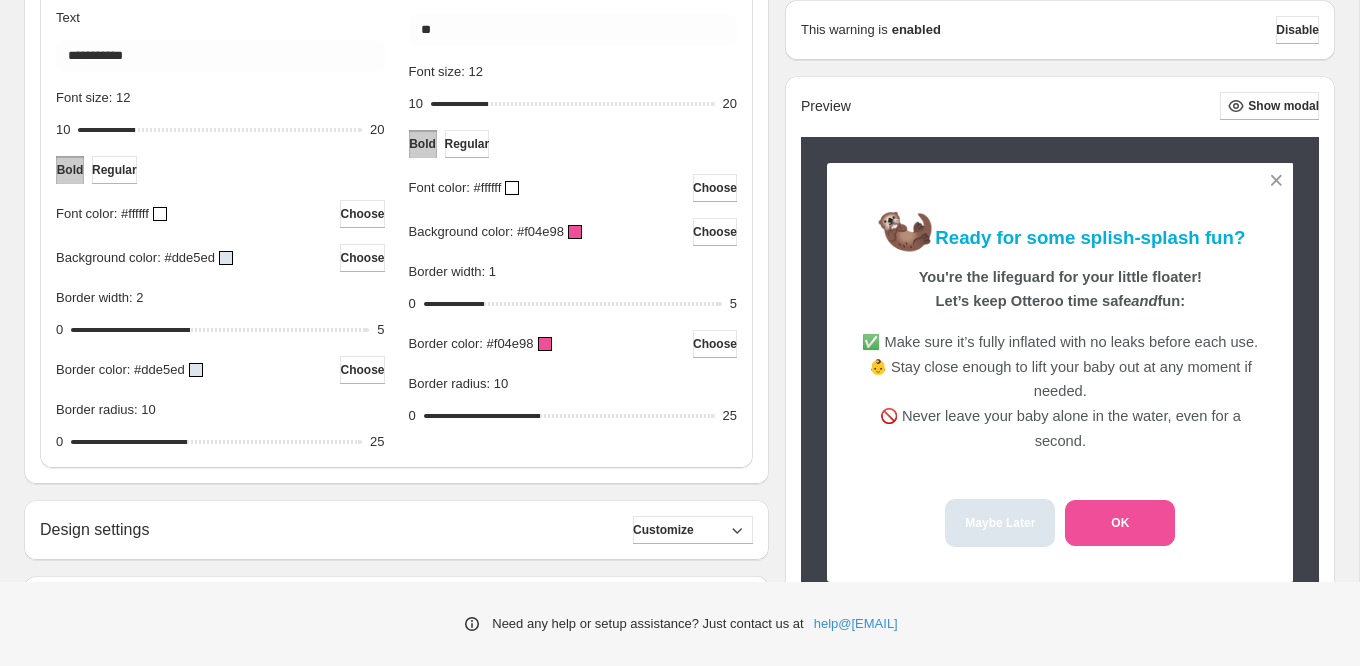 scroll, scrollTop: 963, scrollLeft: 0, axis: vertical 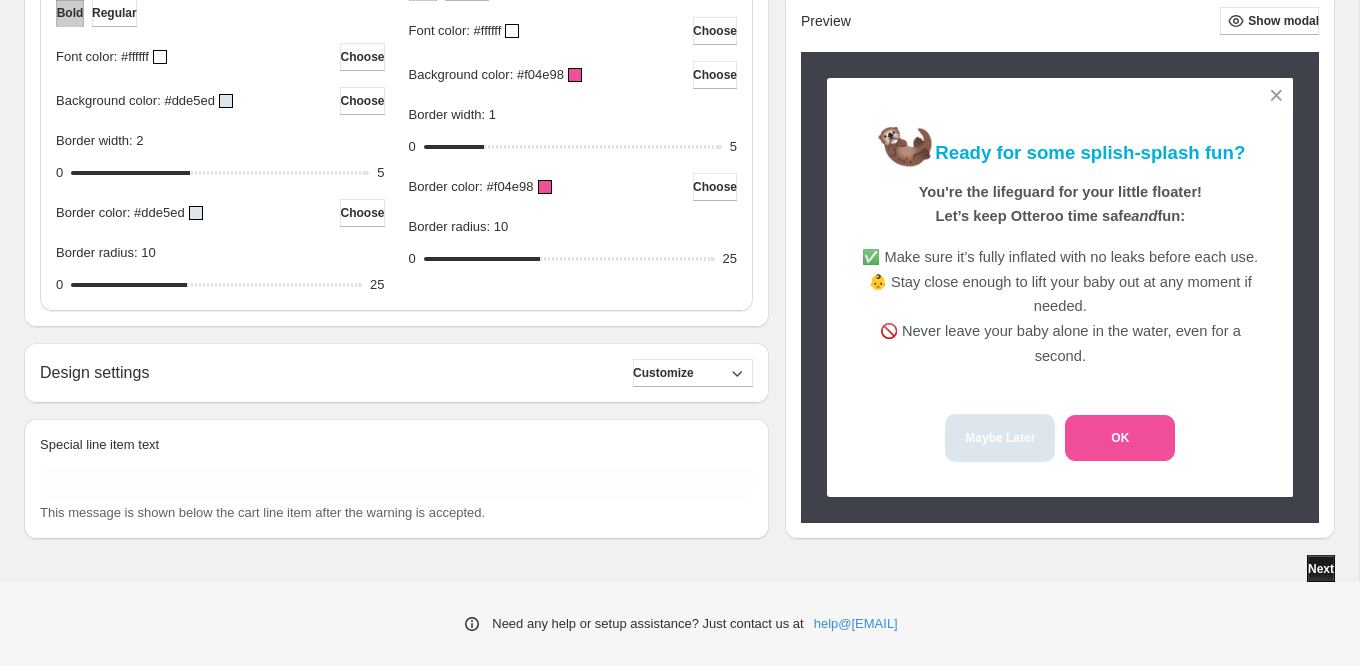 click on "Next" at bounding box center [1321, 569] 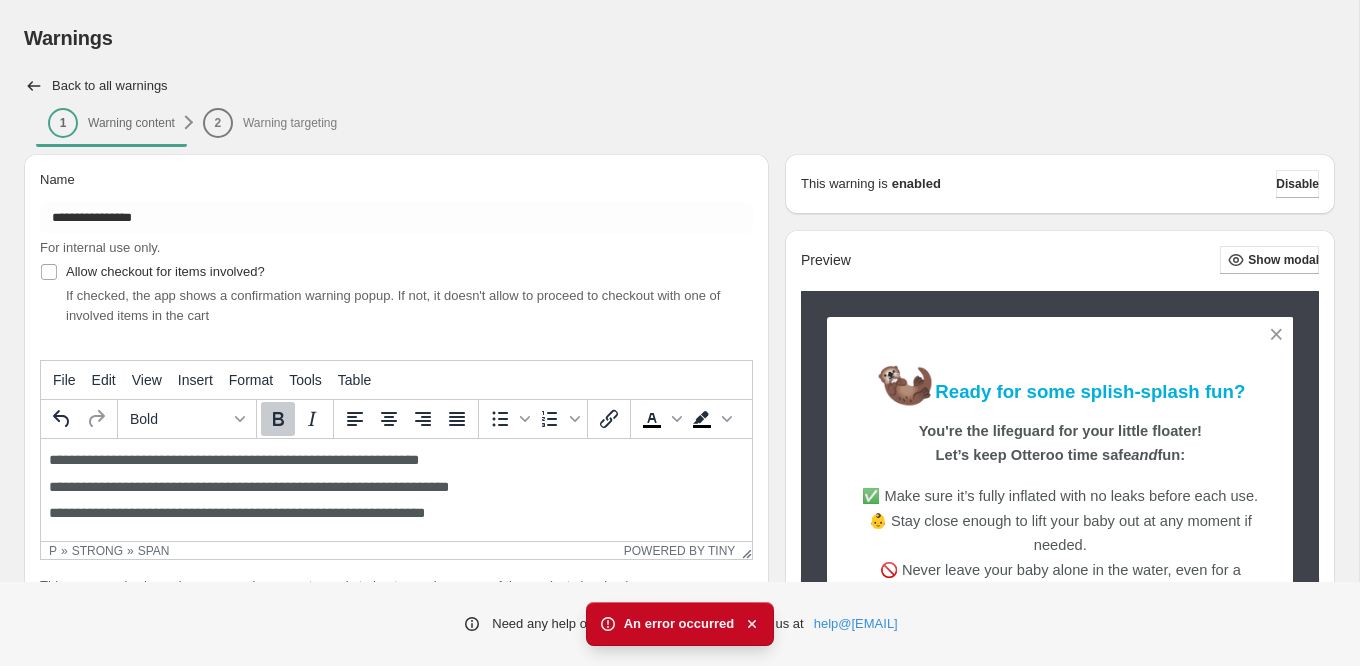 click 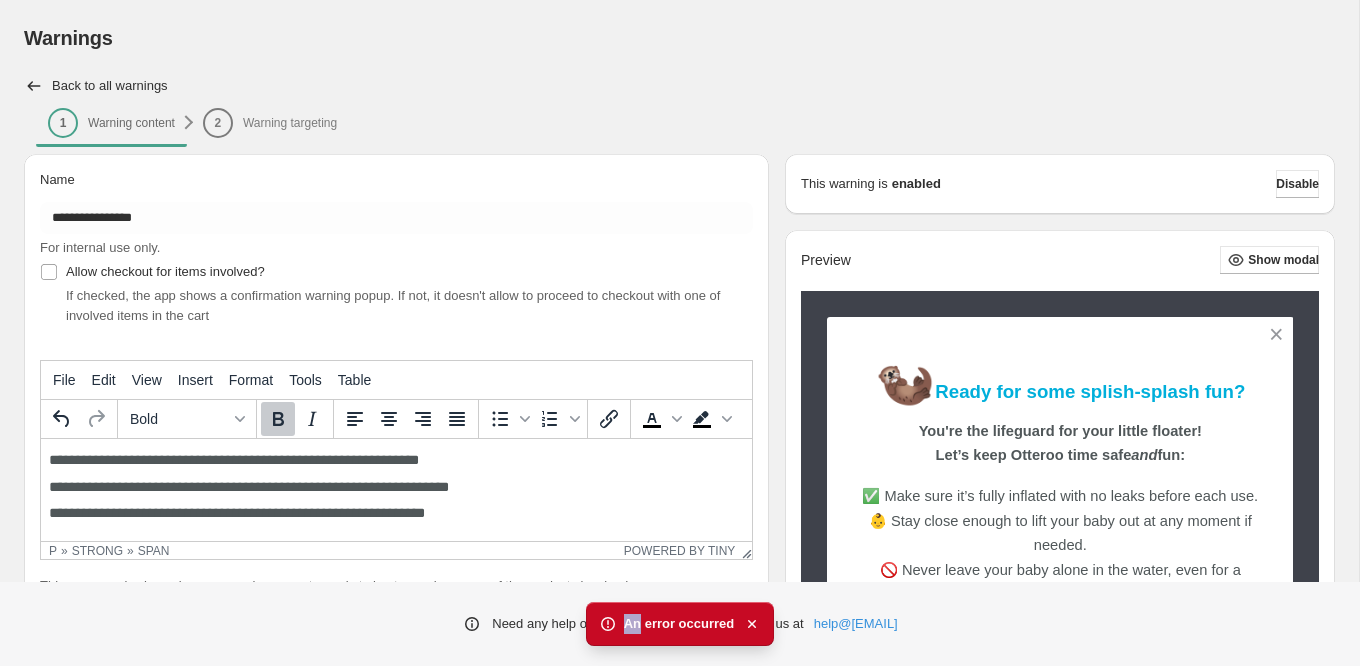 click 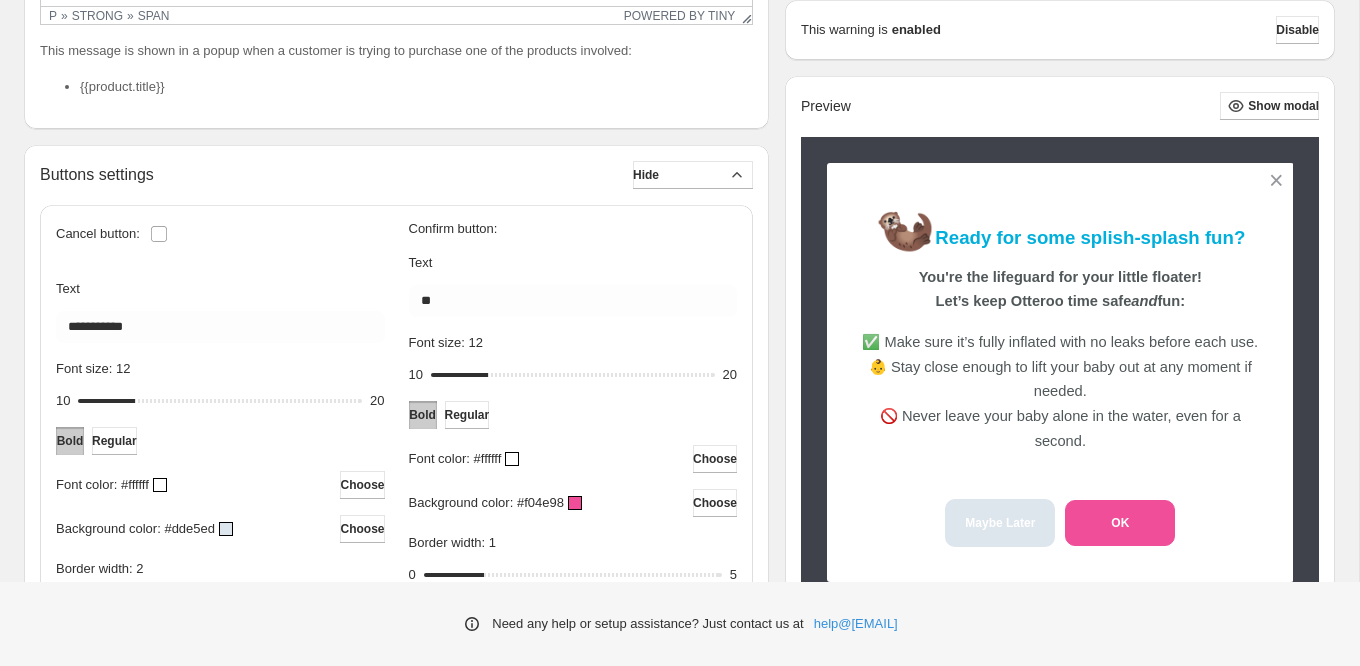 scroll, scrollTop: 890, scrollLeft: 0, axis: vertical 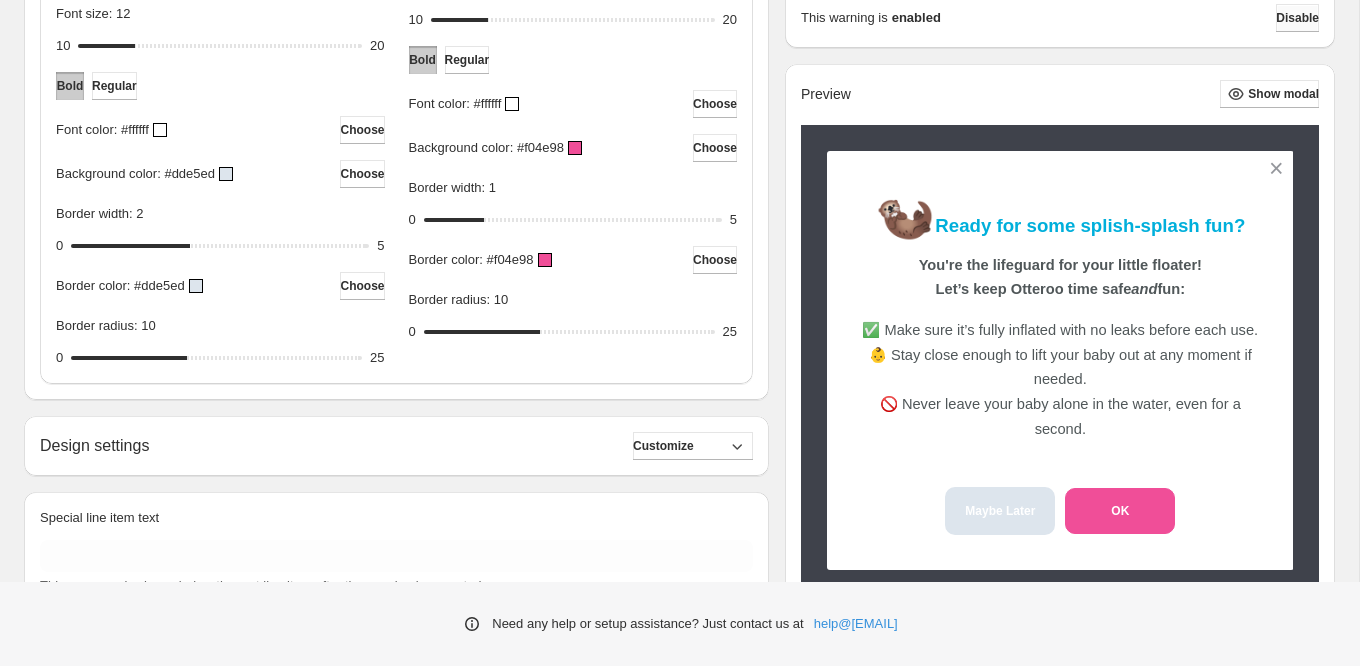 click on "Disable" at bounding box center [1297, 18] 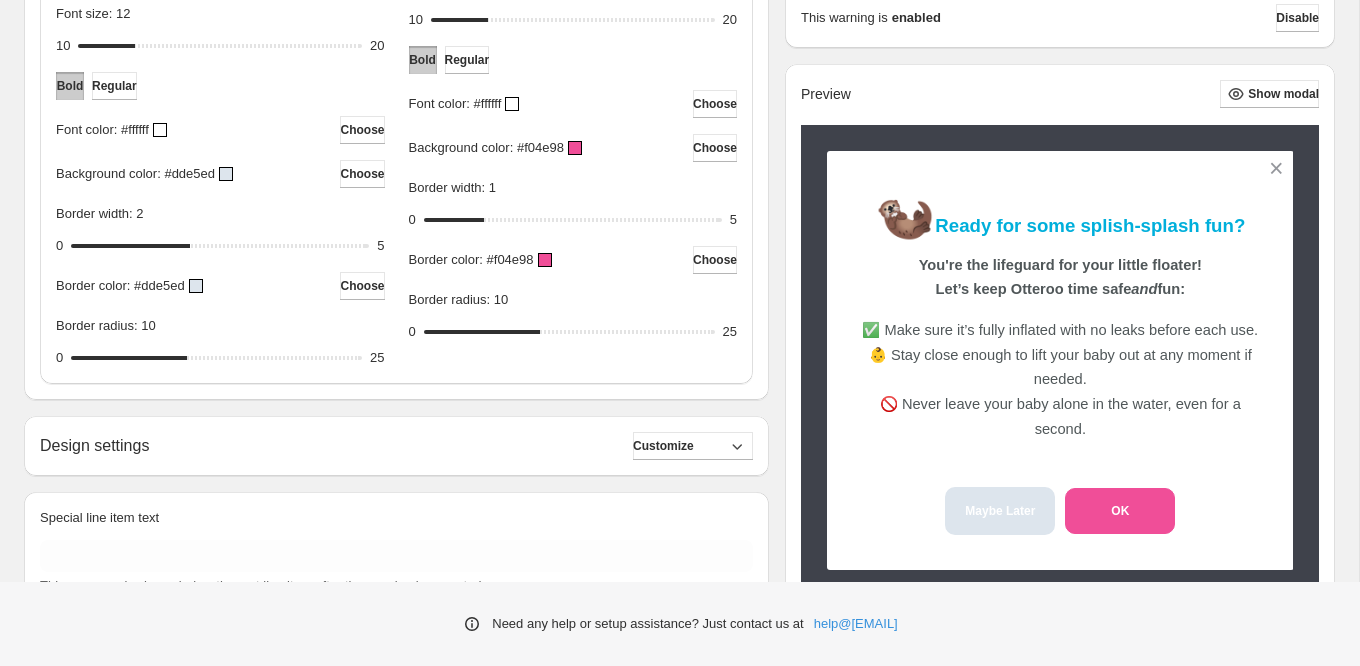 scroll, scrollTop: 963, scrollLeft: 0, axis: vertical 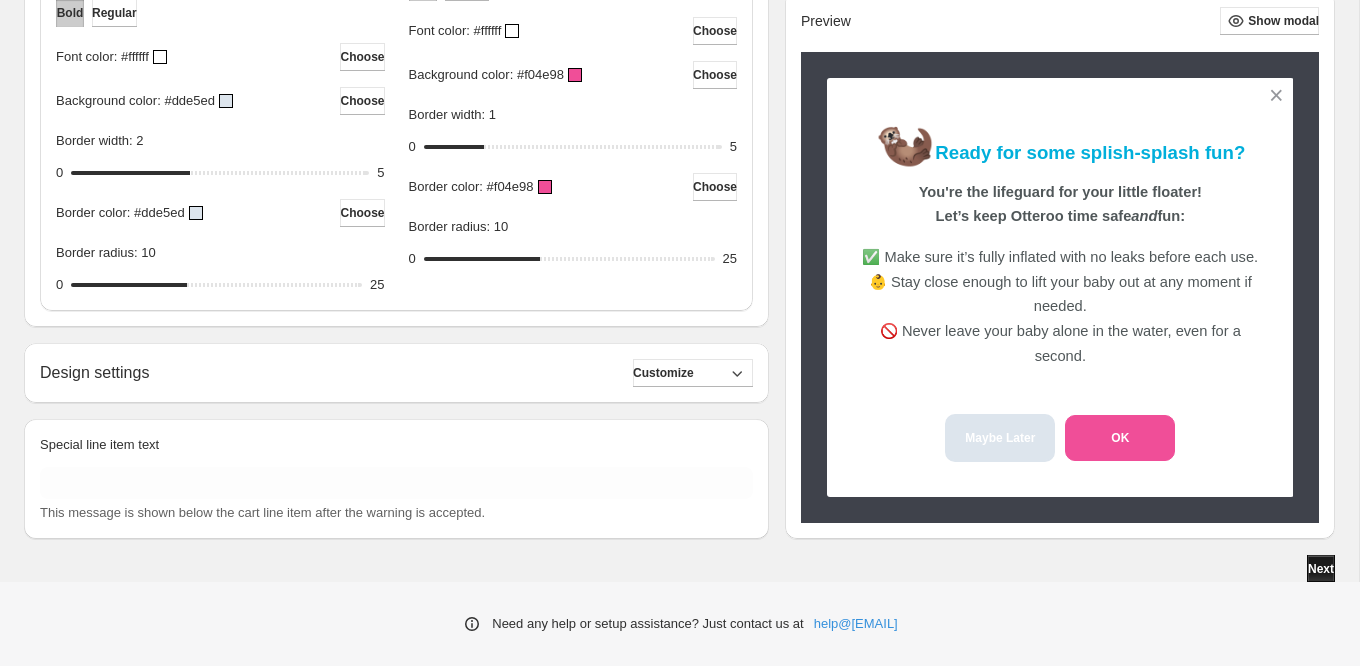 click on "Next" at bounding box center (1321, 569) 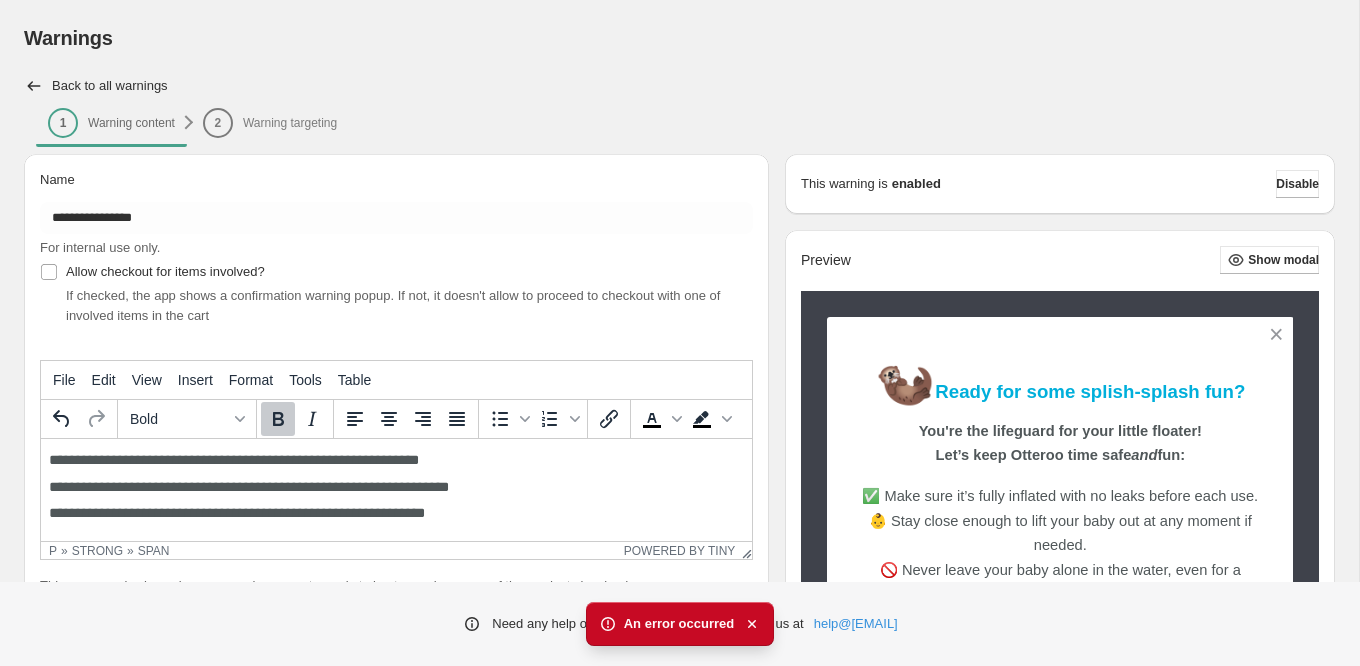 click on "2 Warning targeting" at bounding box center (270, 122) 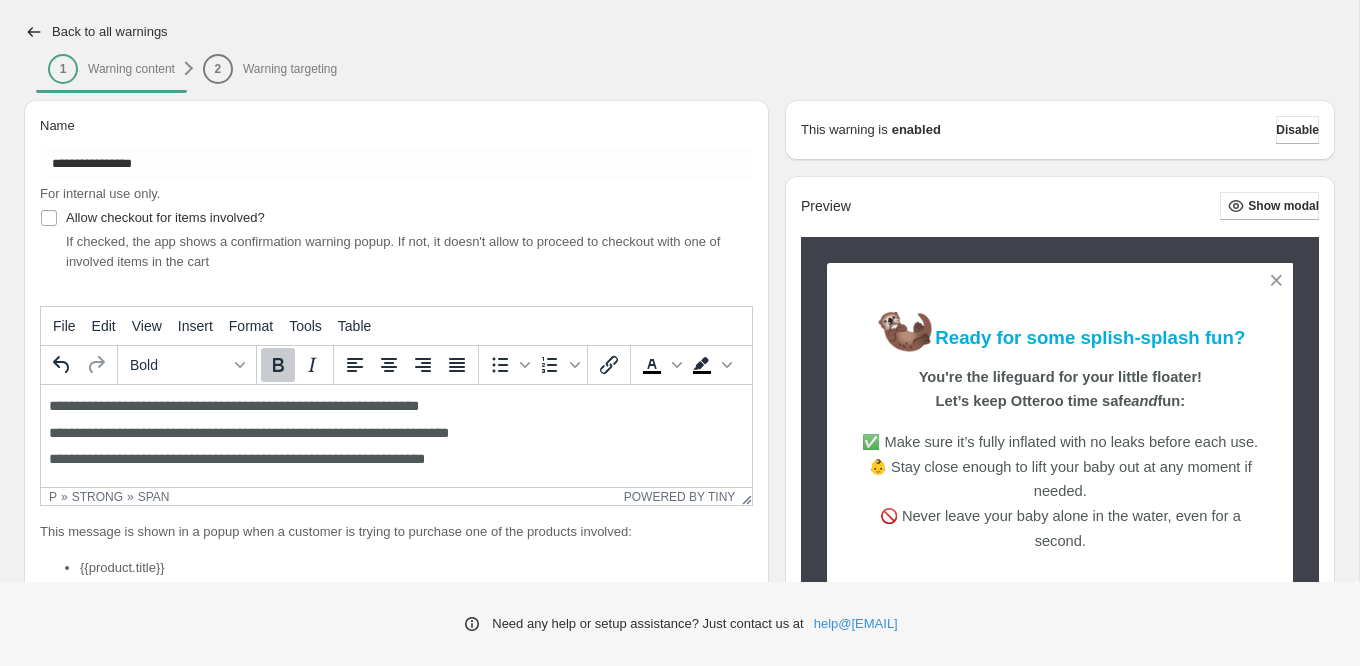 scroll, scrollTop: 58, scrollLeft: 0, axis: vertical 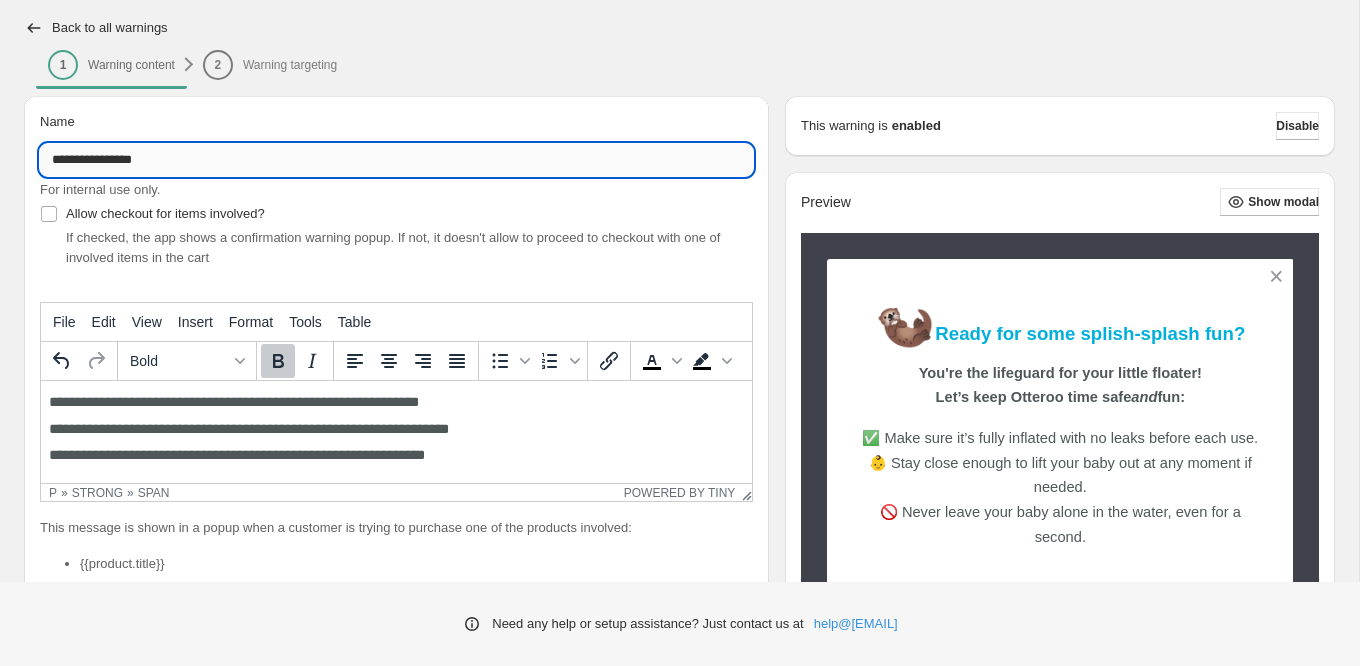 click on "**********" at bounding box center [396, 160] 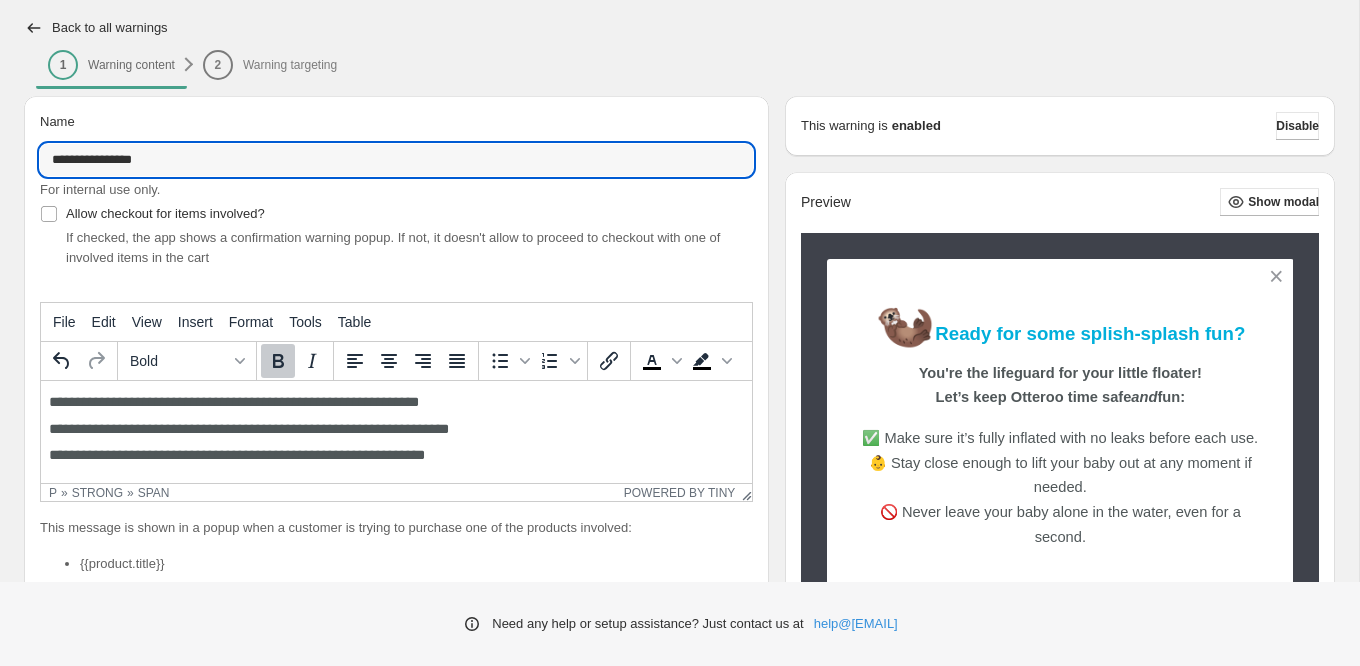drag, startPoint x: 190, startPoint y: 159, endPoint x: 28, endPoint y: 158, distance: 162.00308 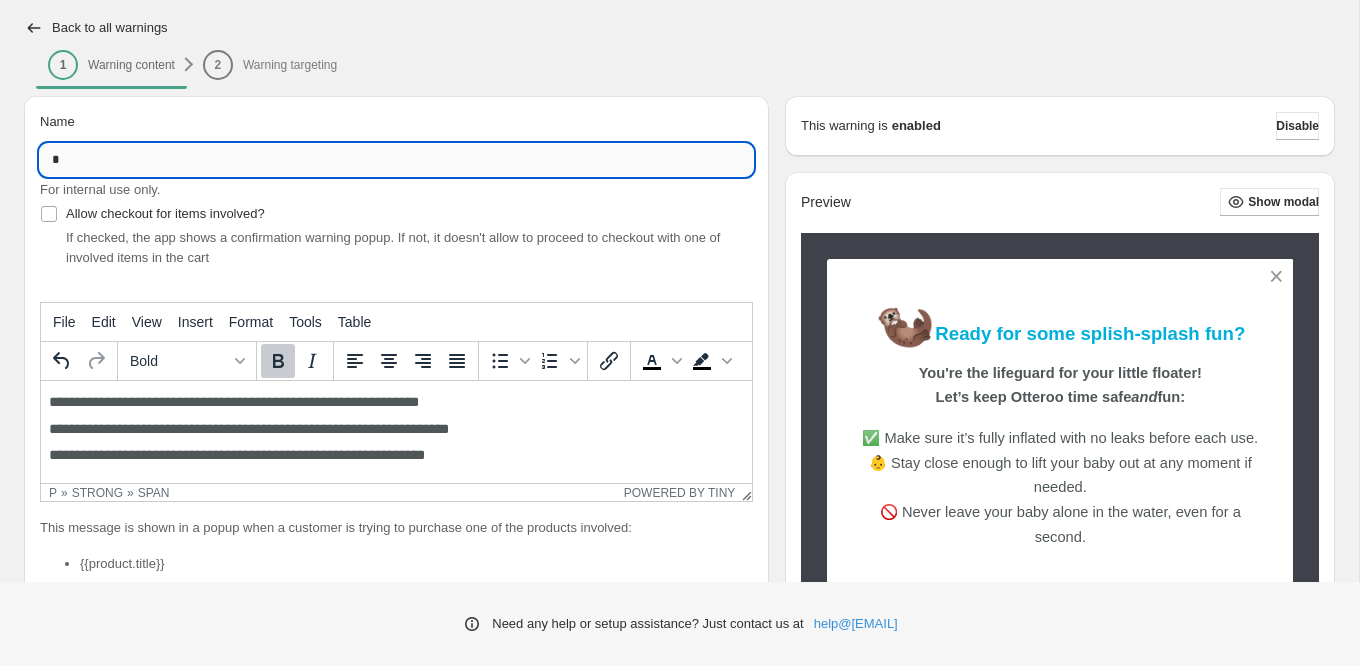 click on "*" at bounding box center (396, 160) 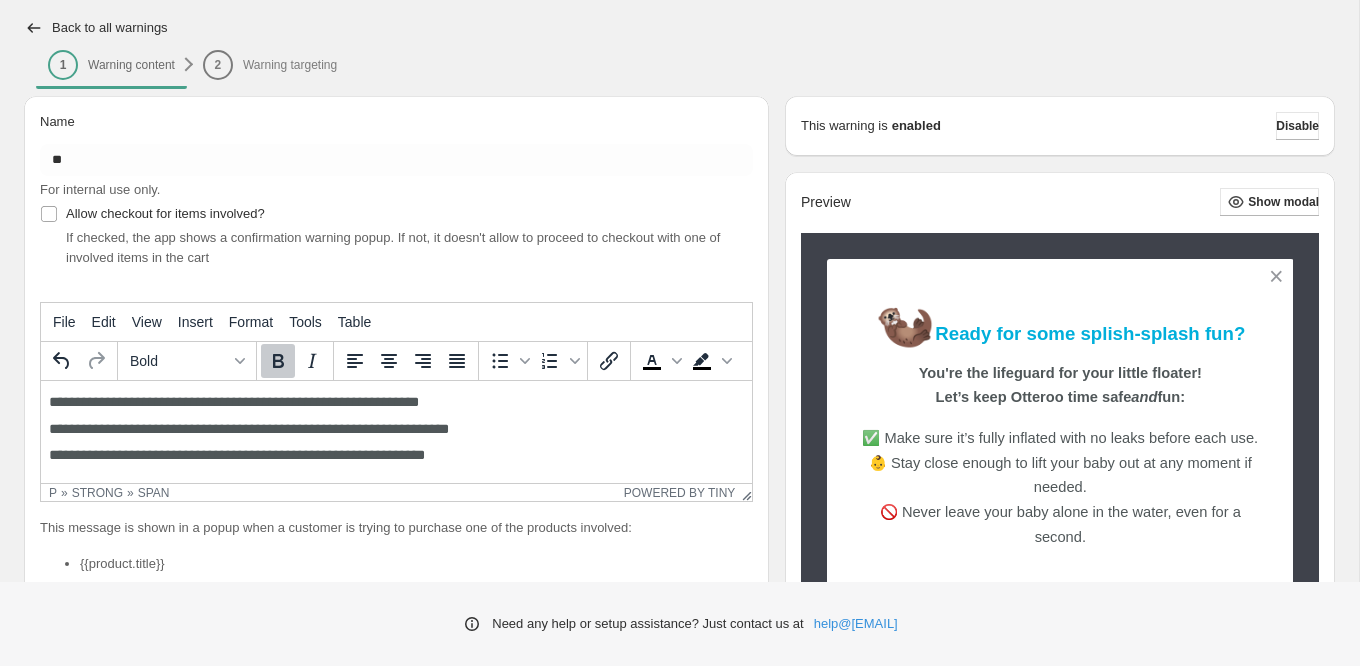 click on "Back to all warnings" at bounding box center [110, 28] 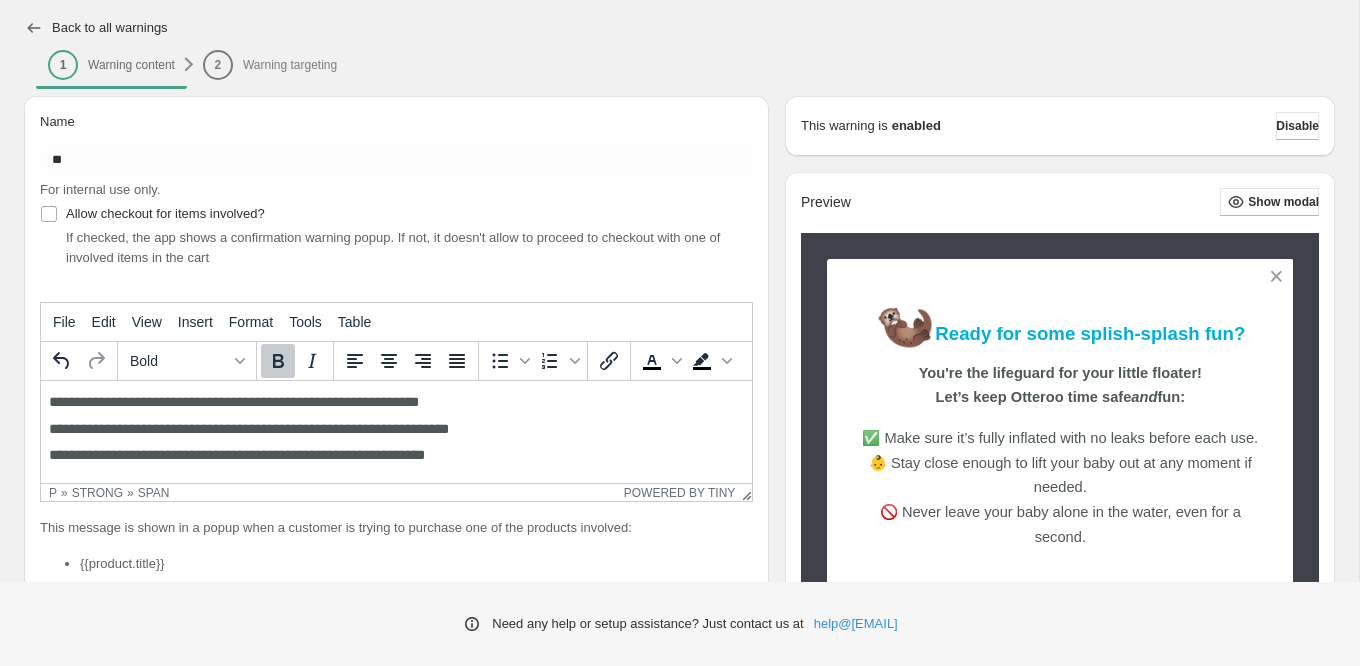 click 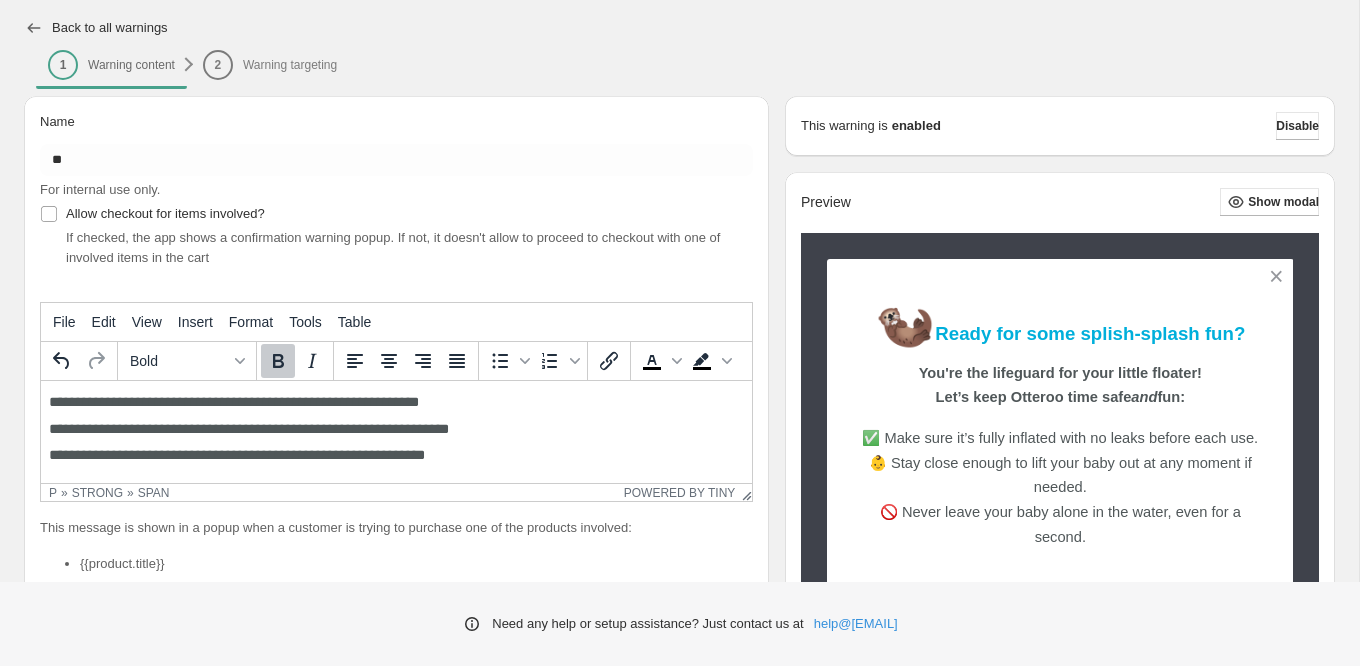 click 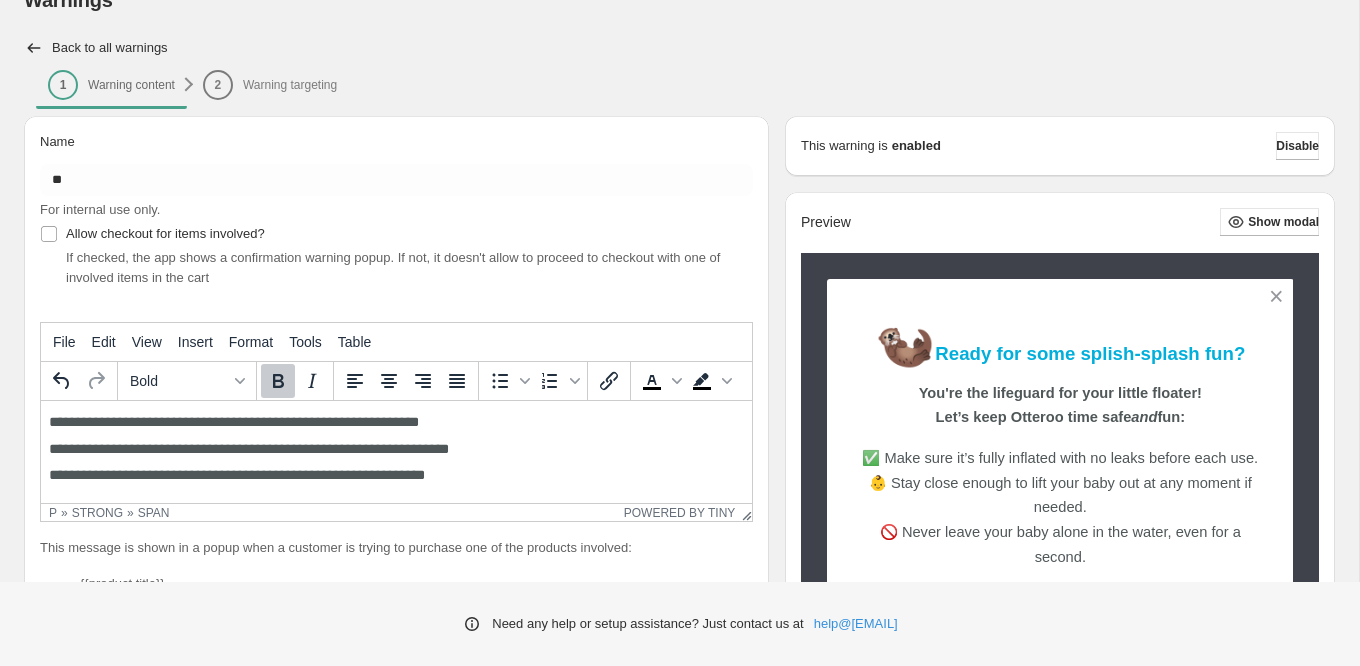 scroll, scrollTop: 32, scrollLeft: 0, axis: vertical 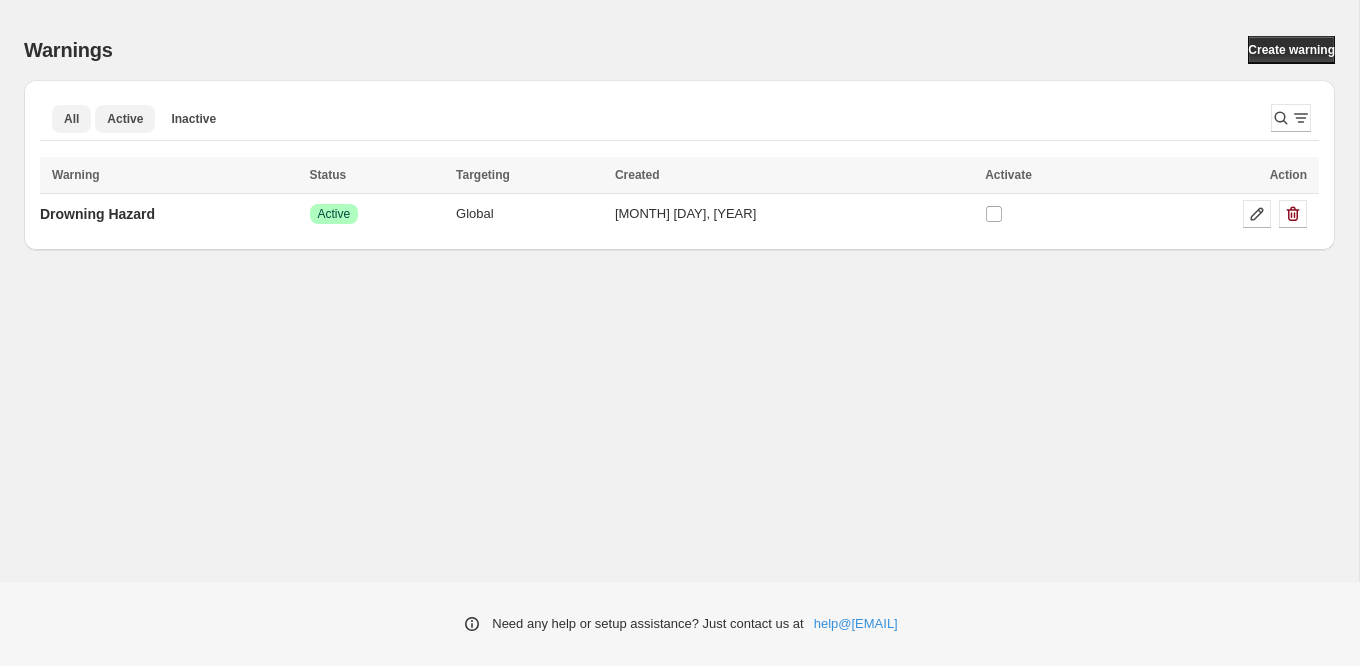 click on "Active" at bounding box center [125, 119] 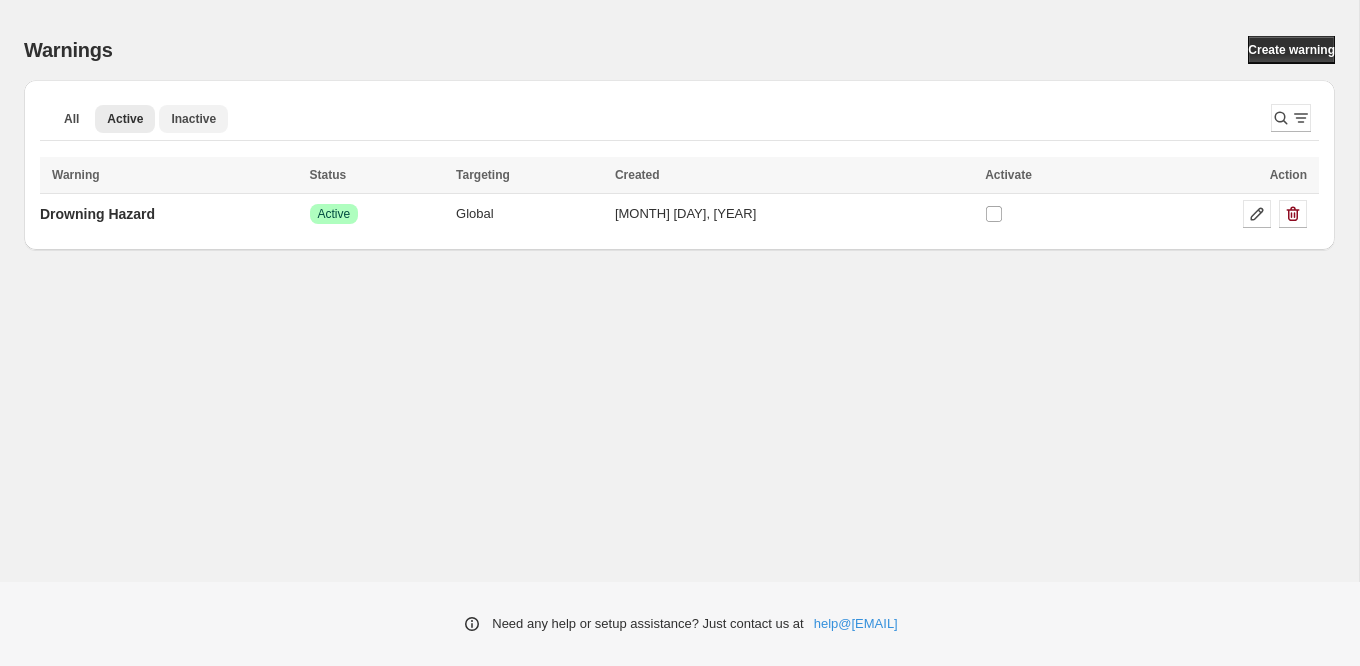 click on "Inactive" at bounding box center [193, 119] 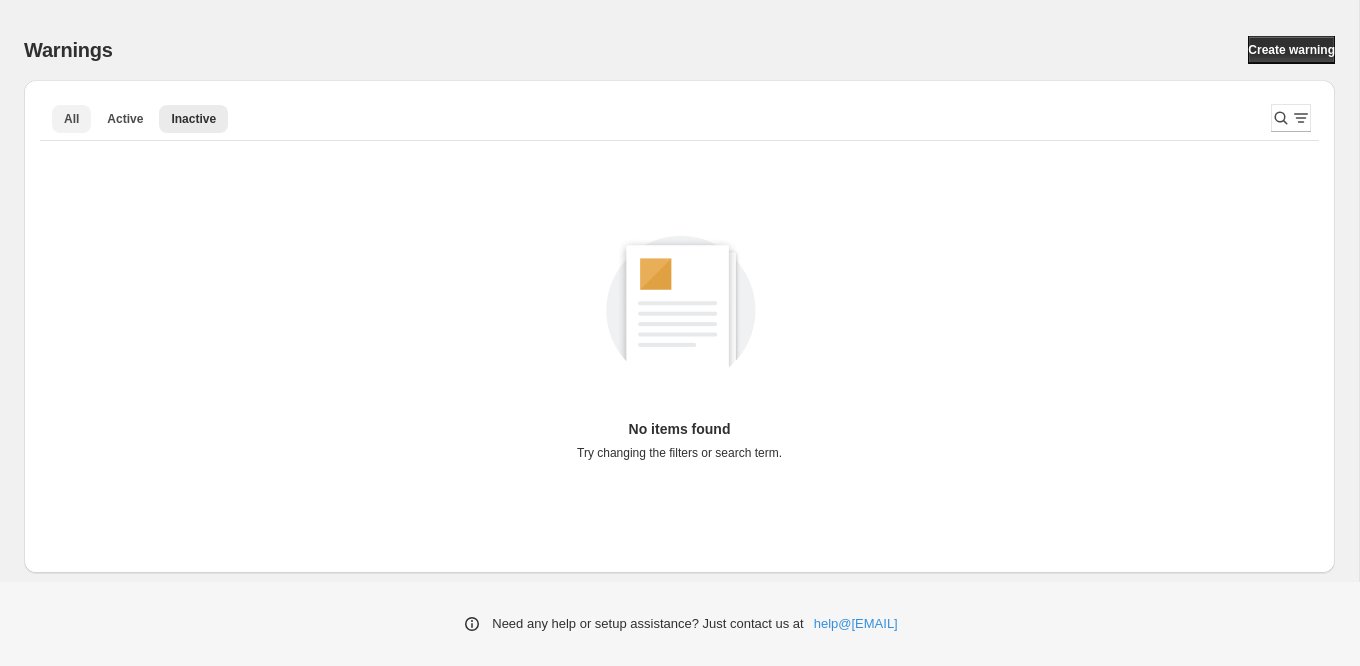 click on "All" at bounding box center [71, 119] 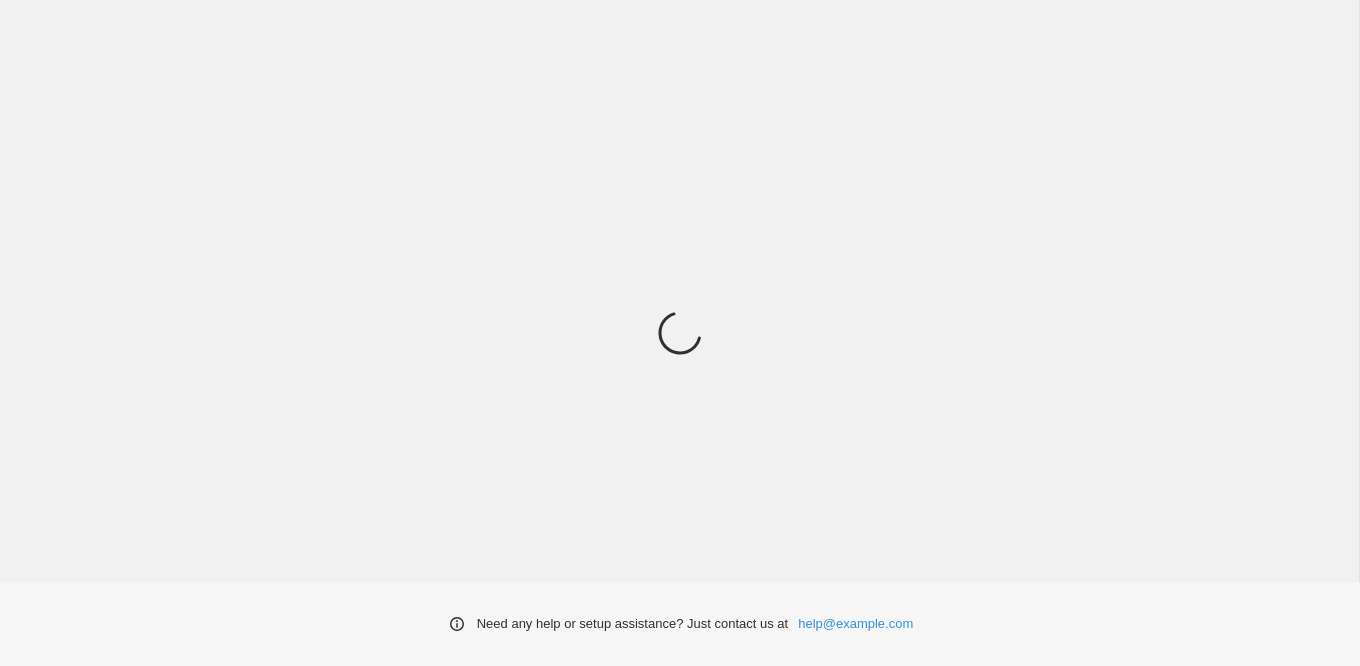 scroll, scrollTop: 0, scrollLeft: 0, axis: both 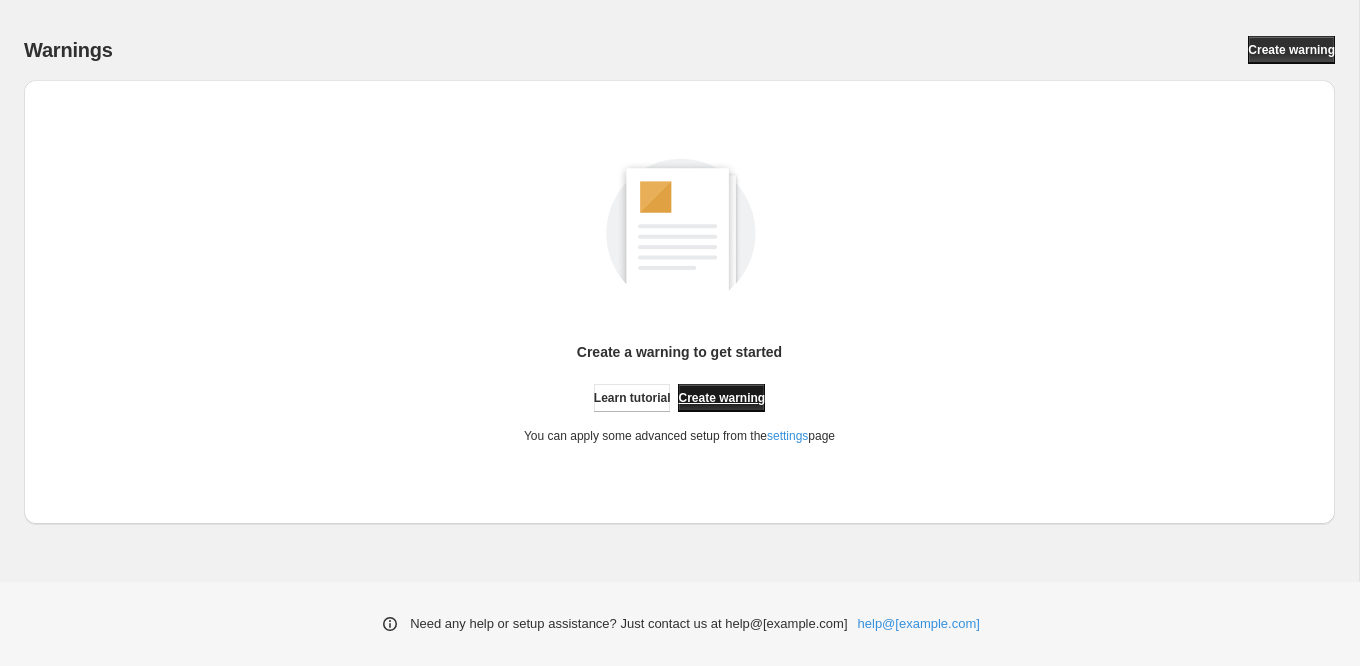 click on "Create warning" at bounding box center (721, 398) 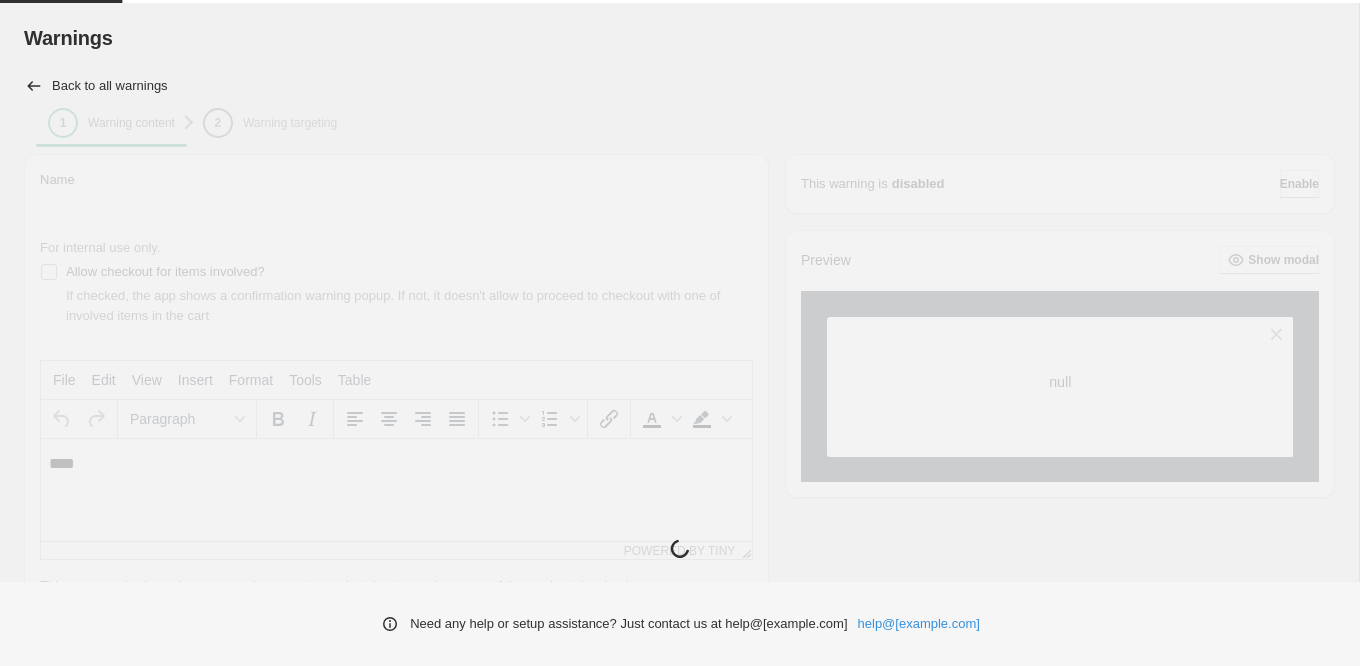 scroll, scrollTop: 0, scrollLeft: 0, axis: both 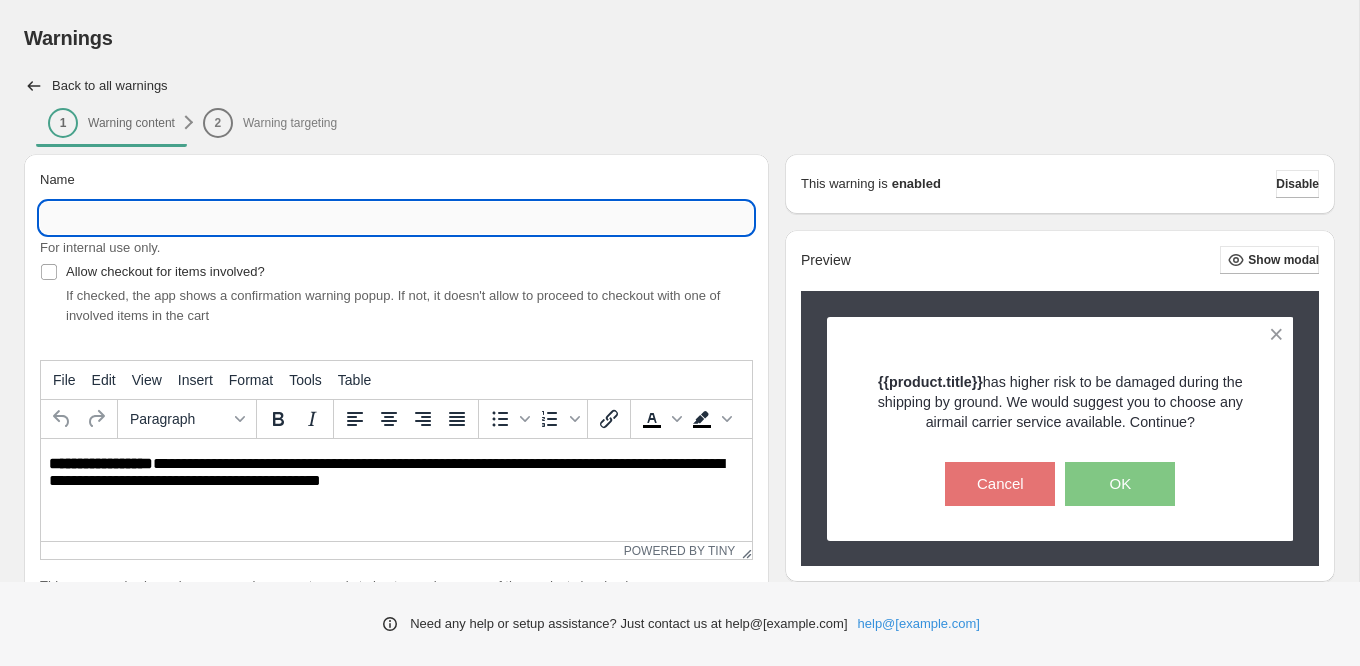 click on "Name" at bounding box center [396, 218] 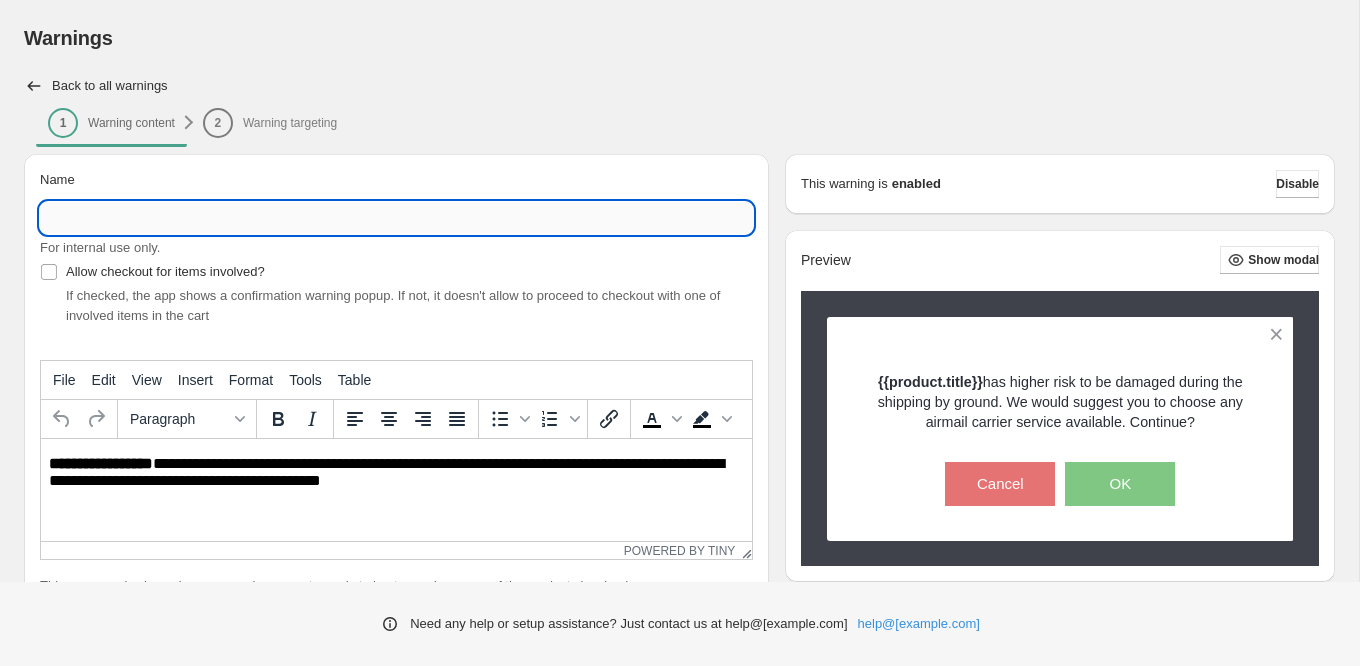 type on "*" 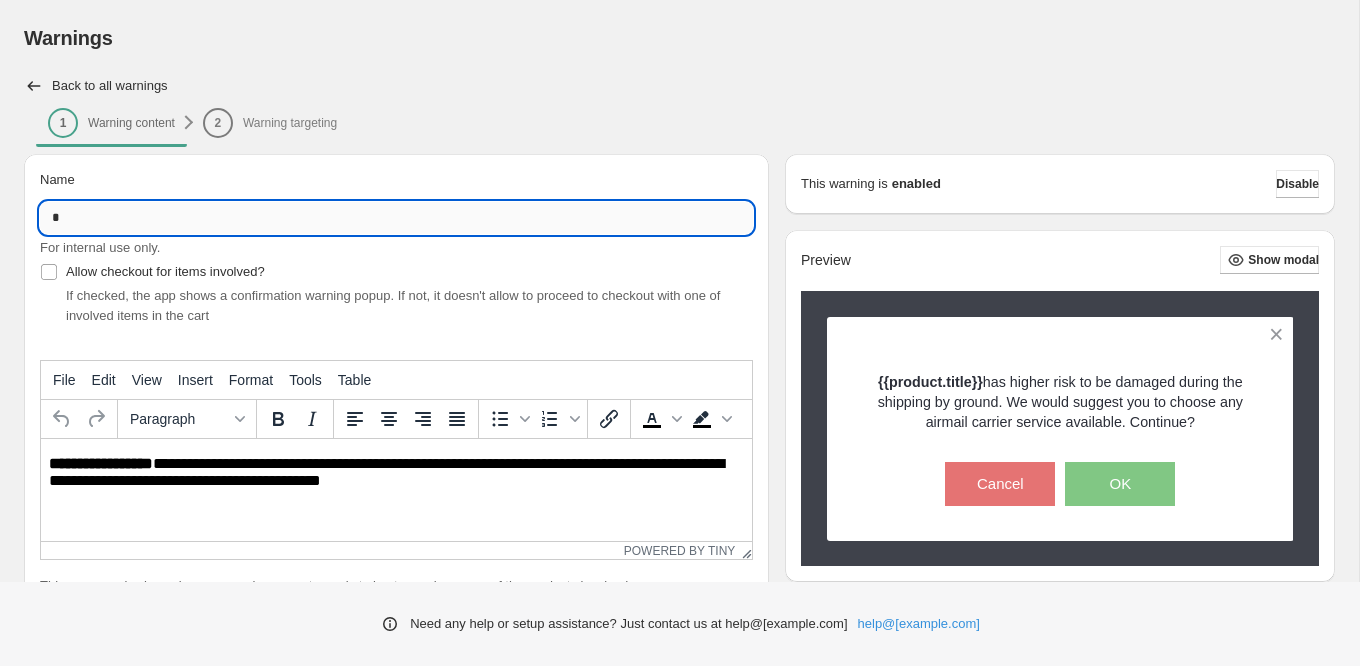 type 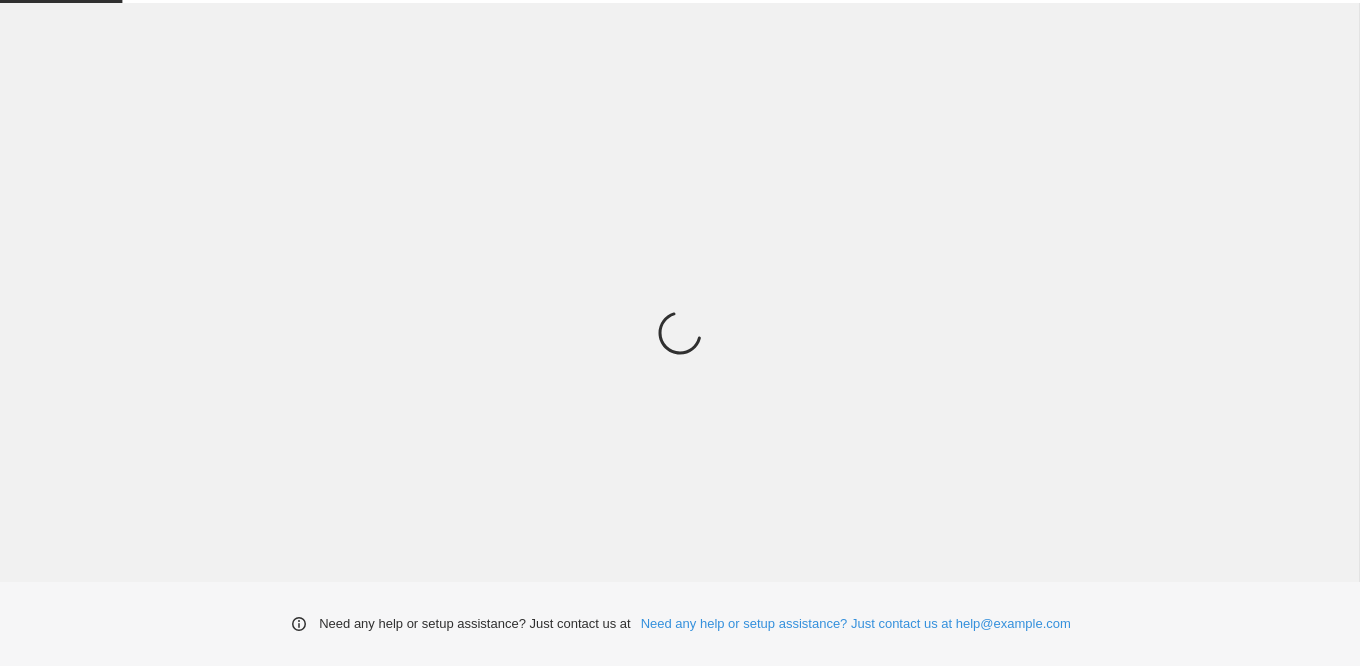 scroll, scrollTop: 0, scrollLeft: 0, axis: both 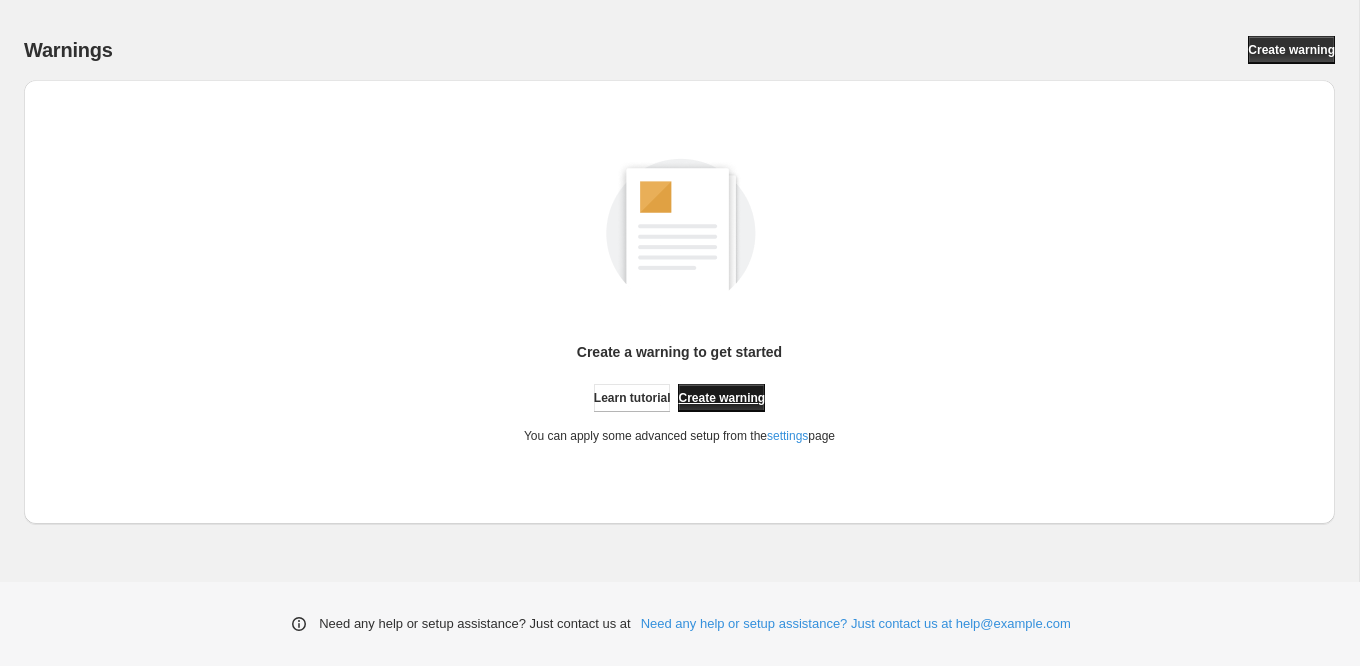 click on "Create warning" at bounding box center (721, 398) 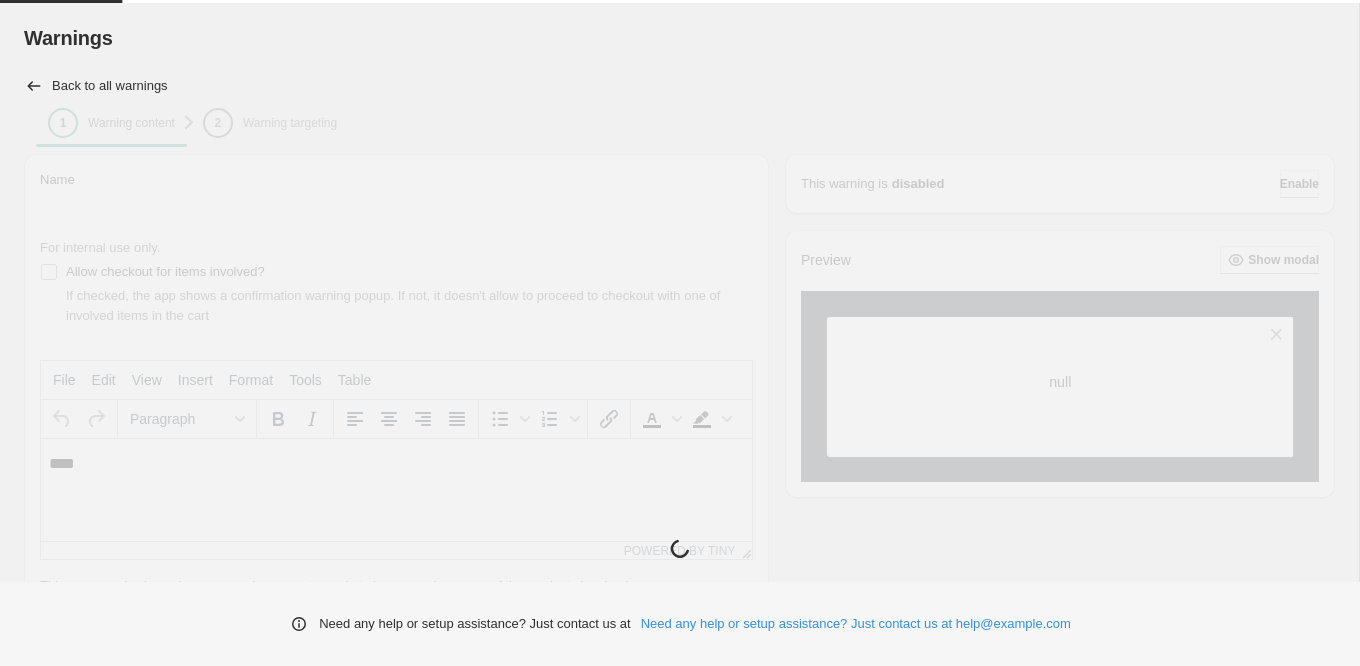 scroll, scrollTop: 0, scrollLeft: 0, axis: both 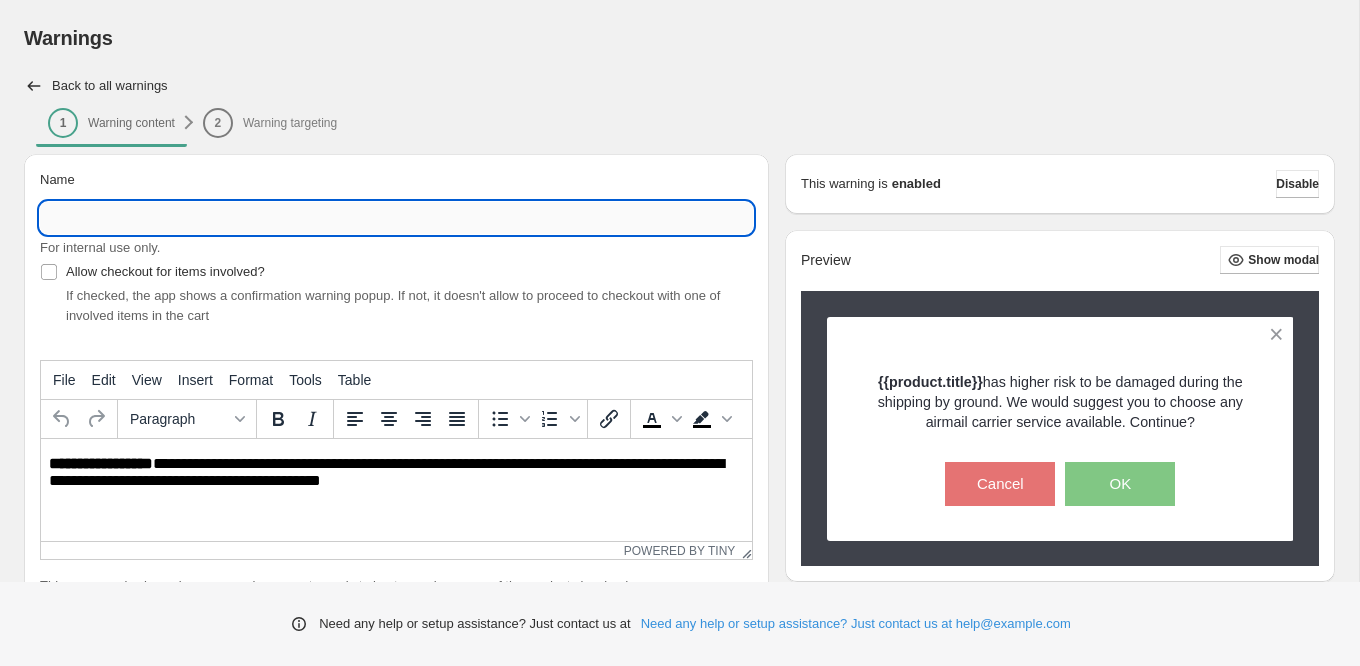 click on "Name" at bounding box center [396, 218] 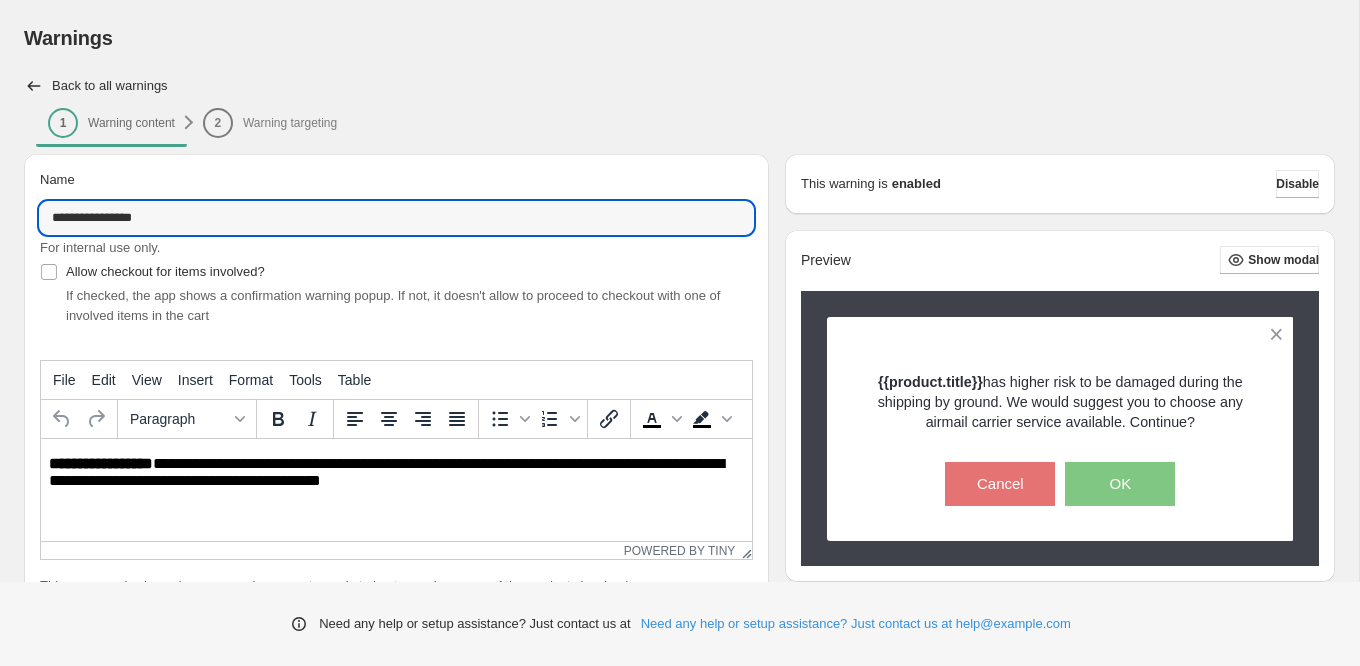 type on "**********" 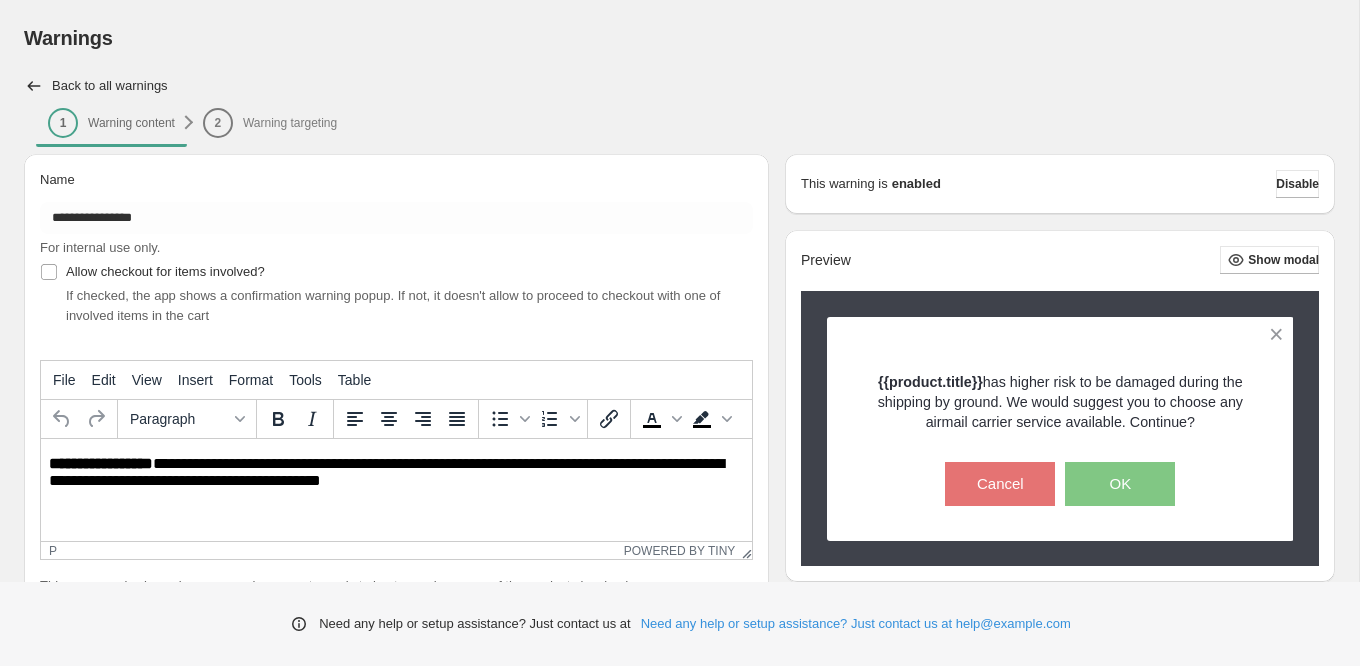 click on "**********" at bounding box center (396, 473) 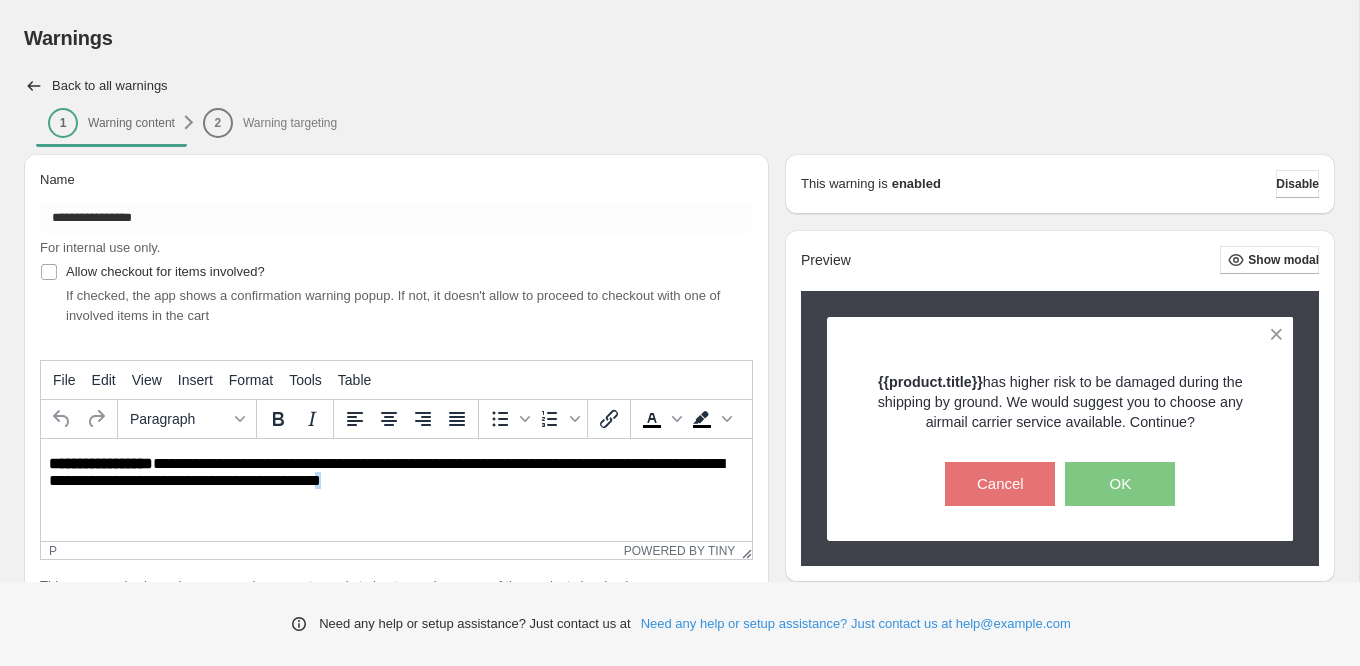 click on "**********" at bounding box center [396, 473] 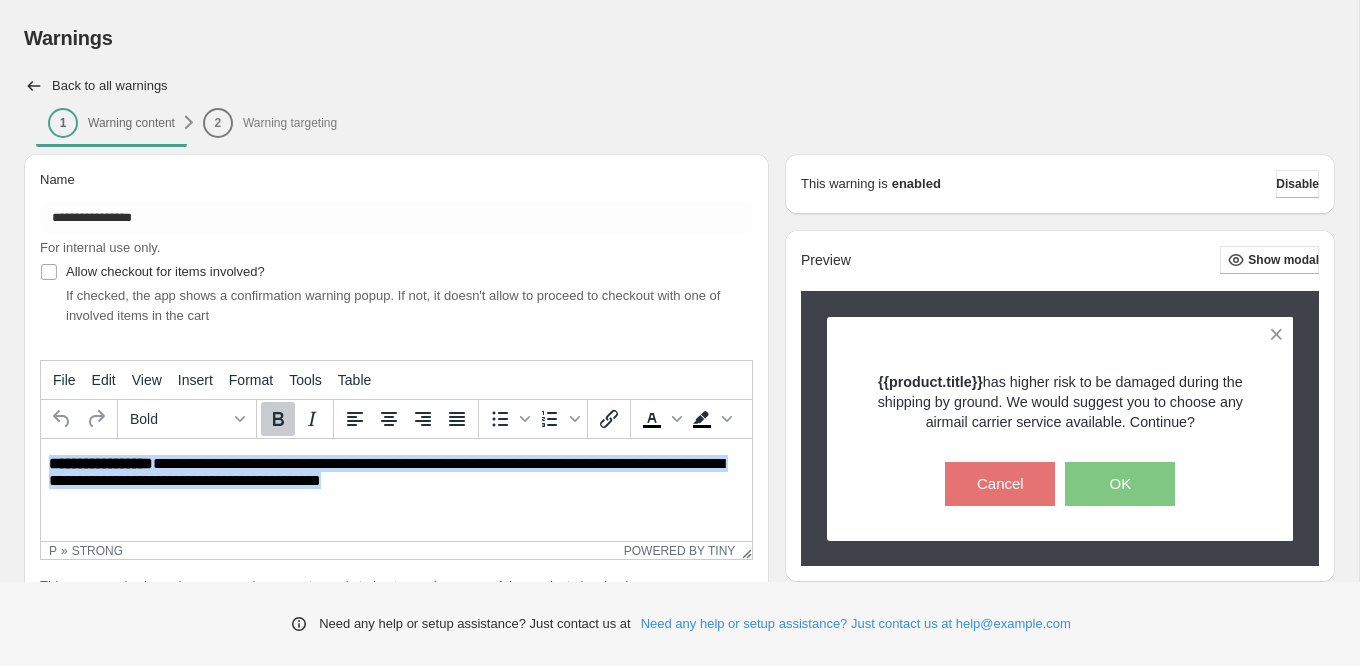 click on "**********" at bounding box center [396, 473] 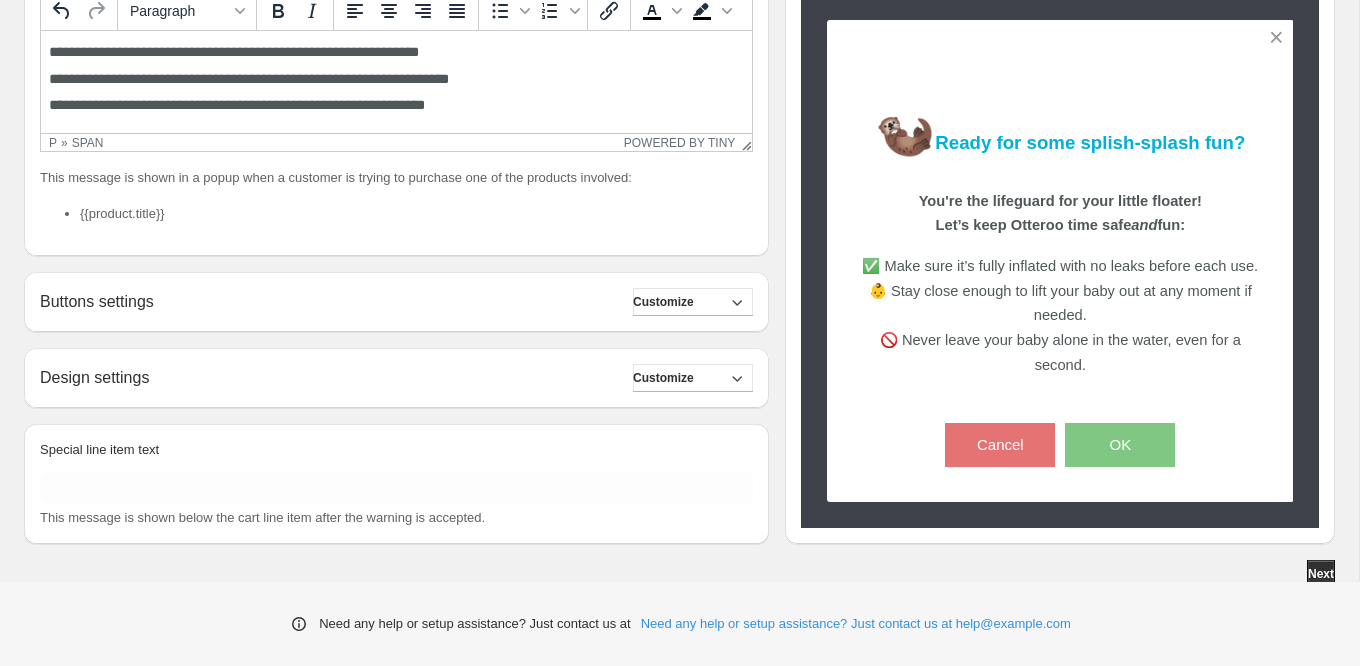scroll, scrollTop: 414, scrollLeft: 0, axis: vertical 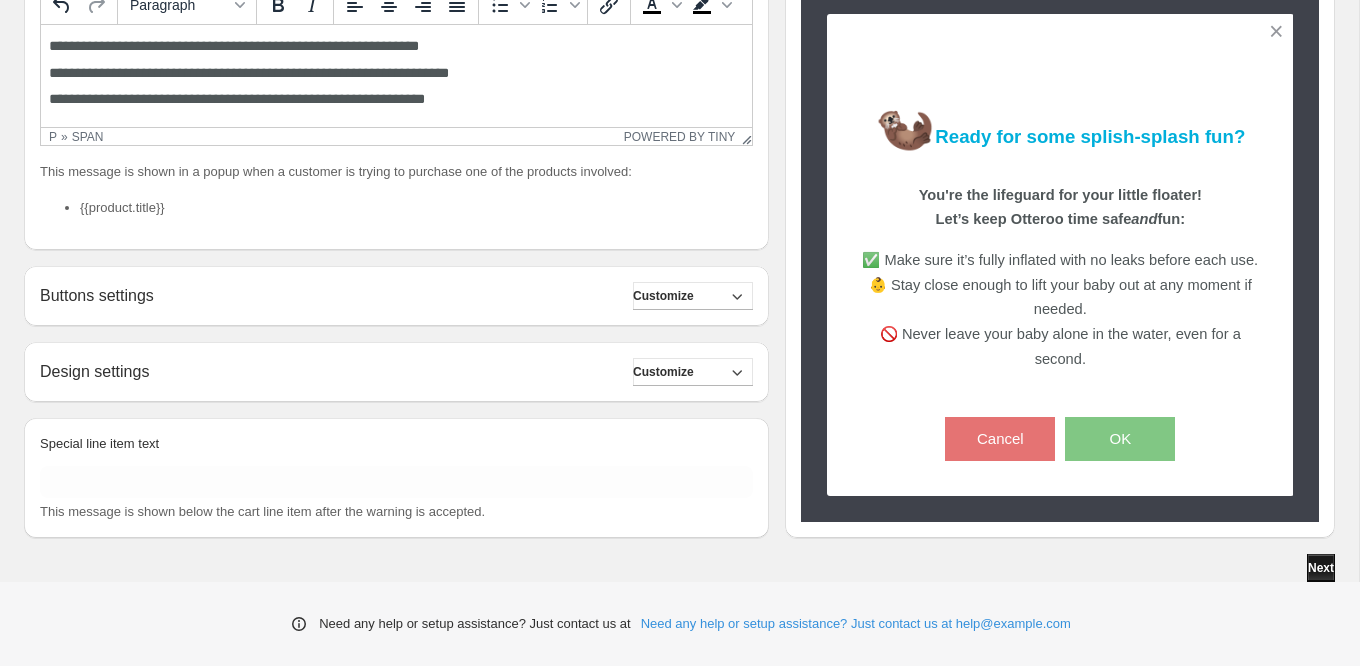 click on "Next" at bounding box center (1321, 568) 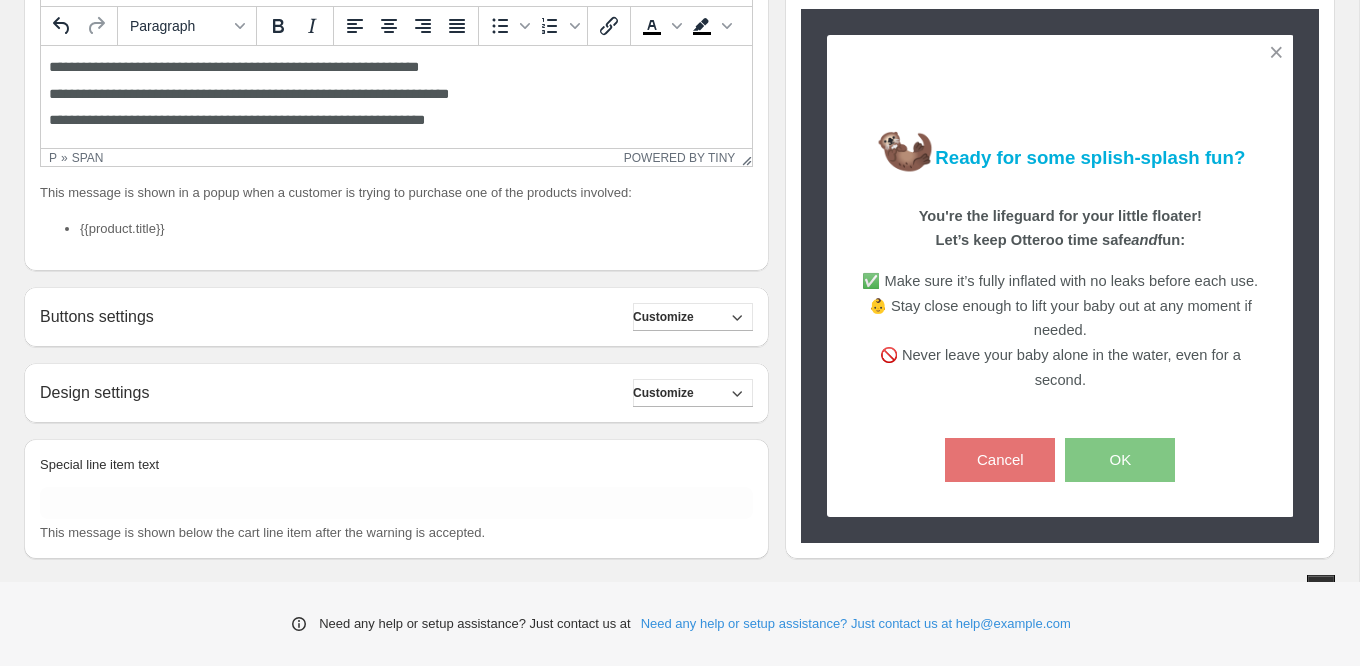scroll, scrollTop: 414, scrollLeft: 0, axis: vertical 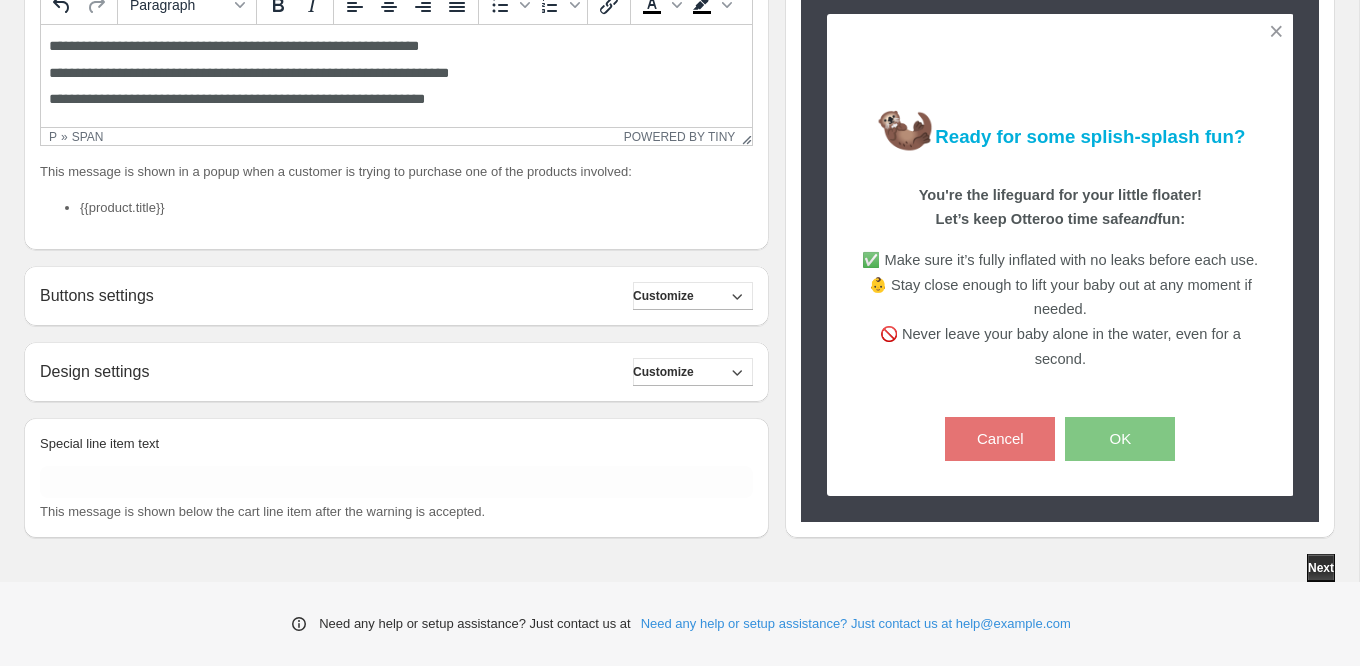 click on "Buttons settings   Customize" at bounding box center [396, 296] 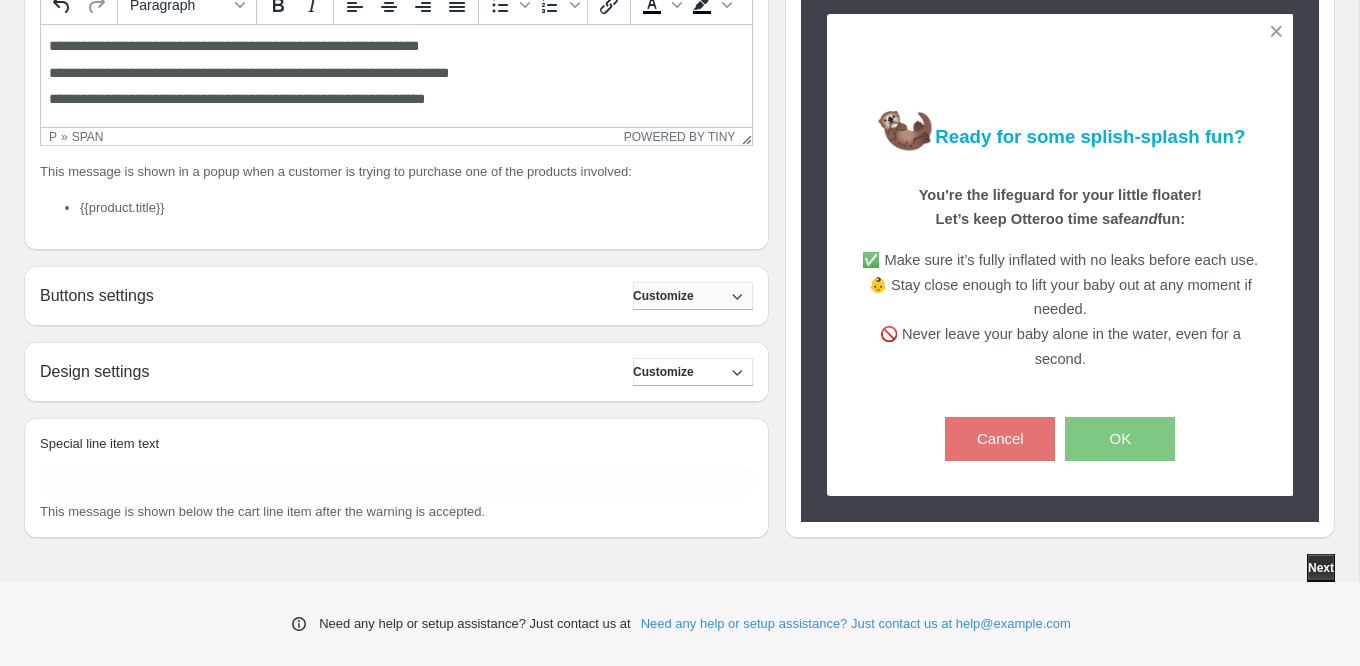 click on "Customize" at bounding box center (663, 296) 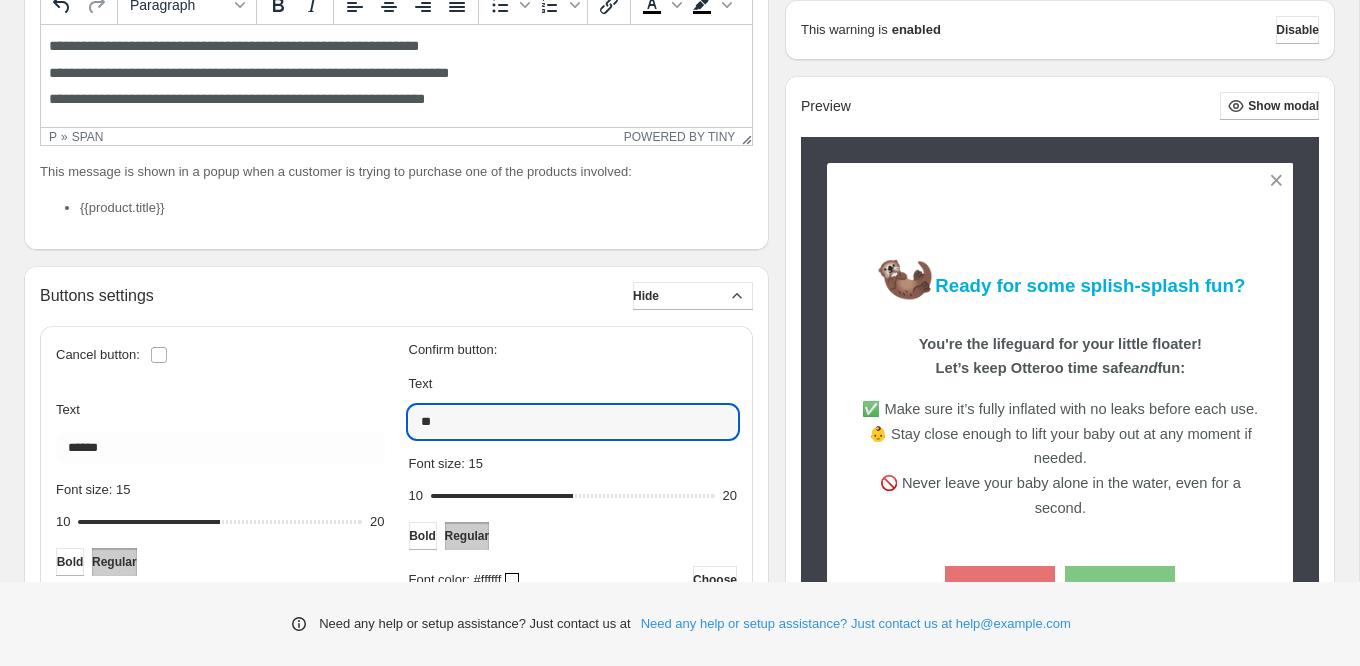drag, startPoint x: 511, startPoint y: 421, endPoint x: 382, endPoint y: 400, distance: 130.69812 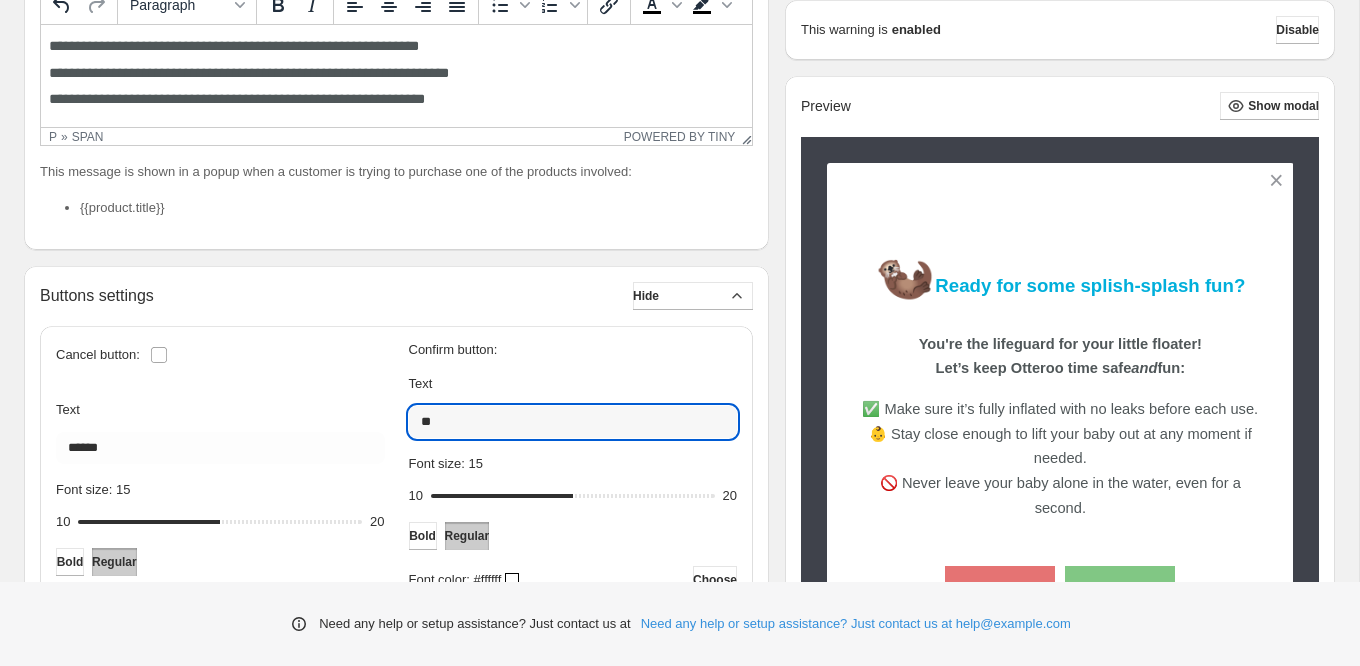 click on "Cancel button:  Text ****** Font size: 15 10 15 20 Bold Regular Font color:   #ffffff Choose Background color:   #e57373 Choose Border width: 0 0 0 5 Border color:   #e57373 Choose Border radius: 0 0 0 25 Confirm button: Text ** Font size: 15 10 15 20 Bold Regular Font color:   #ffffff Choose Background color:   #81c784 Choose Border width: 0 0 0 5 Border color:   #81c784 Choose Border radius: 0 0 0 25" at bounding box center [396, 593] 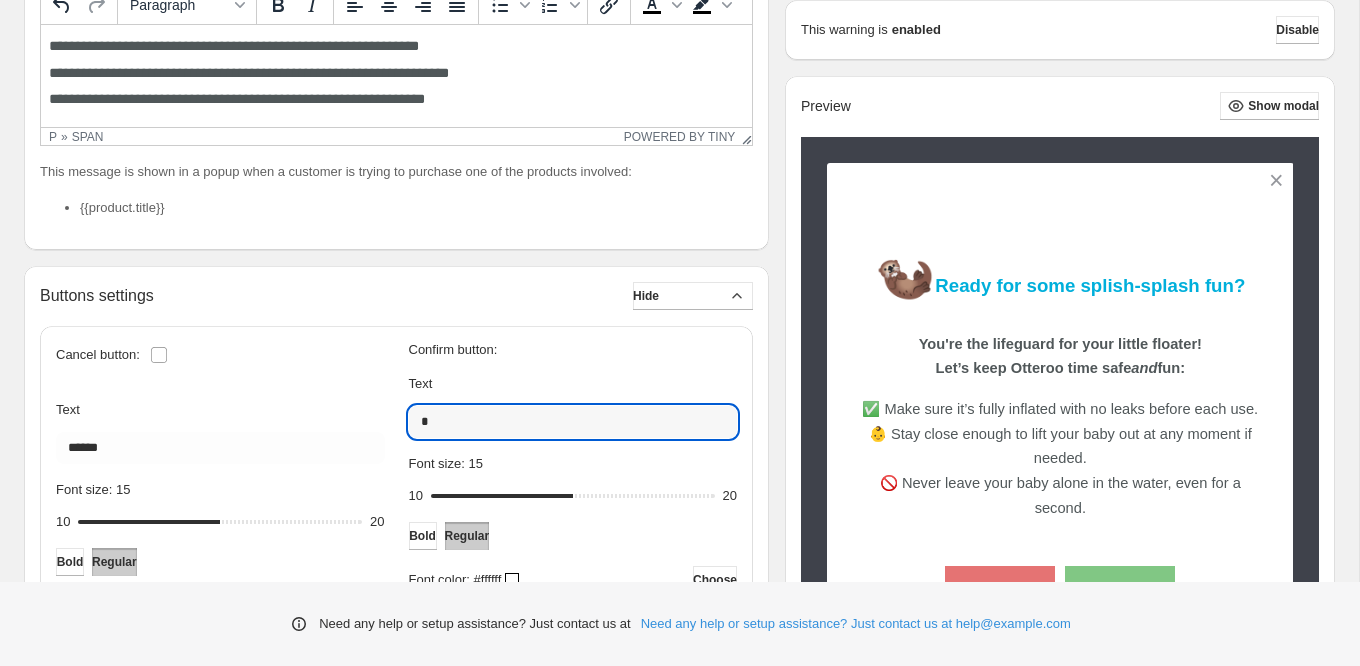 type on "**" 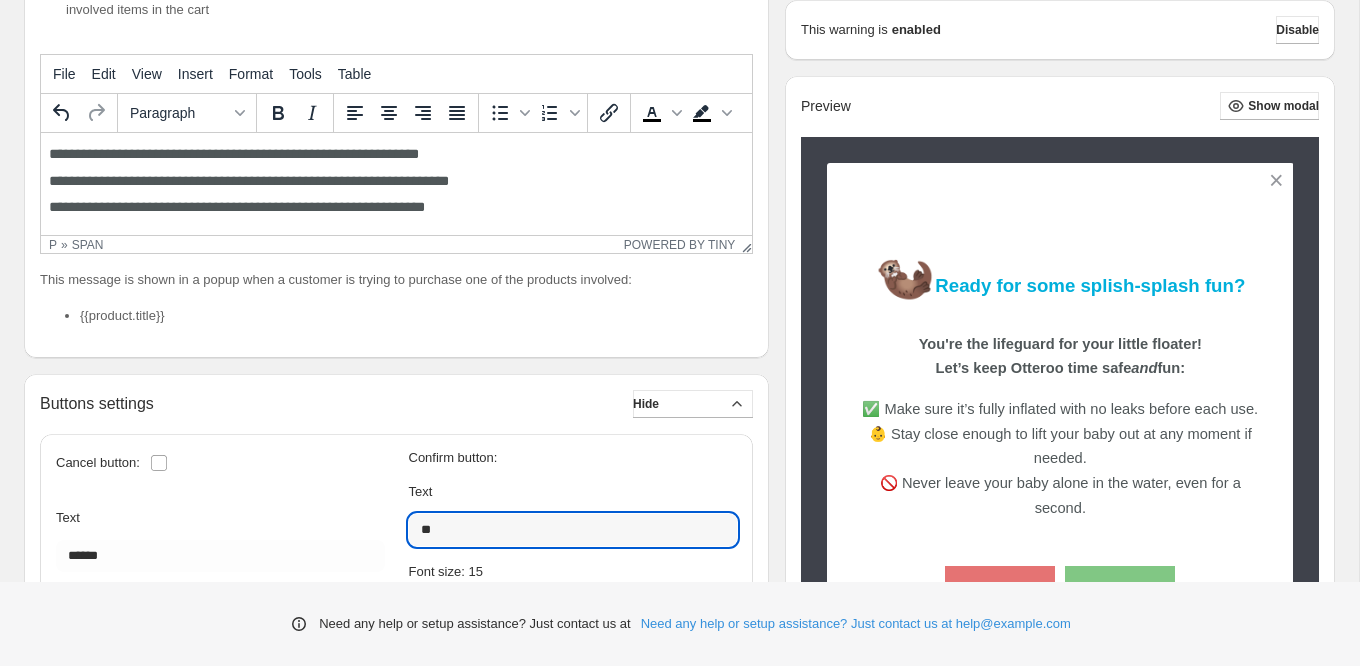 scroll, scrollTop: 277, scrollLeft: 0, axis: vertical 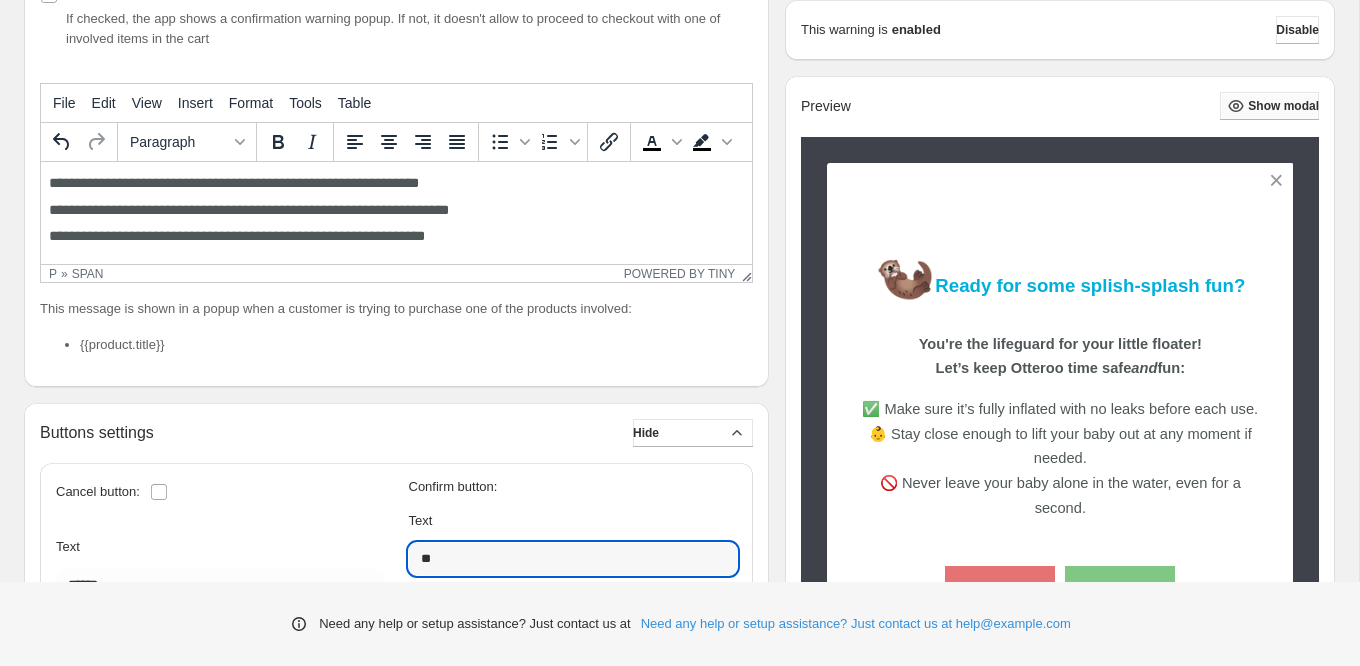 click on "Show modal" at bounding box center (1283, 106) 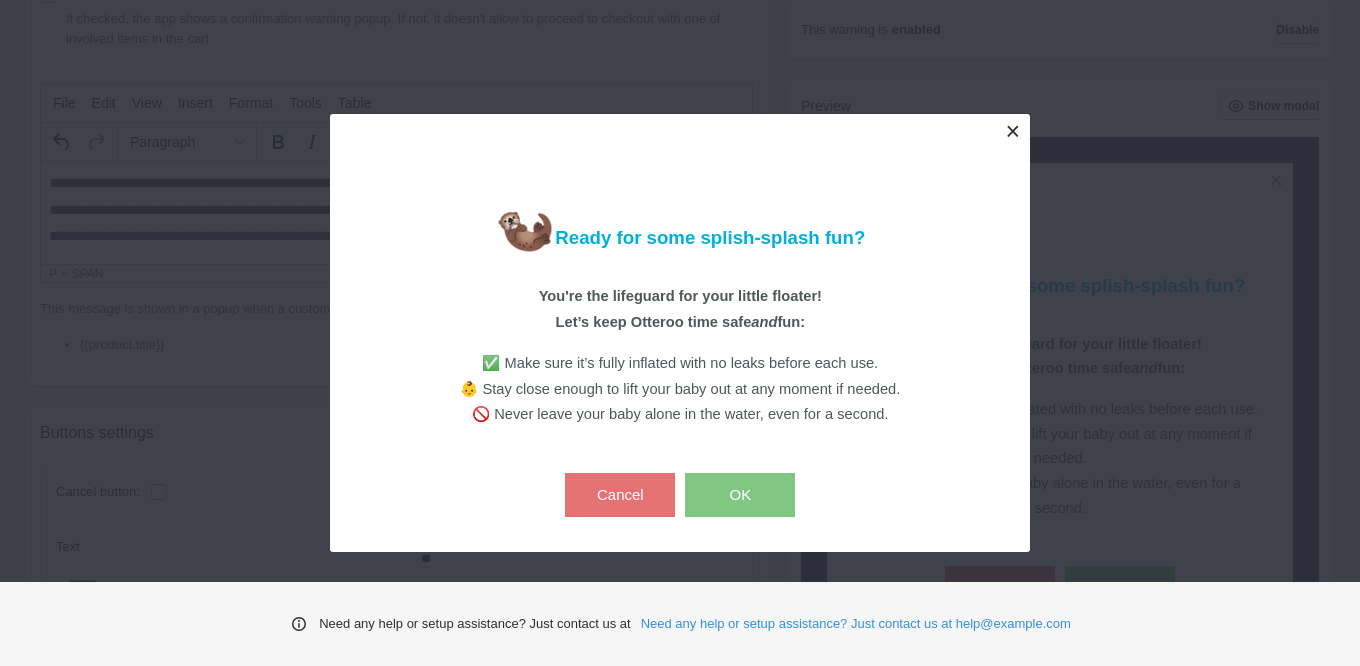 click at bounding box center [1012, 131] 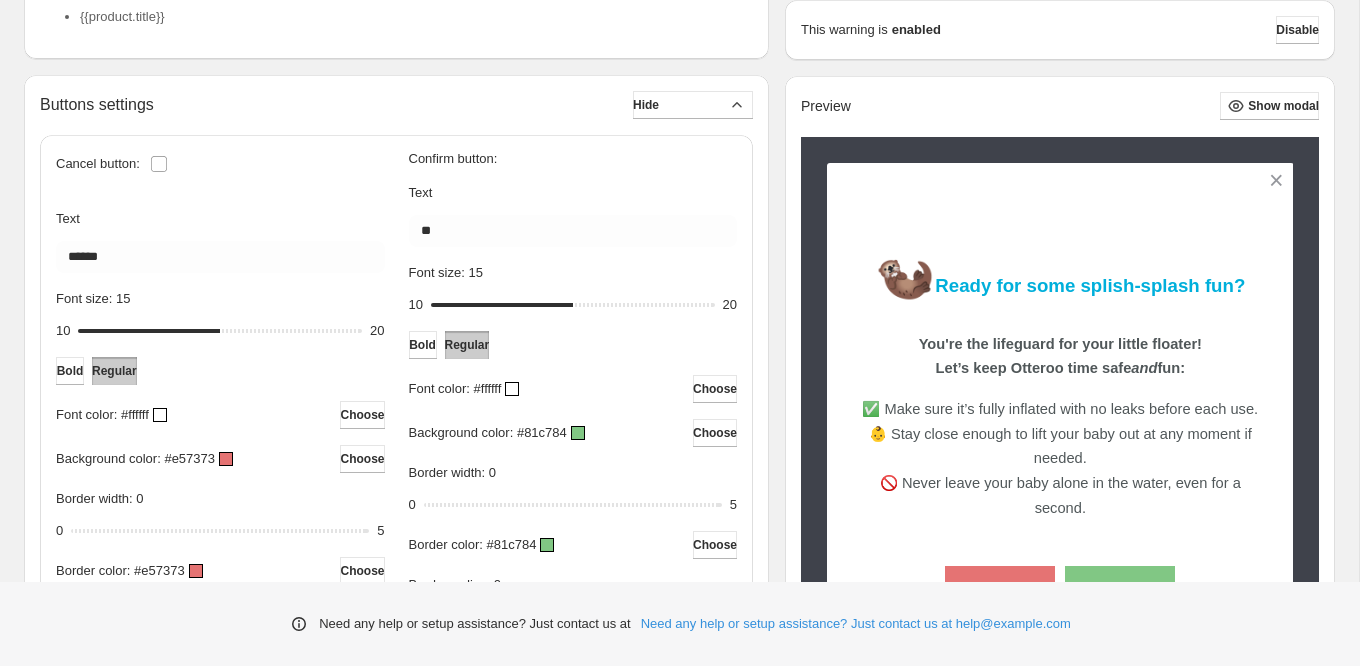 scroll, scrollTop: 631, scrollLeft: 0, axis: vertical 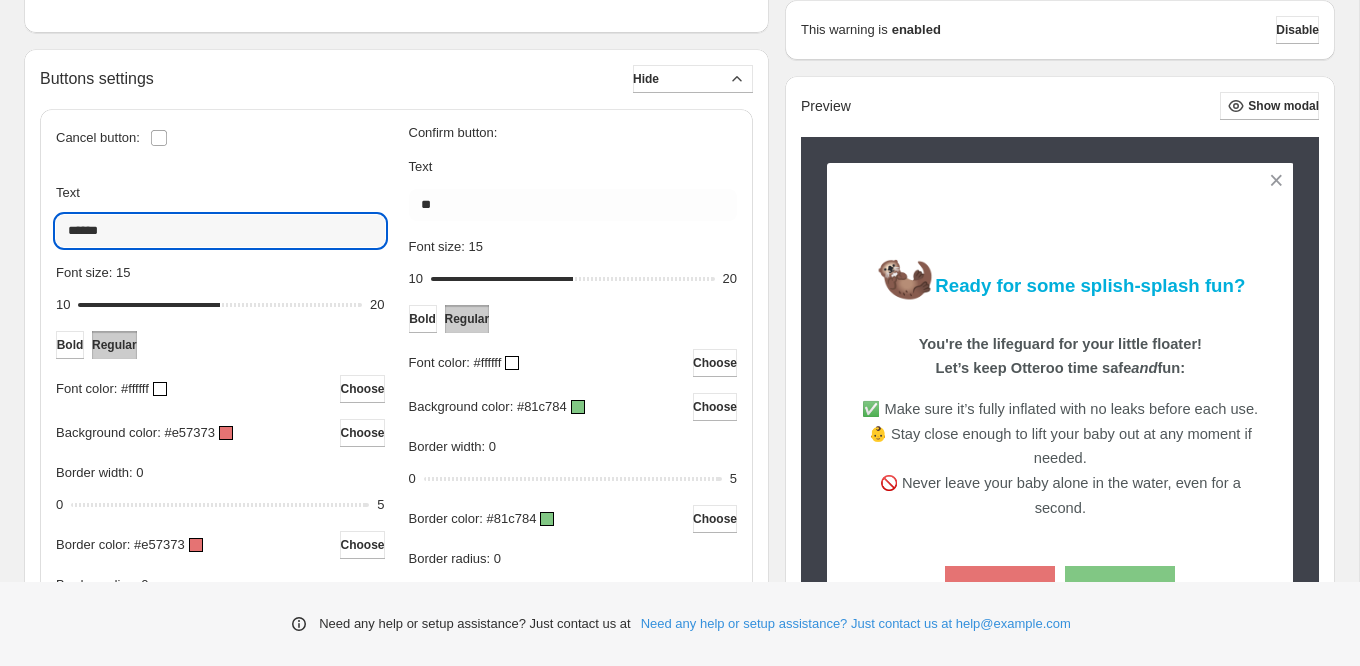 drag, startPoint x: 212, startPoint y: 233, endPoint x: 0, endPoint y: 203, distance: 214.11212 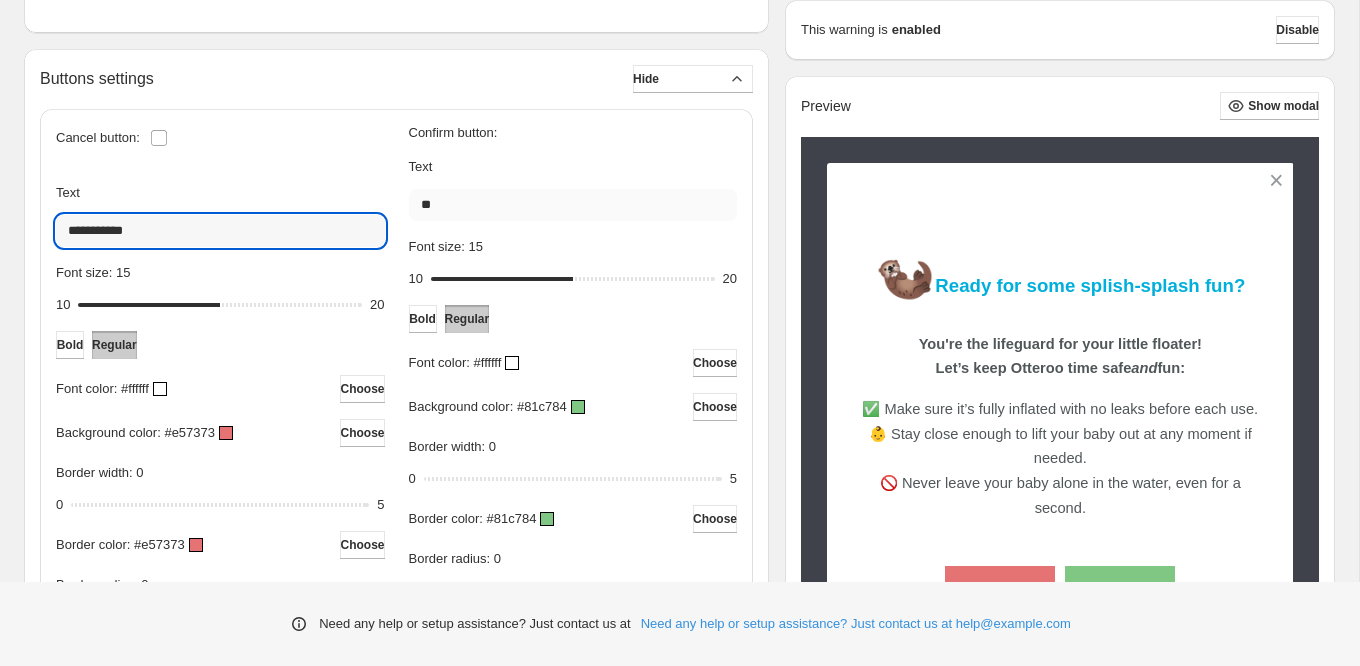 type on "**********" 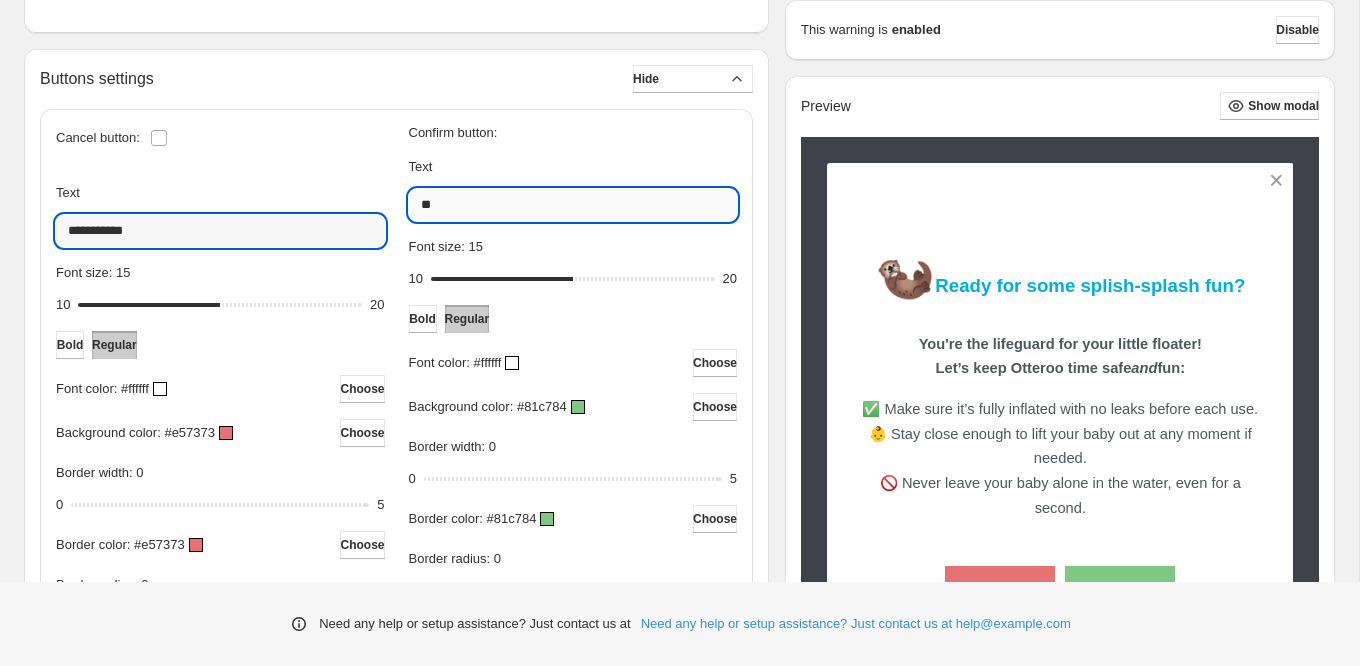 click on "**" at bounding box center [573, 205] 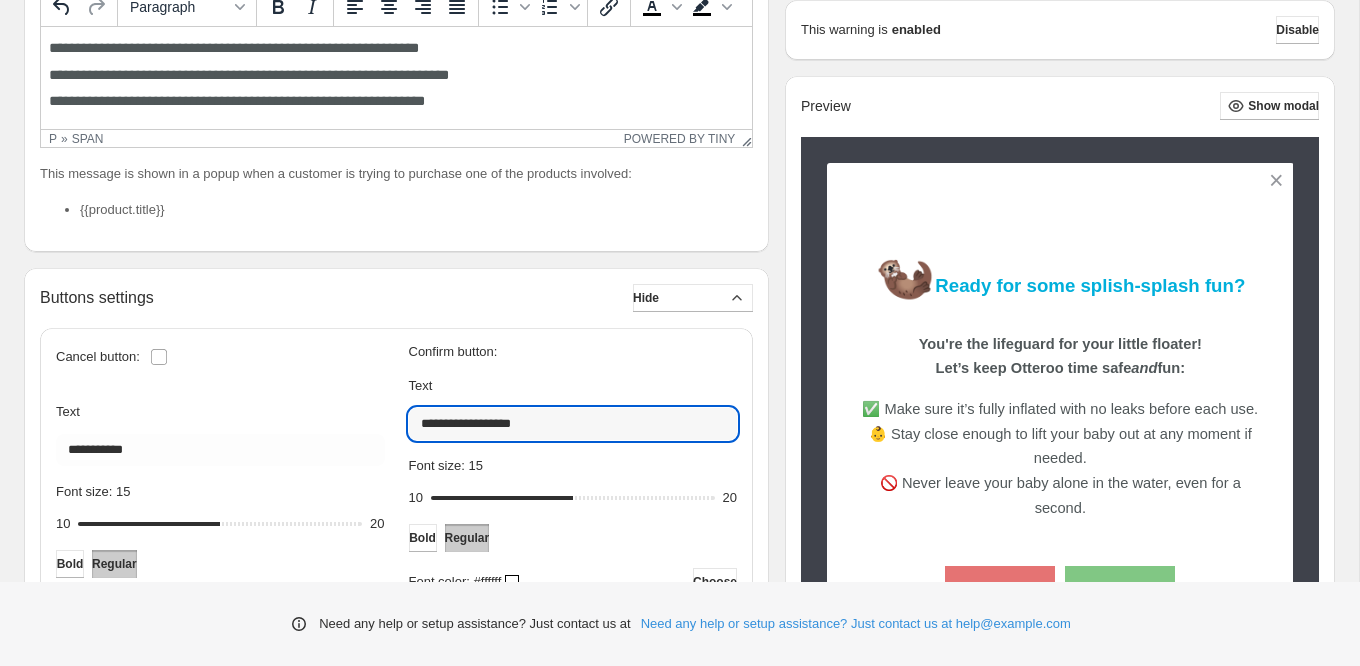 scroll, scrollTop: 390, scrollLeft: 0, axis: vertical 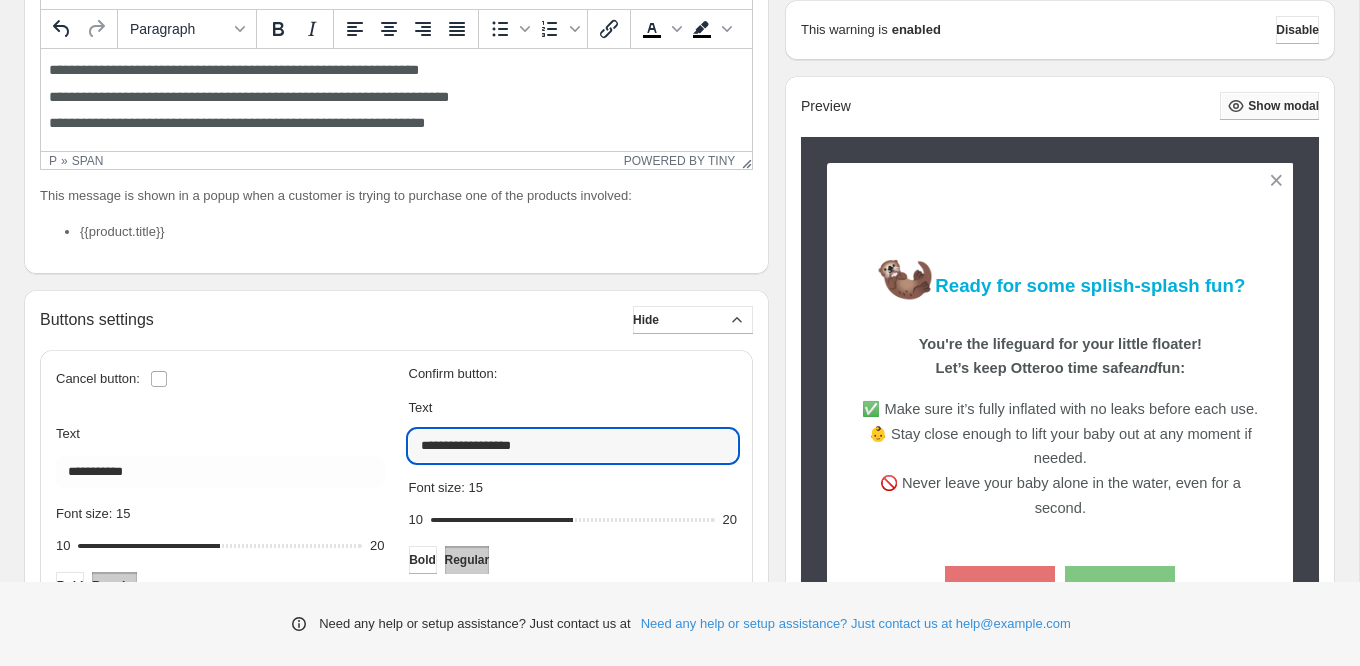 type on "**********" 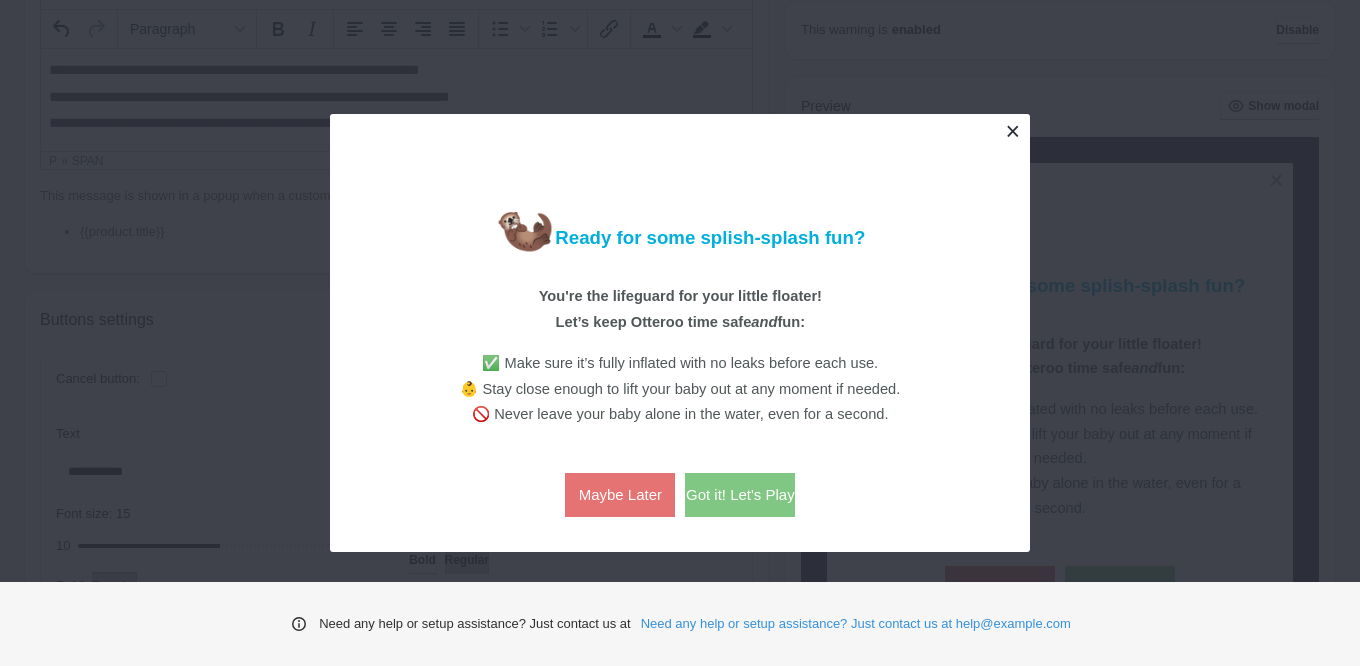 click at bounding box center (1012, 131) 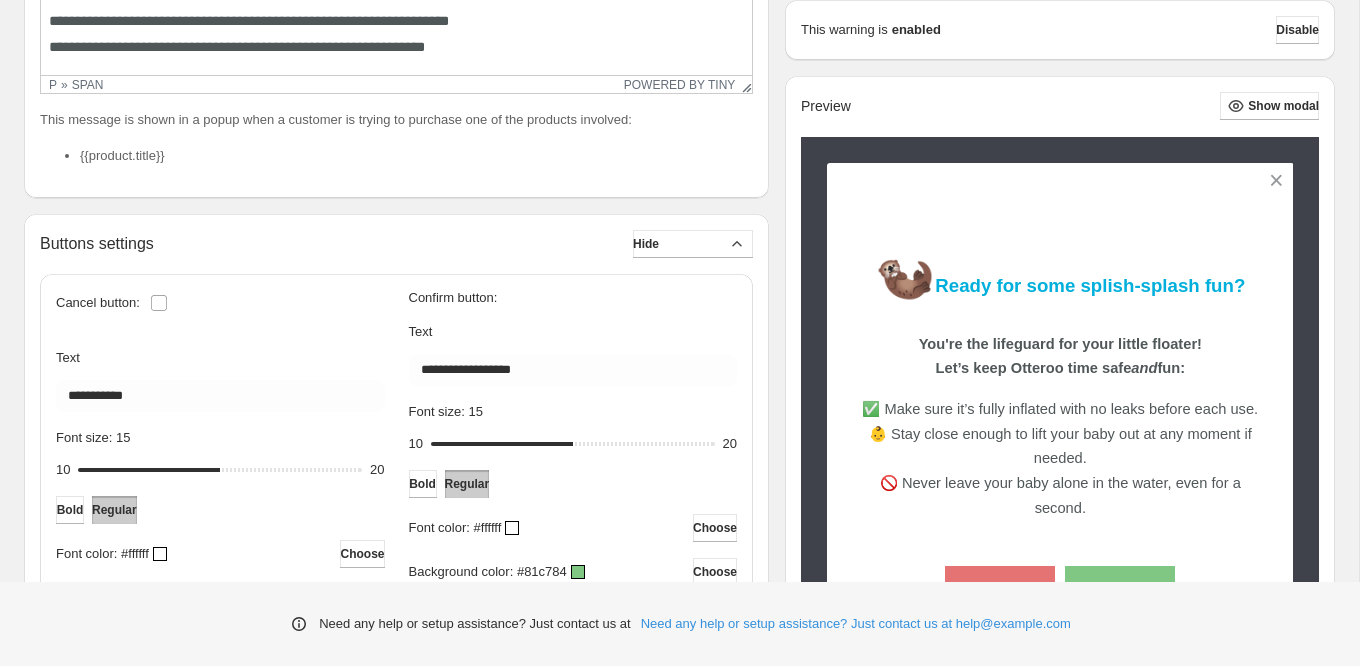 scroll, scrollTop: 522, scrollLeft: 0, axis: vertical 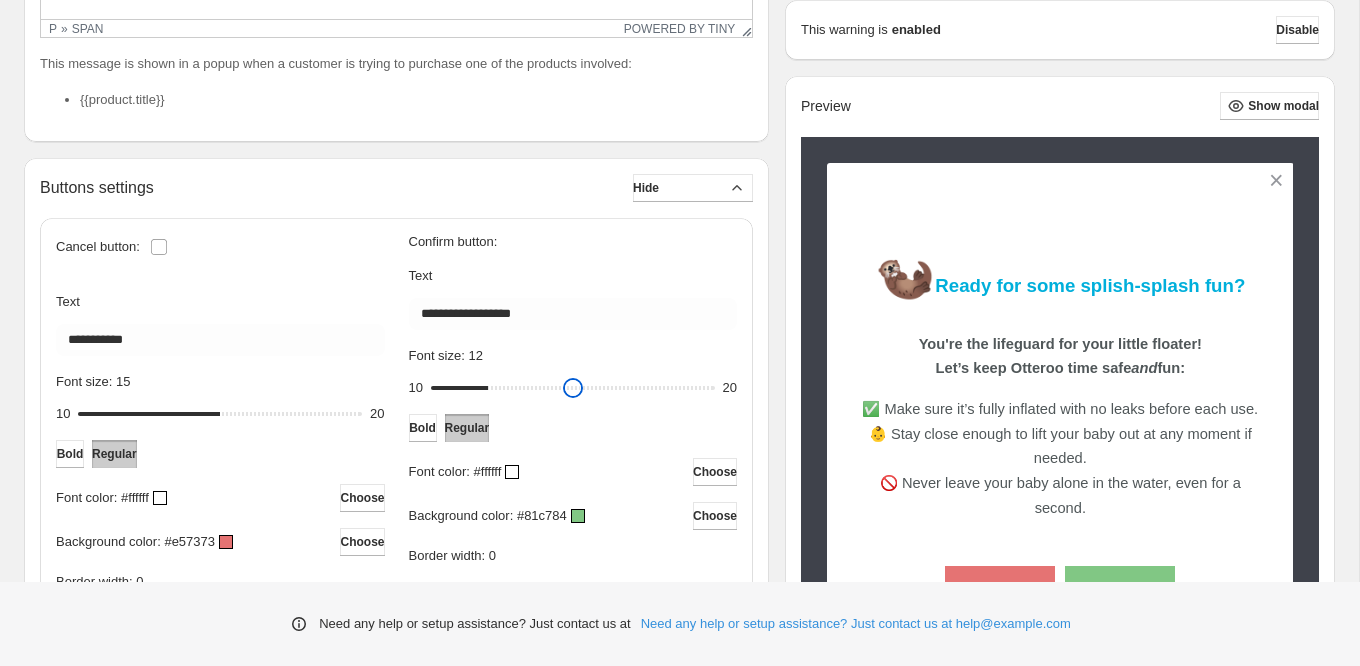 drag, startPoint x: 573, startPoint y: 390, endPoint x: 499, endPoint y: 393, distance: 74.06078 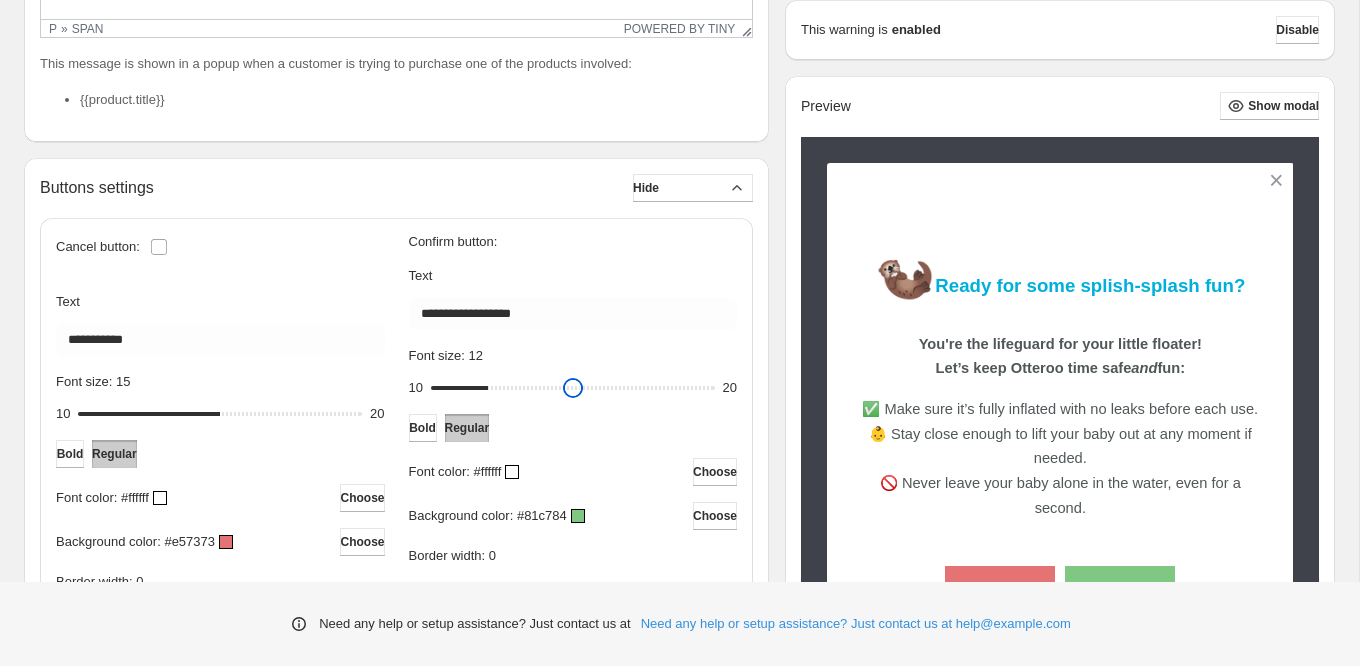 type on "**" 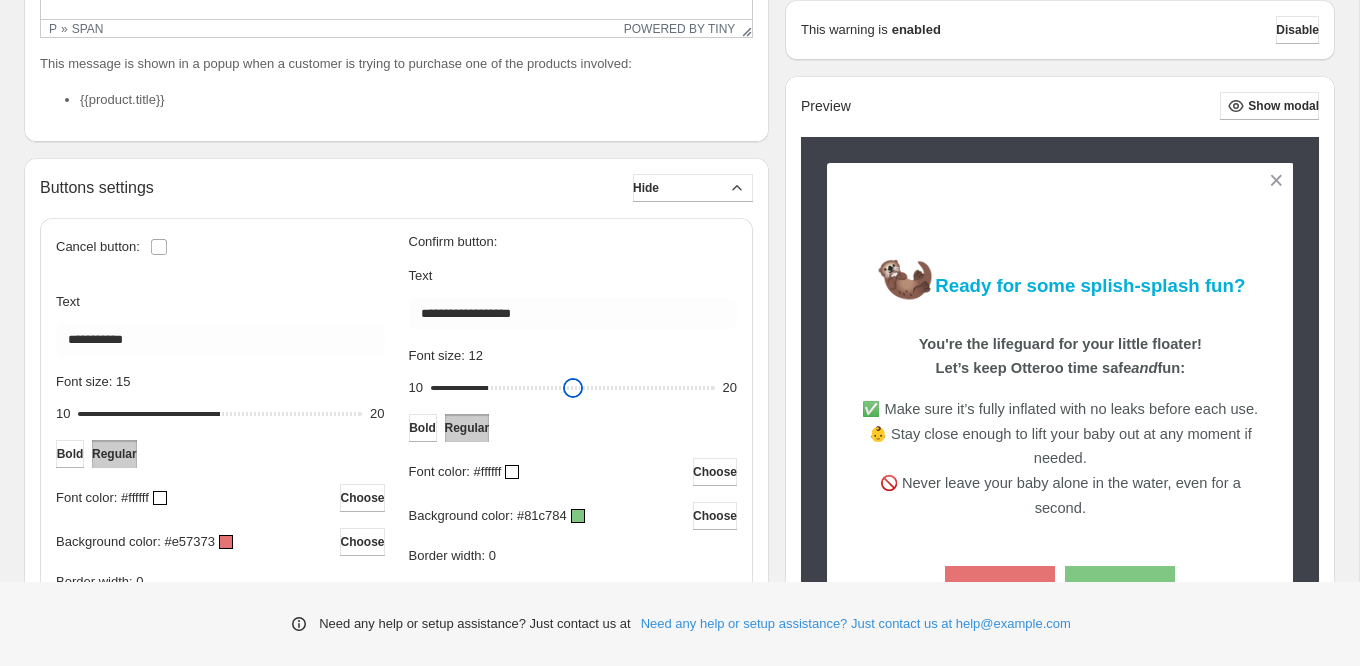 click on "Font size: 12" at bounding box center (573, 388) 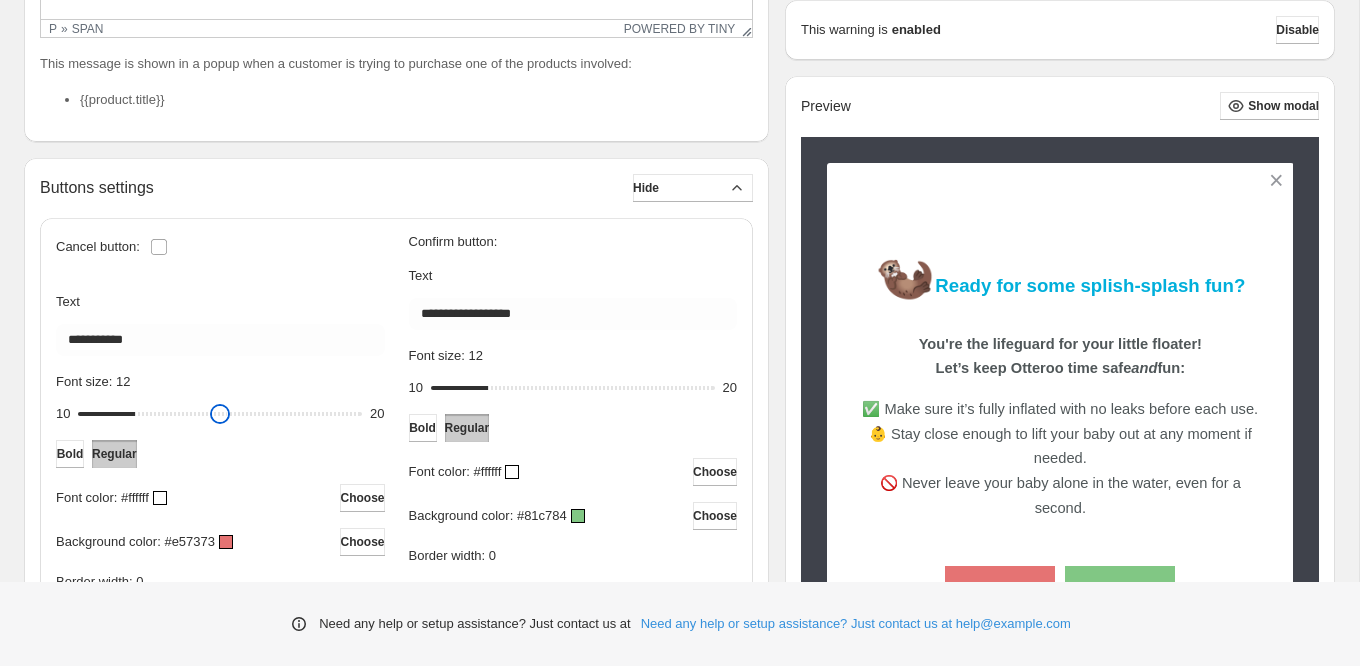 drag, startPoint x: 217, startPoint y: 415, endPoint x: 146, endPoint y: 423, distance: 71.44928 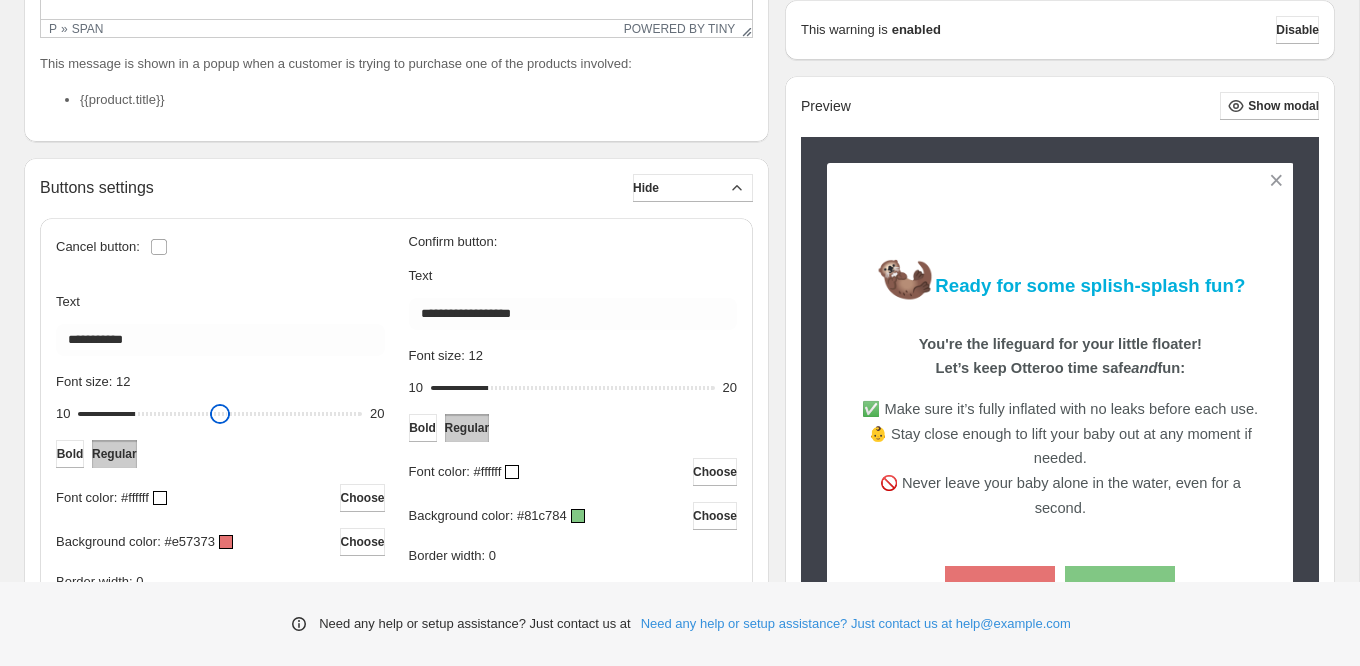 click on "Font size: 12" at bounding box center [220, 414] 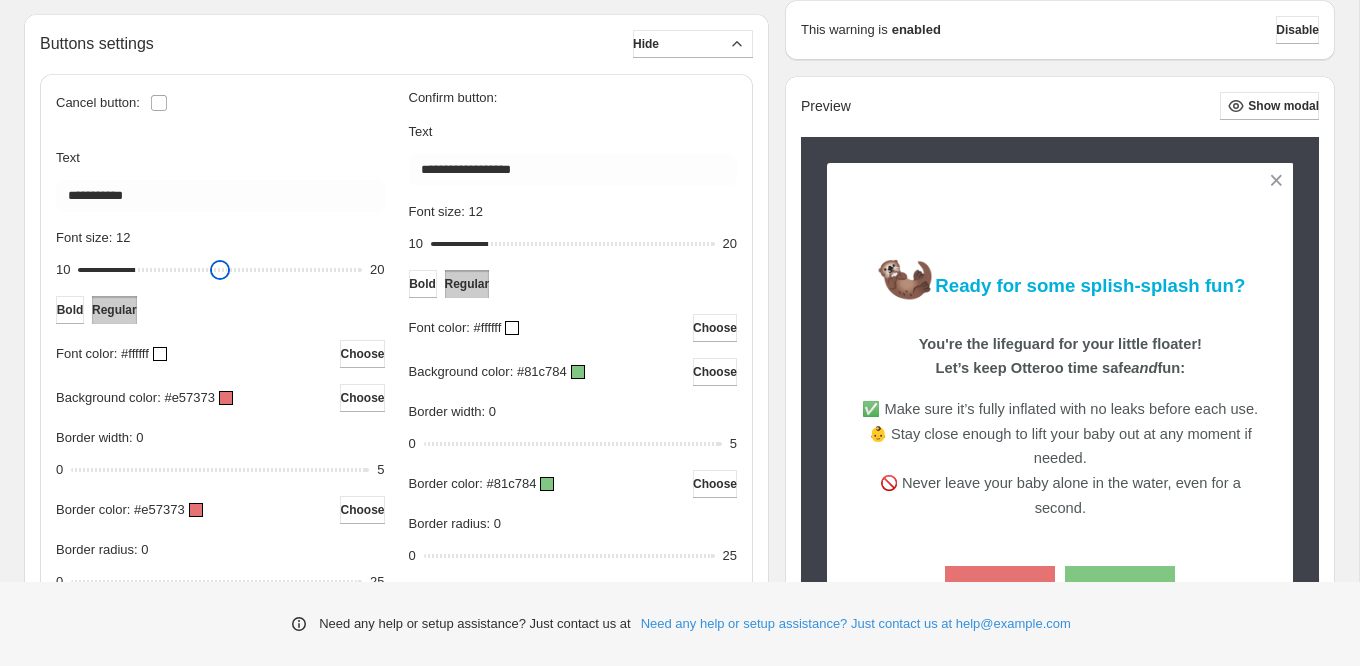 scroll, scrollTop: 669, scrollLeft: 0, axis: vertical 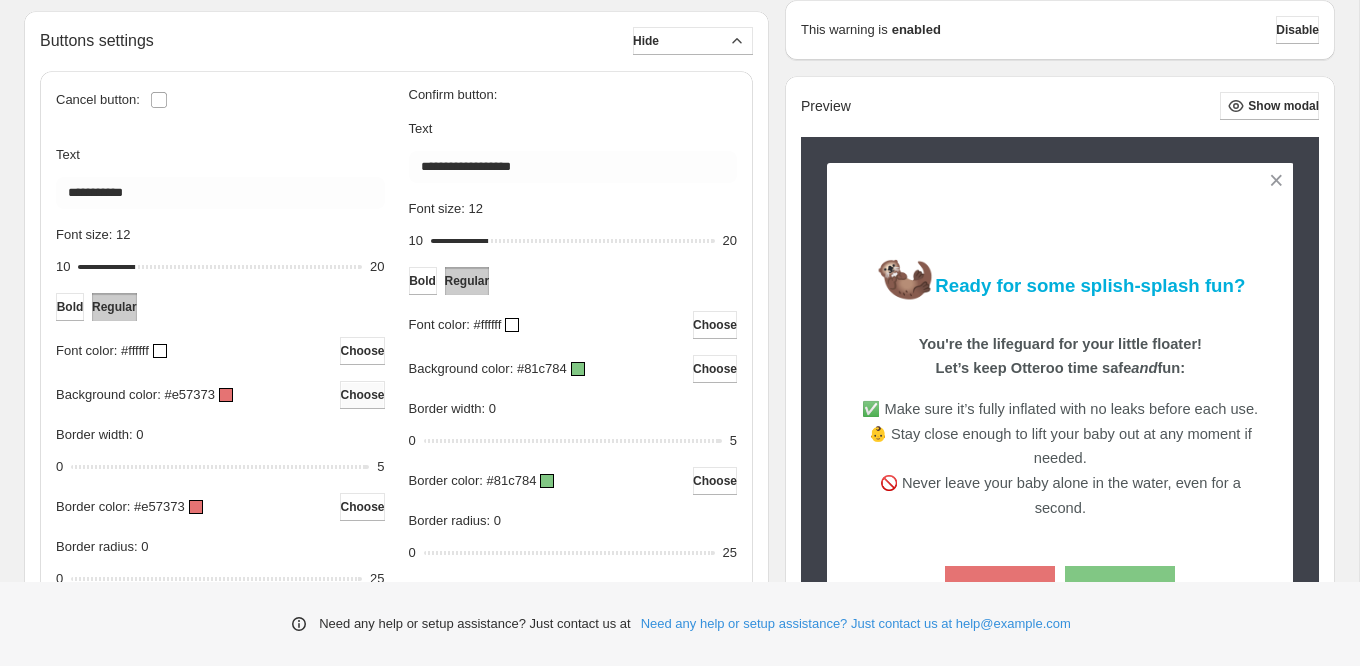 click on "Choose" at bounding box center (362, 395) 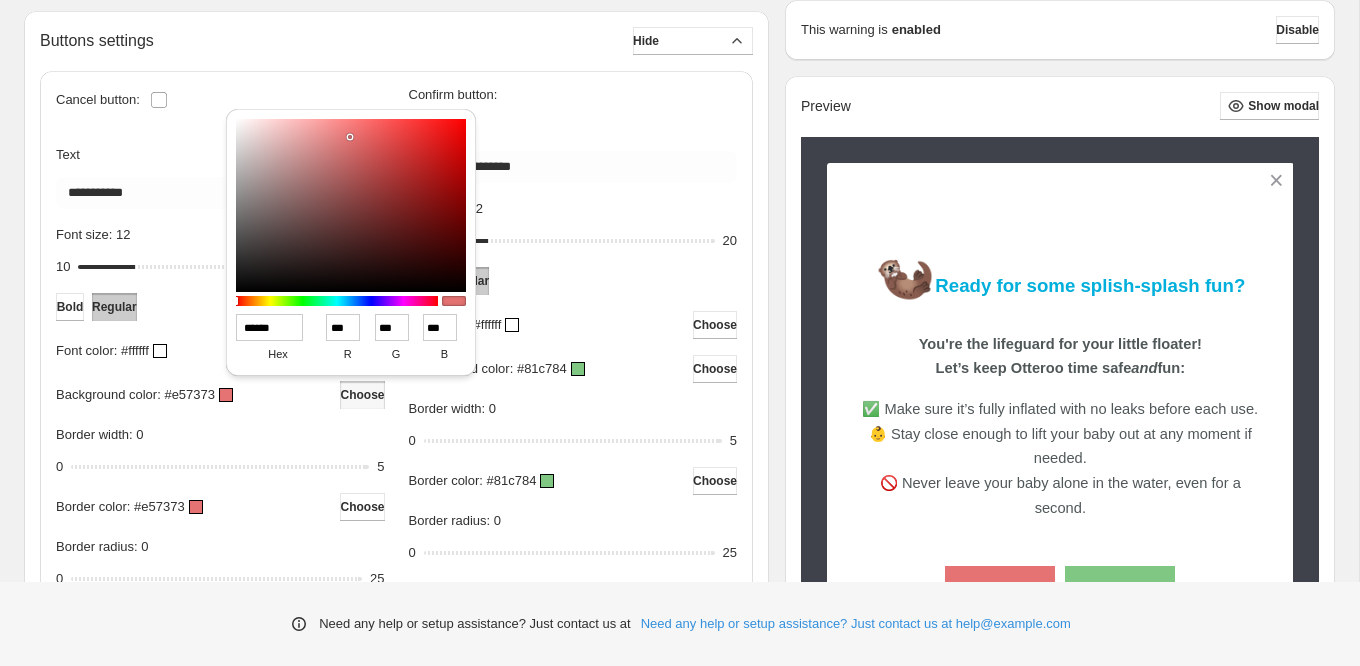 drag, startPoint x: 280, startPoint y: 334, endPoint x: 233, endPoint y: 324, distance: 48.052055 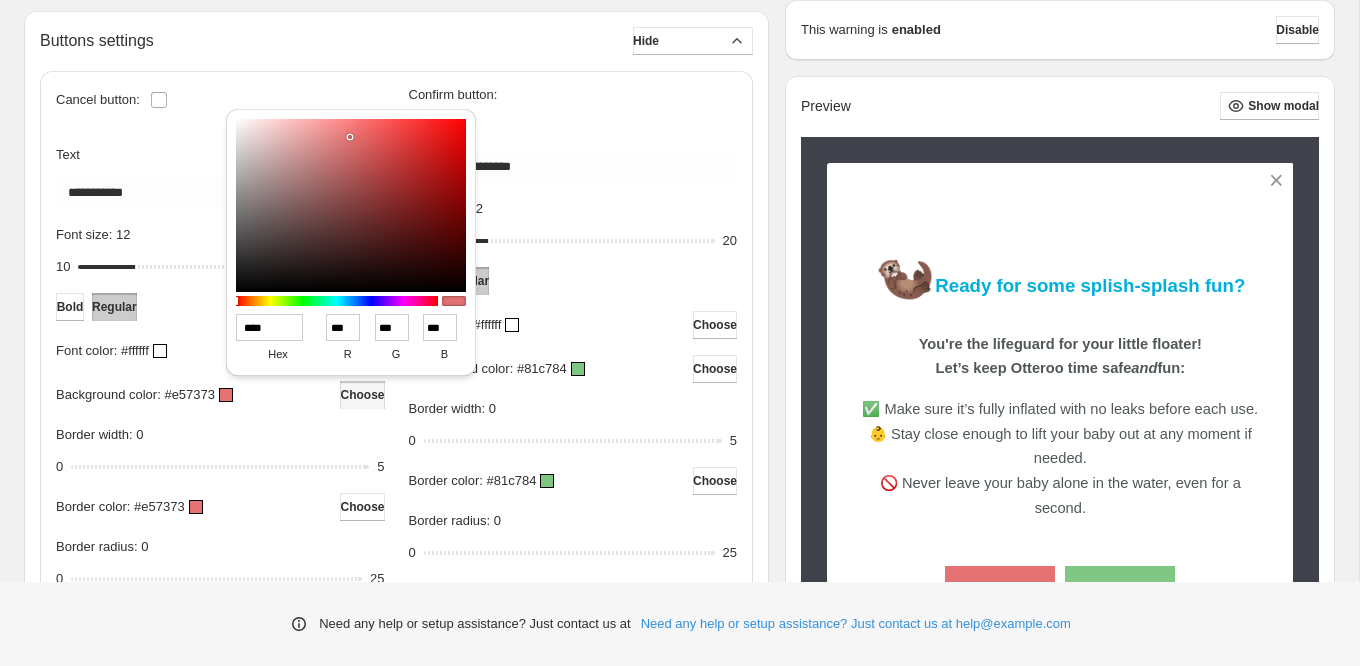 type on "***" 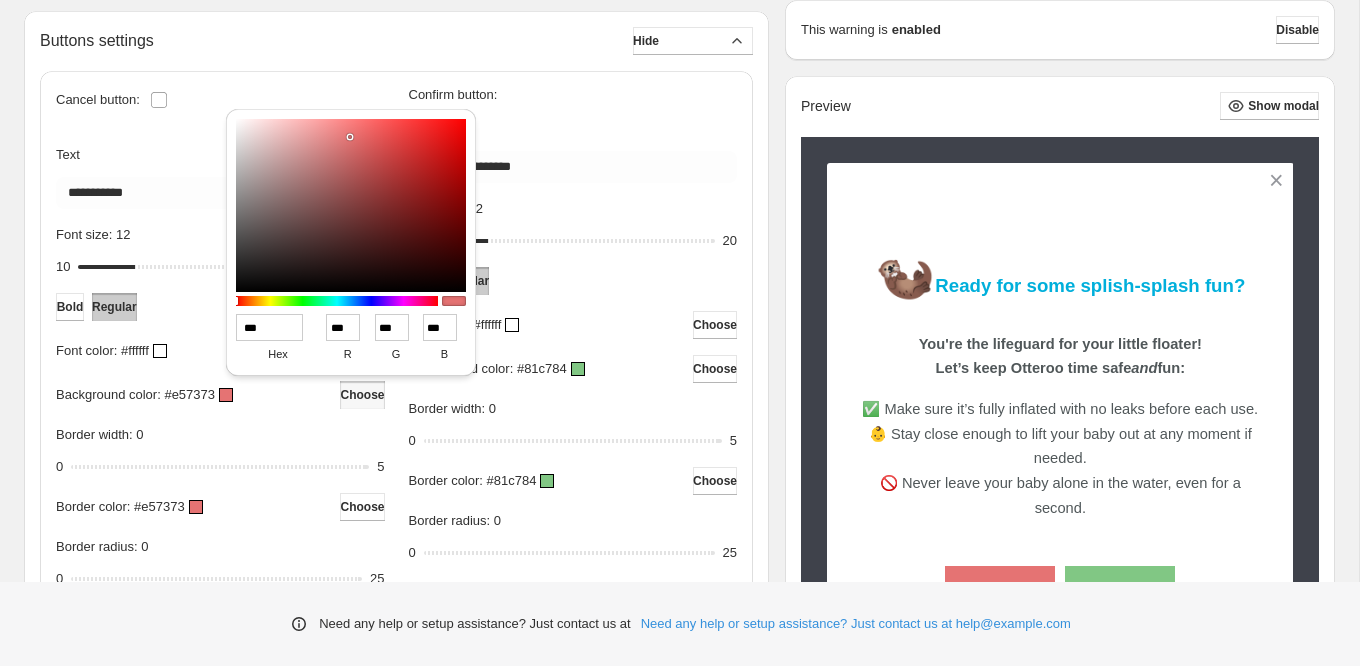 type on "***" 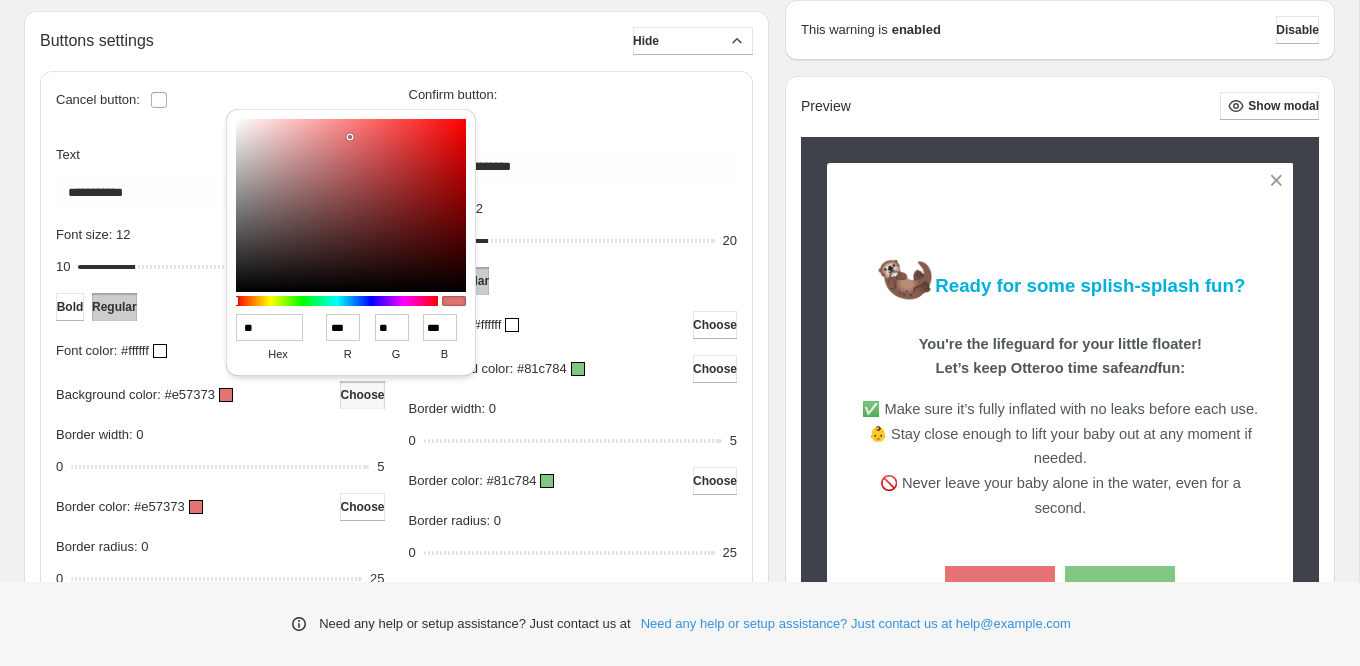type on "*" 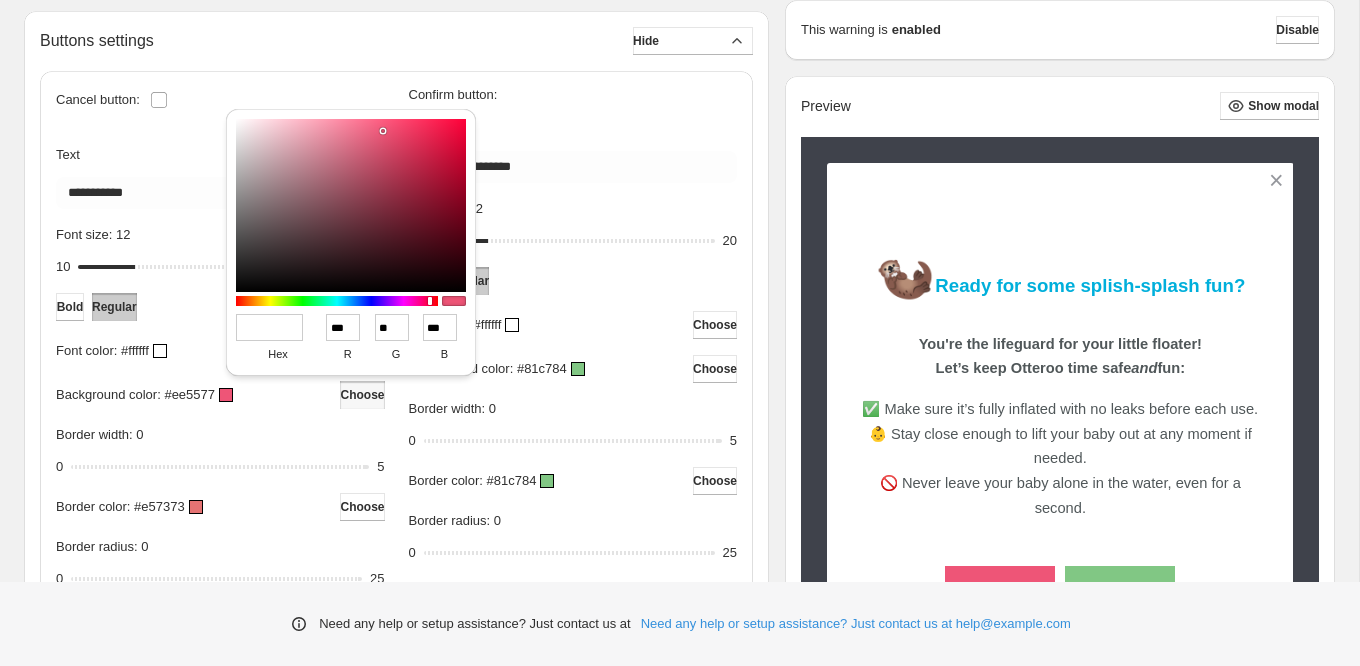 paste on "*******" 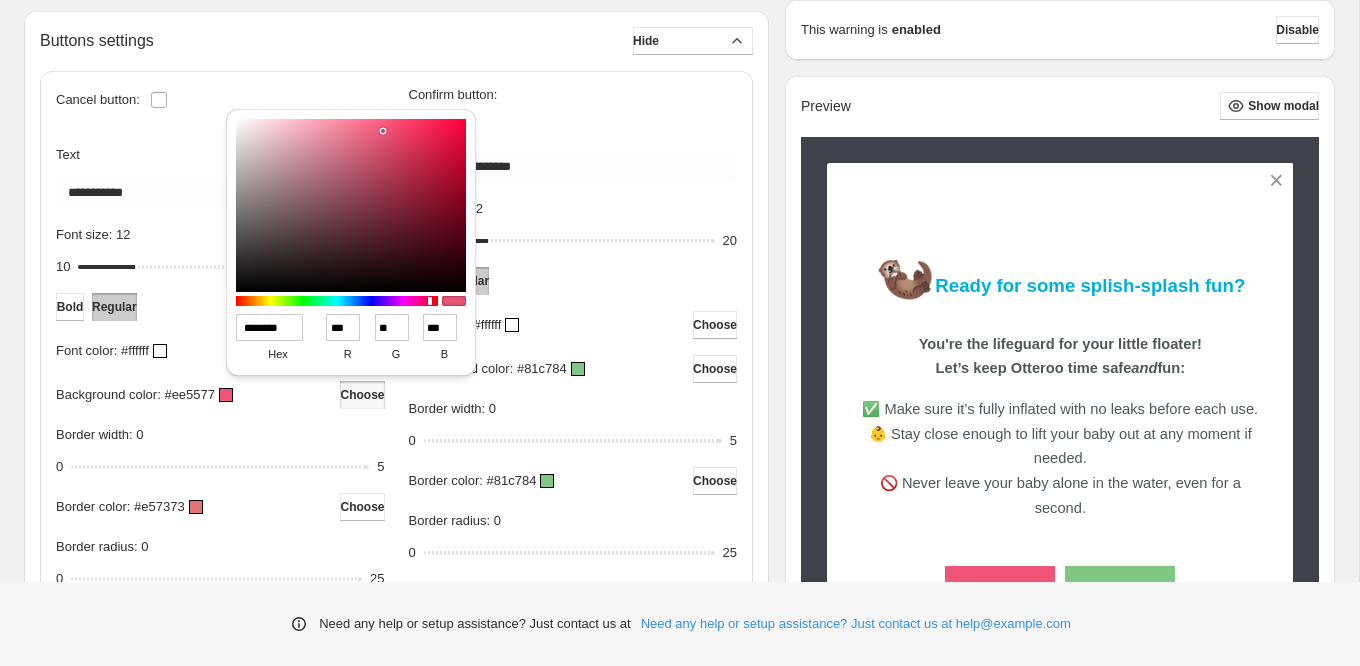 scroll, scrollTop: 0, scrollLeft: 3, axis: horizontal 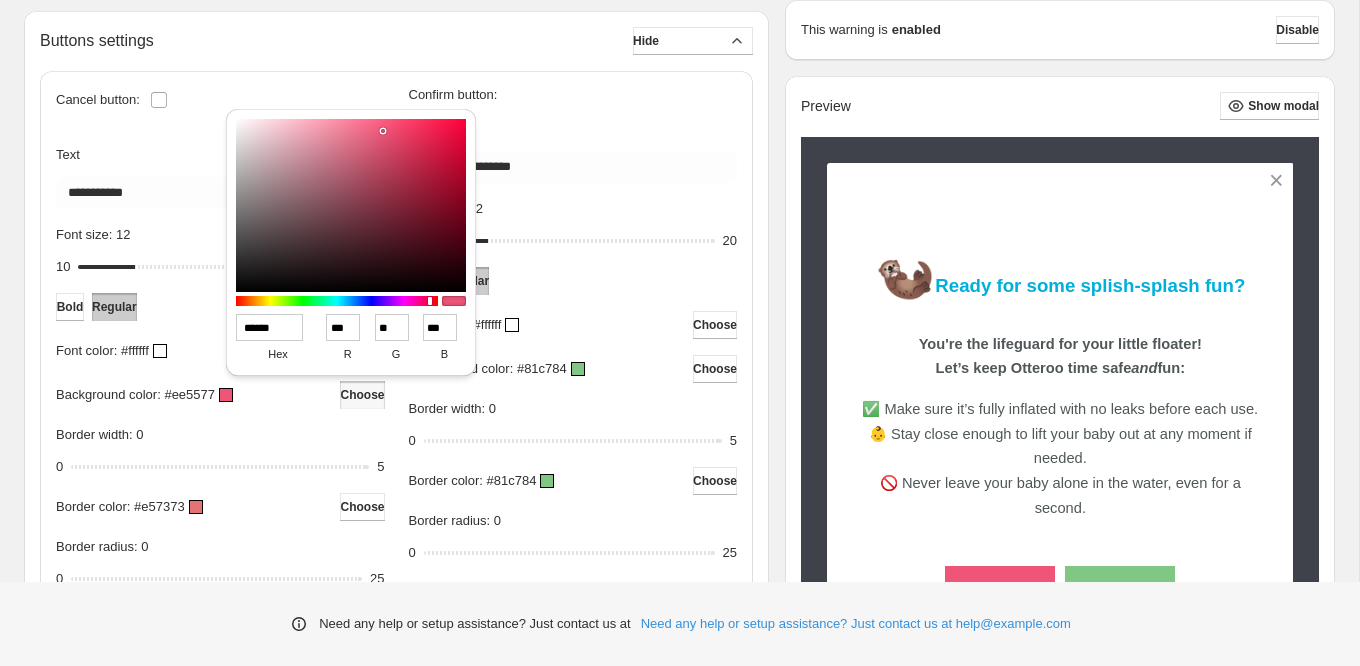 click on "**********" at bounding box center [220, 367] 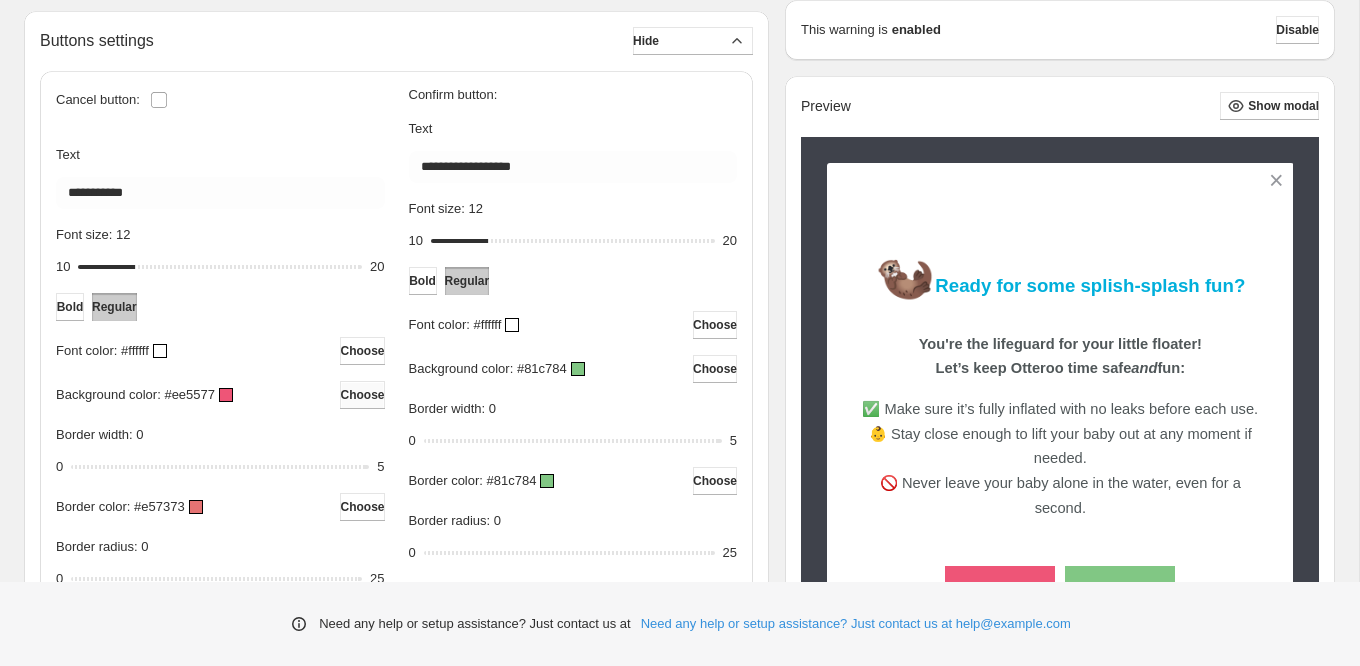 click on "Choose" at bounding box center (362, 395) 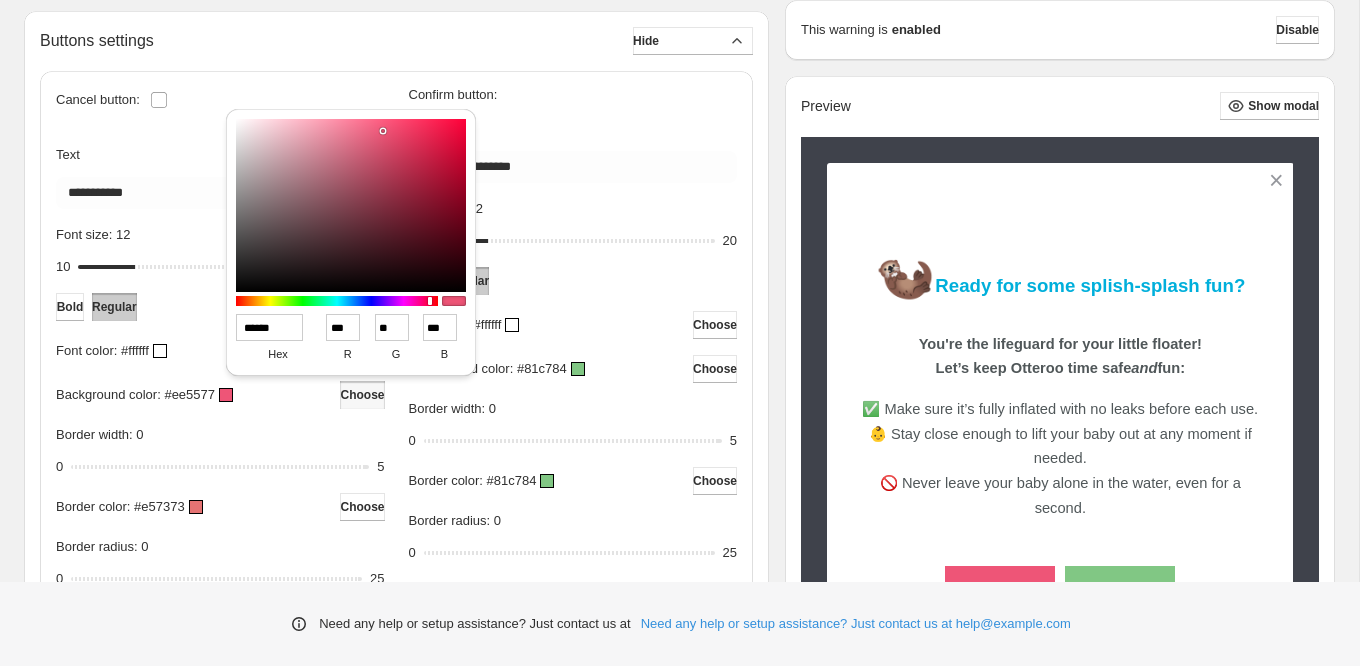 drag, startPoint x: 292, startPoint y: 326, endPoint x: 223, endPoint y: 322, distance: 69.115845 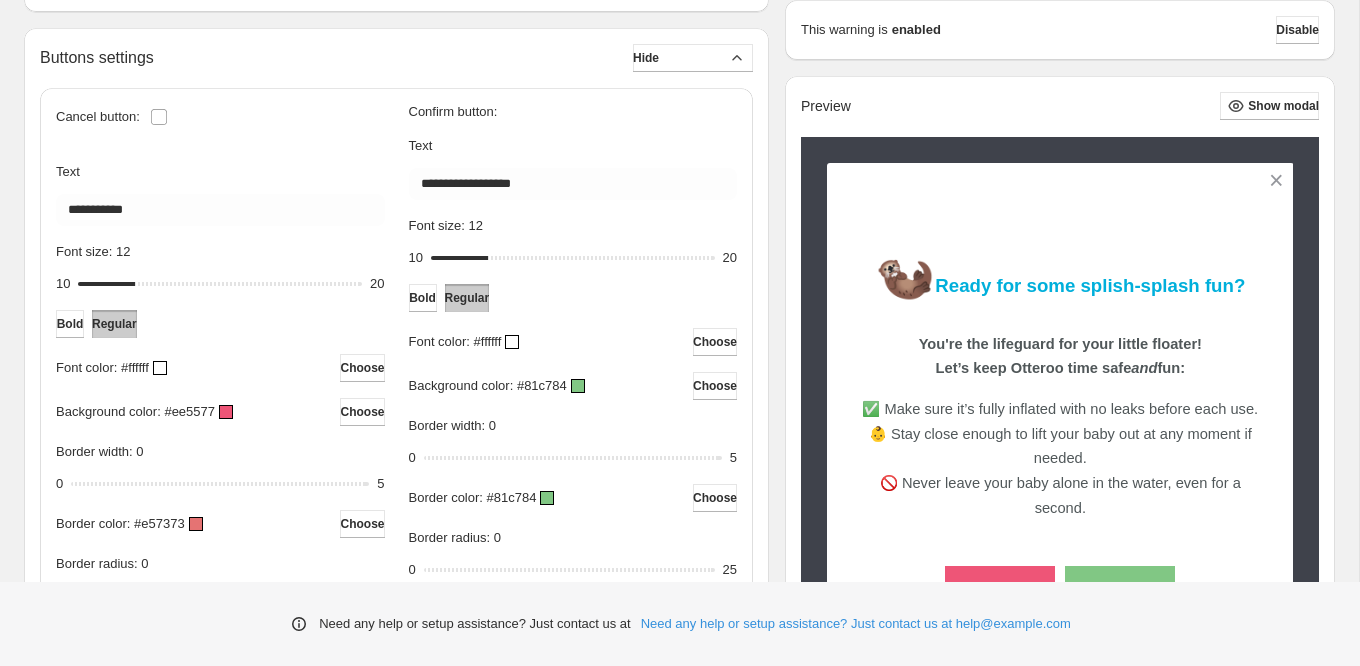 scroll, scrollTop: 651, scrollLeft: 0, axis: vertical 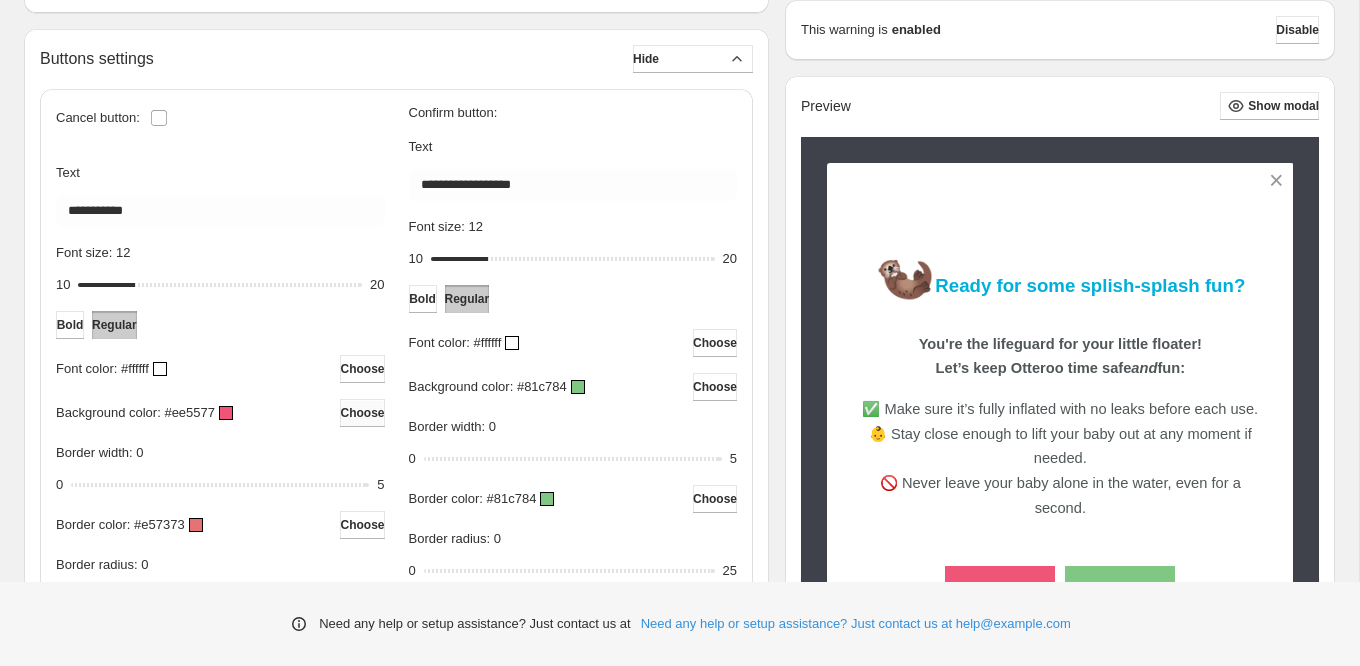 click on "Choose" at bounding box center (362, 413) 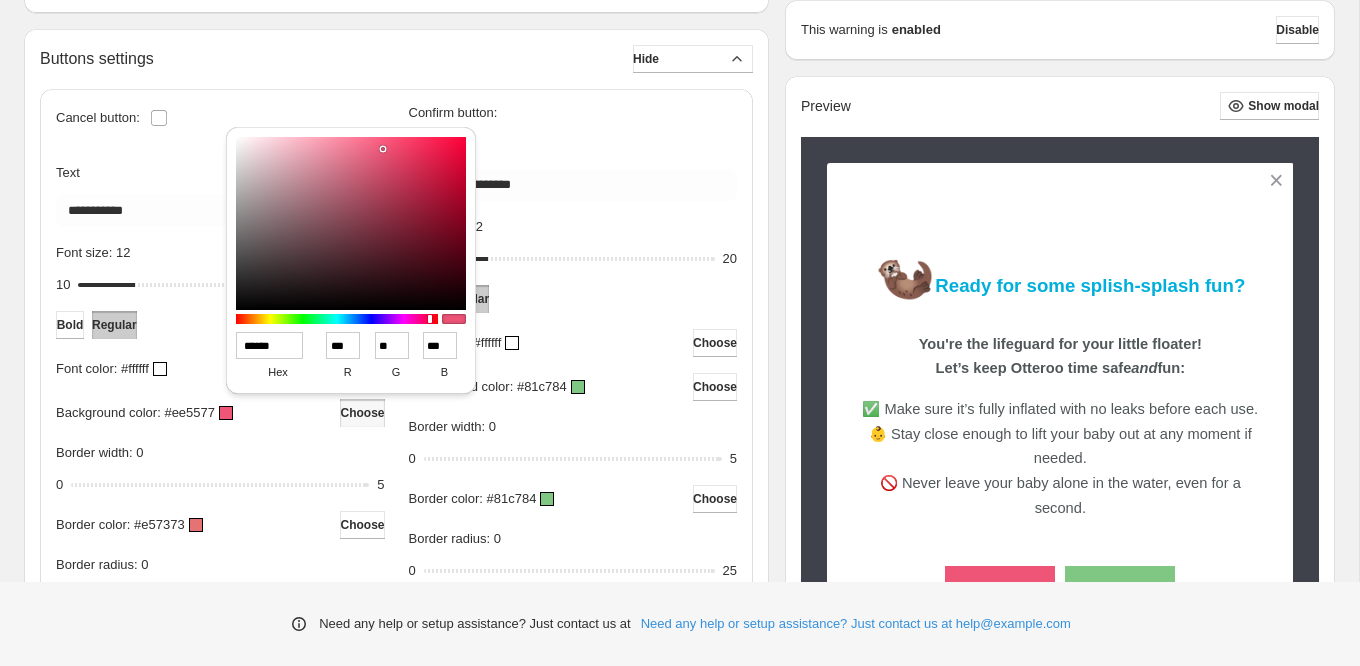 drag, startPoint x: 292, startPoint y: 347, endPoint x: 238, endPoint y: 343, distance: 54.147945 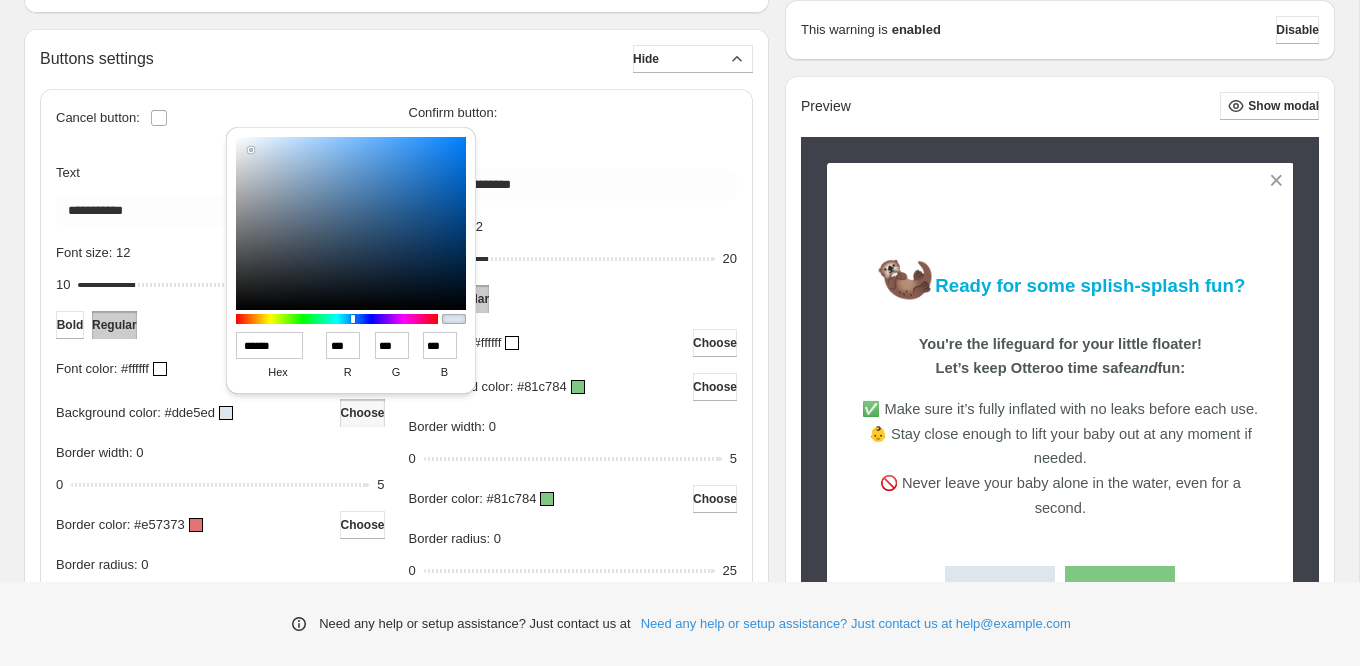 type on "******" 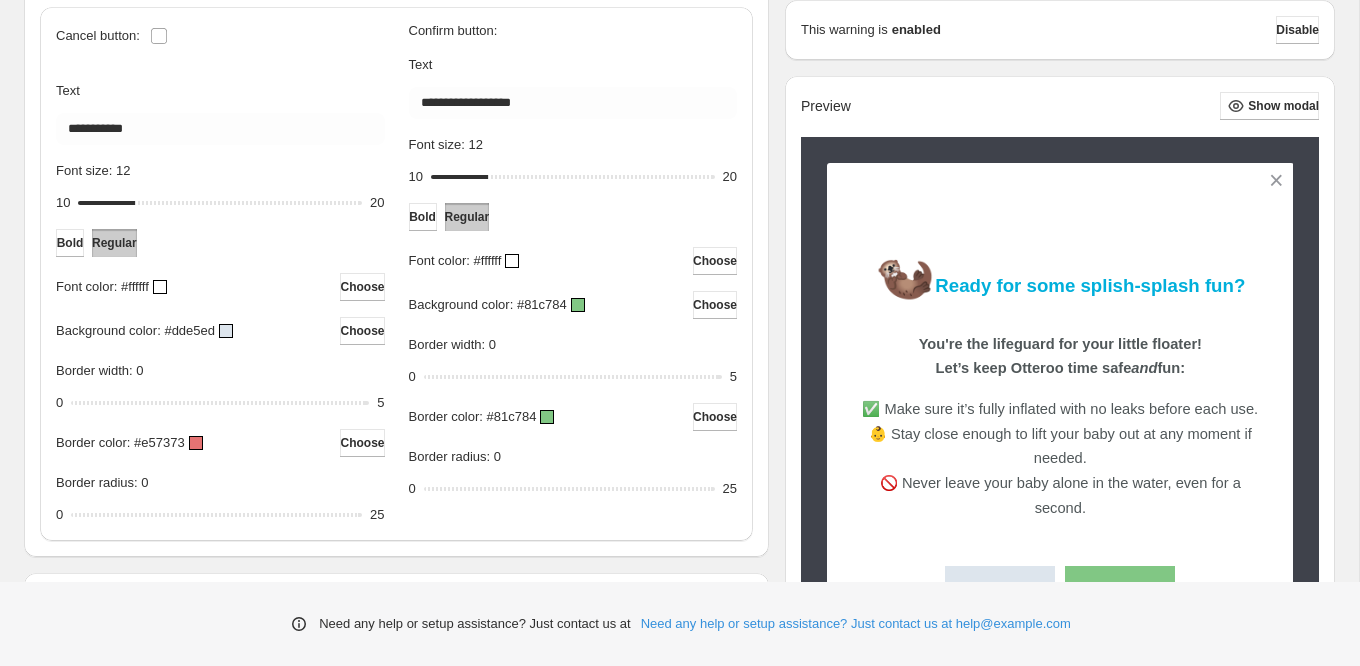 scroll, scrollTop: 749, scrollLeft: 0, axis: vertical 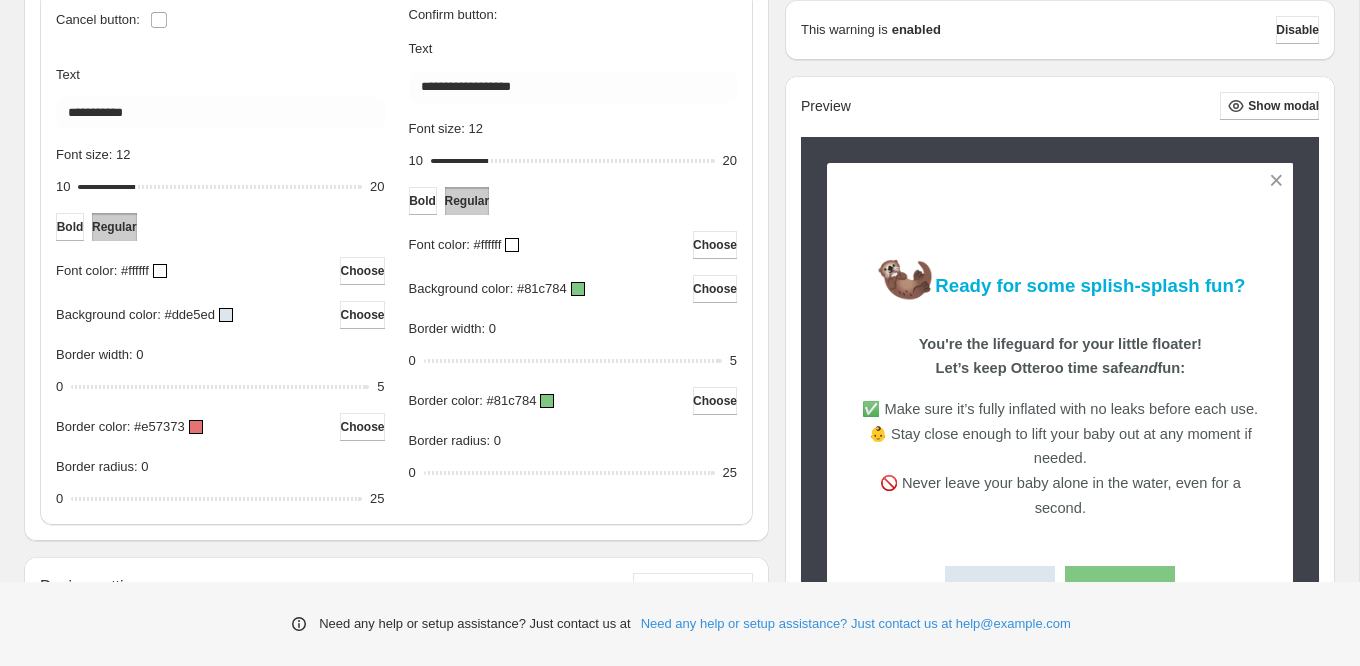 click at bounding box center (196, 427) 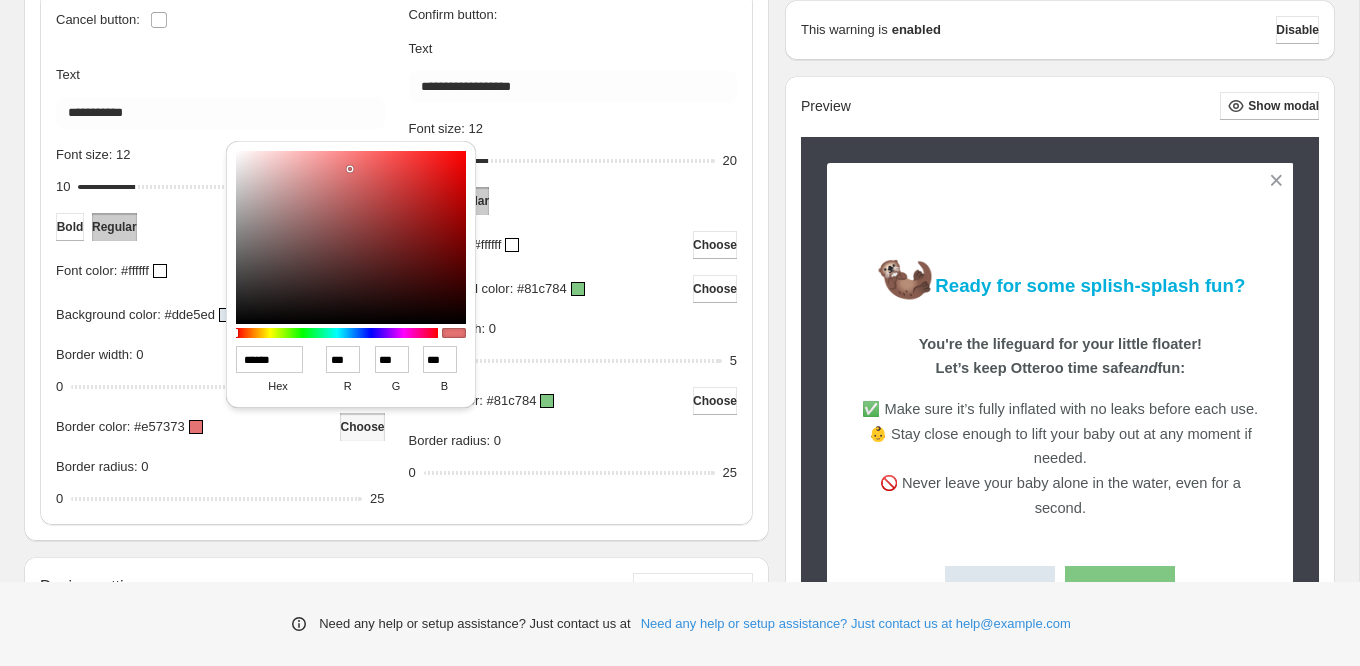 drag, startPoint x: 289, startPoint y: 362, endPoint x: 233, endPoint y: 352, distance: 56.88585 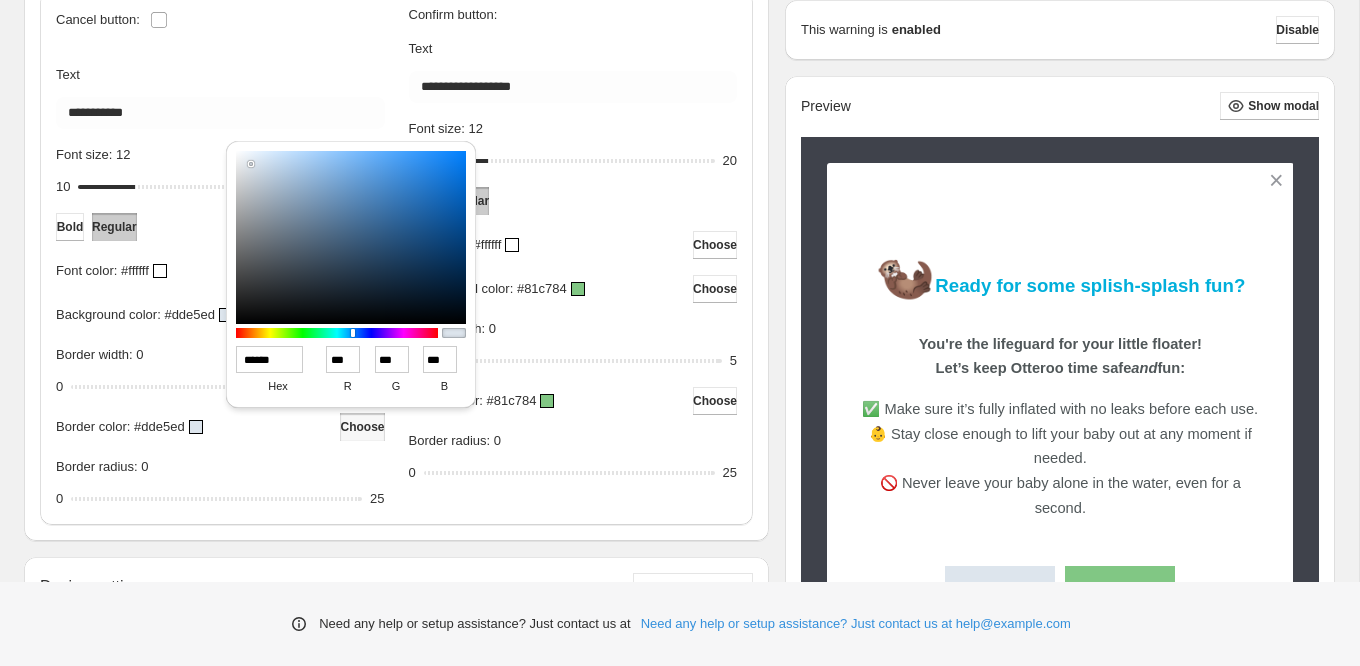 type on "******" 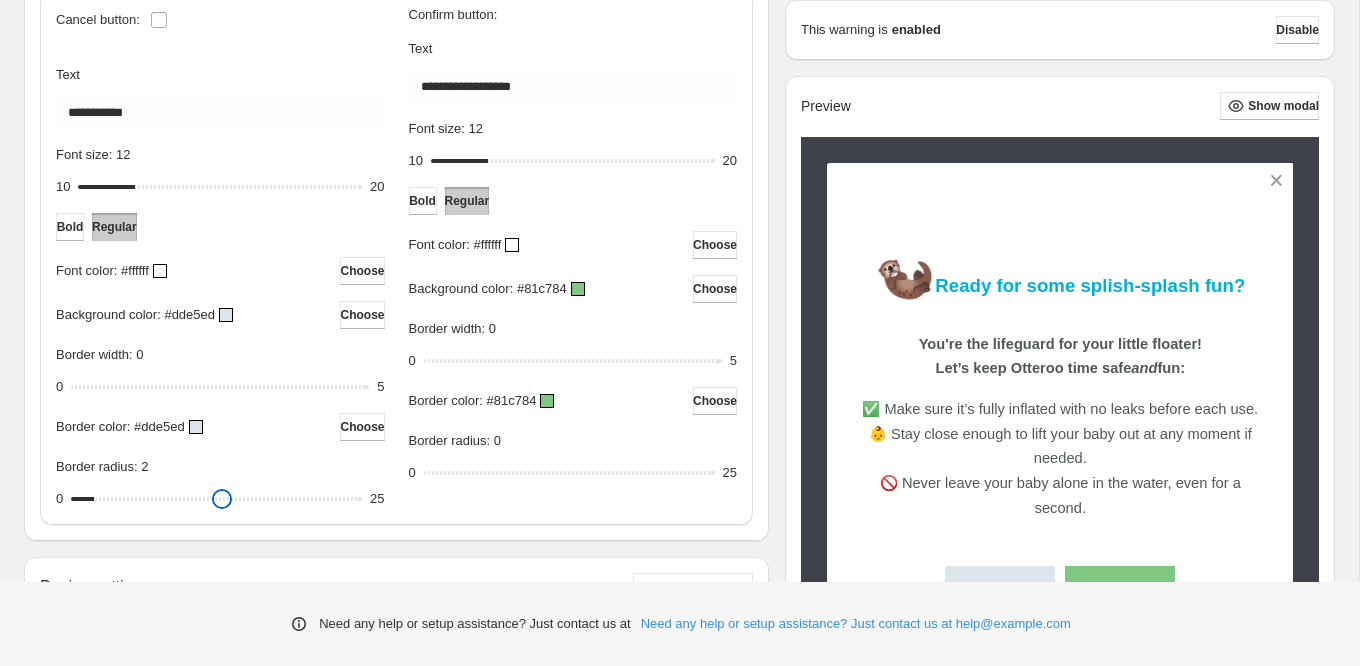 drag, startPoint x: 85, startPoint y: 503, endPoint x: 101, endPoint y: 505, distance: 16.124516 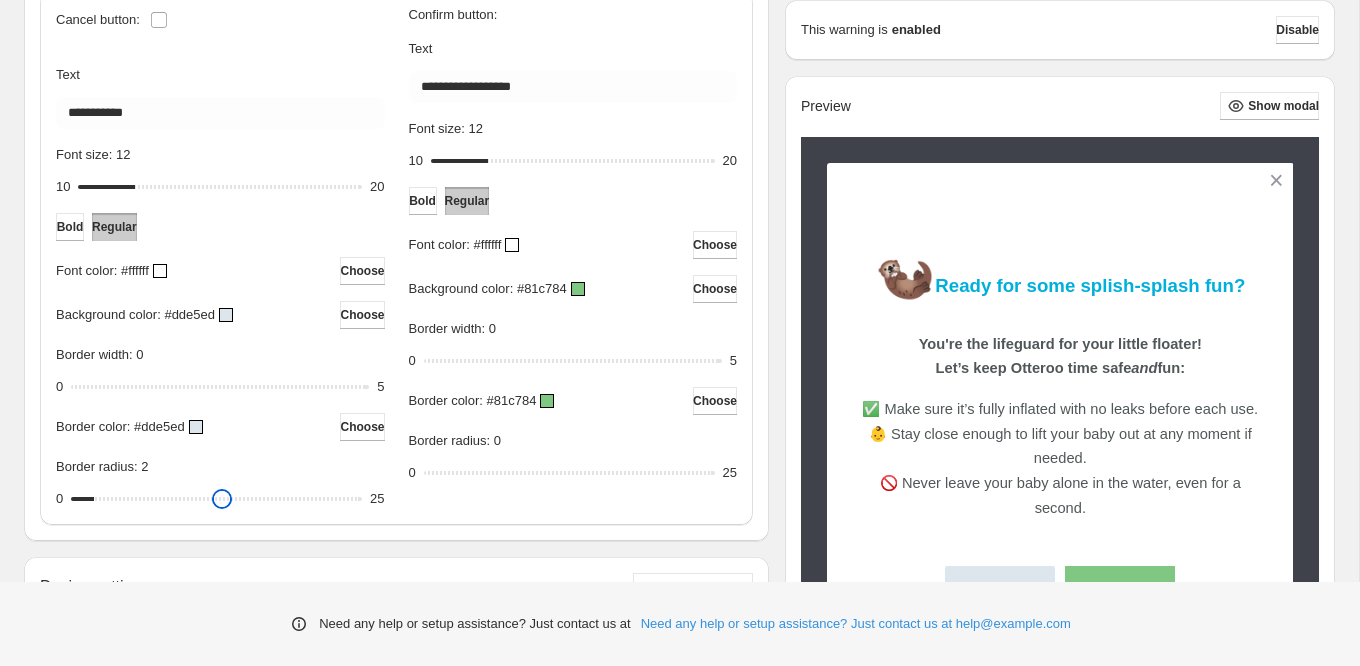 click on "Border radius: 2" at bounding box center (216, 499) 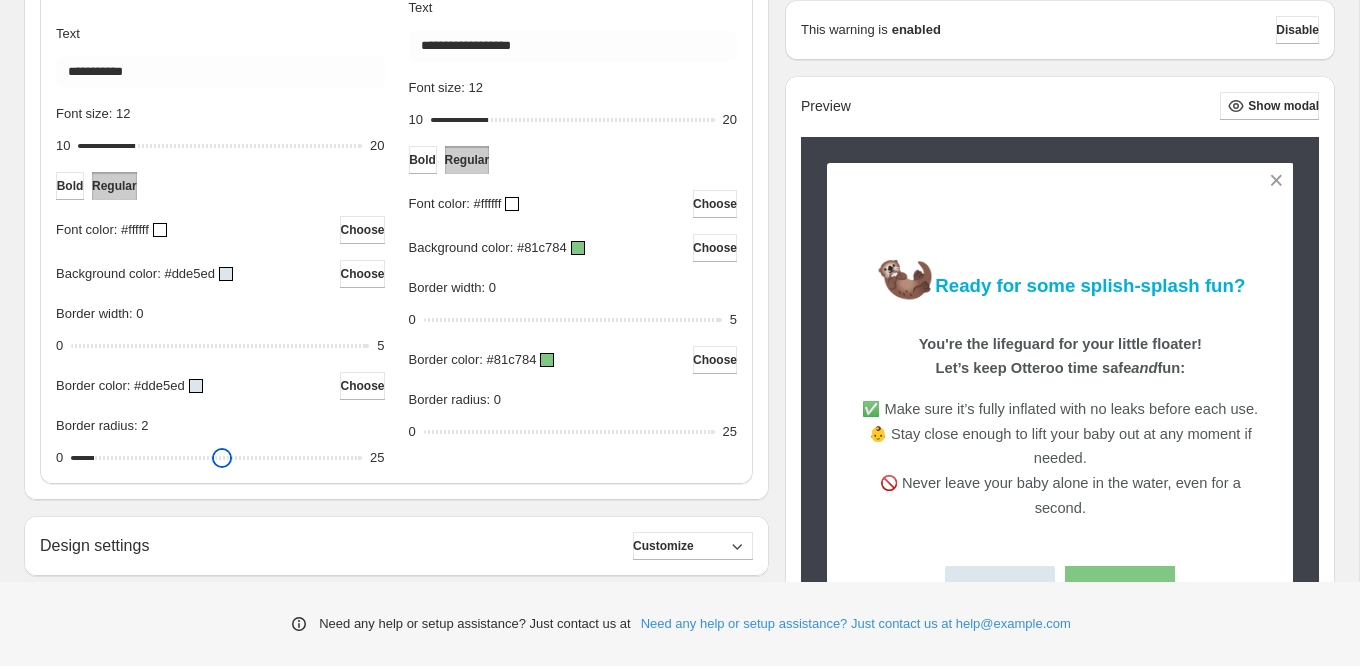 scroll, scrollTop: 799, scrollLeft: 0, axis: vertical 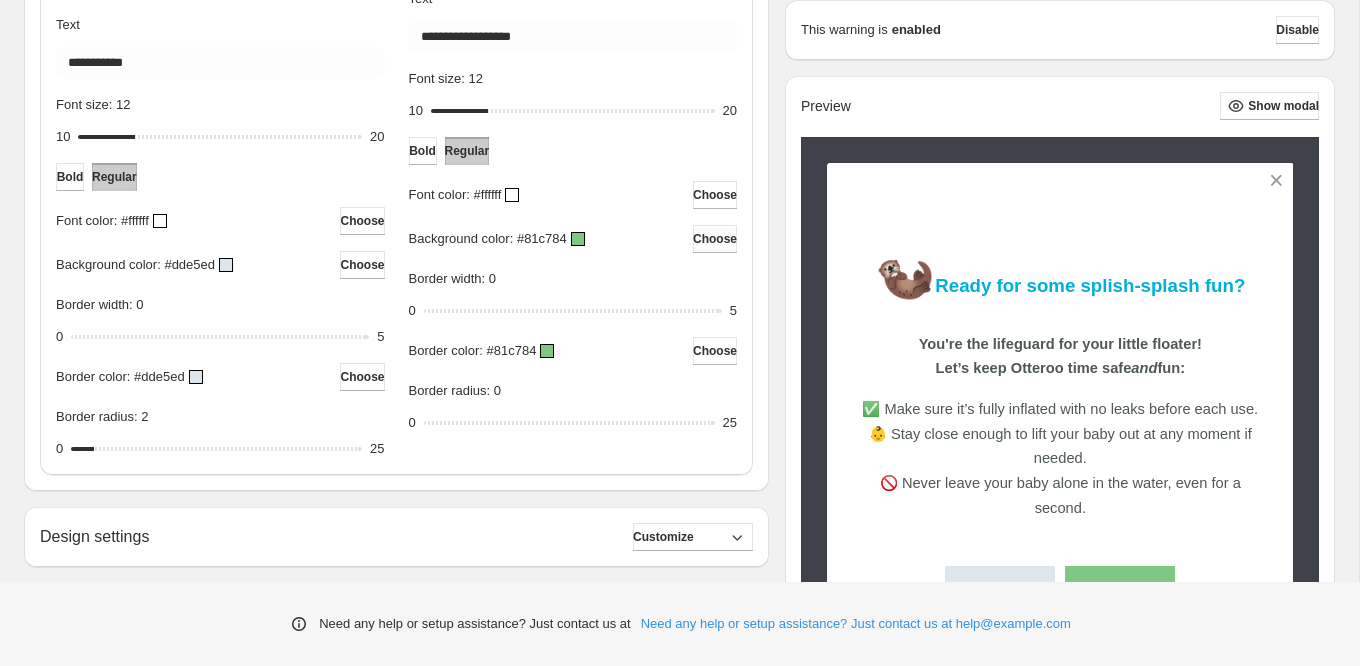 click on "Choose" at bounding box center (715, 239) 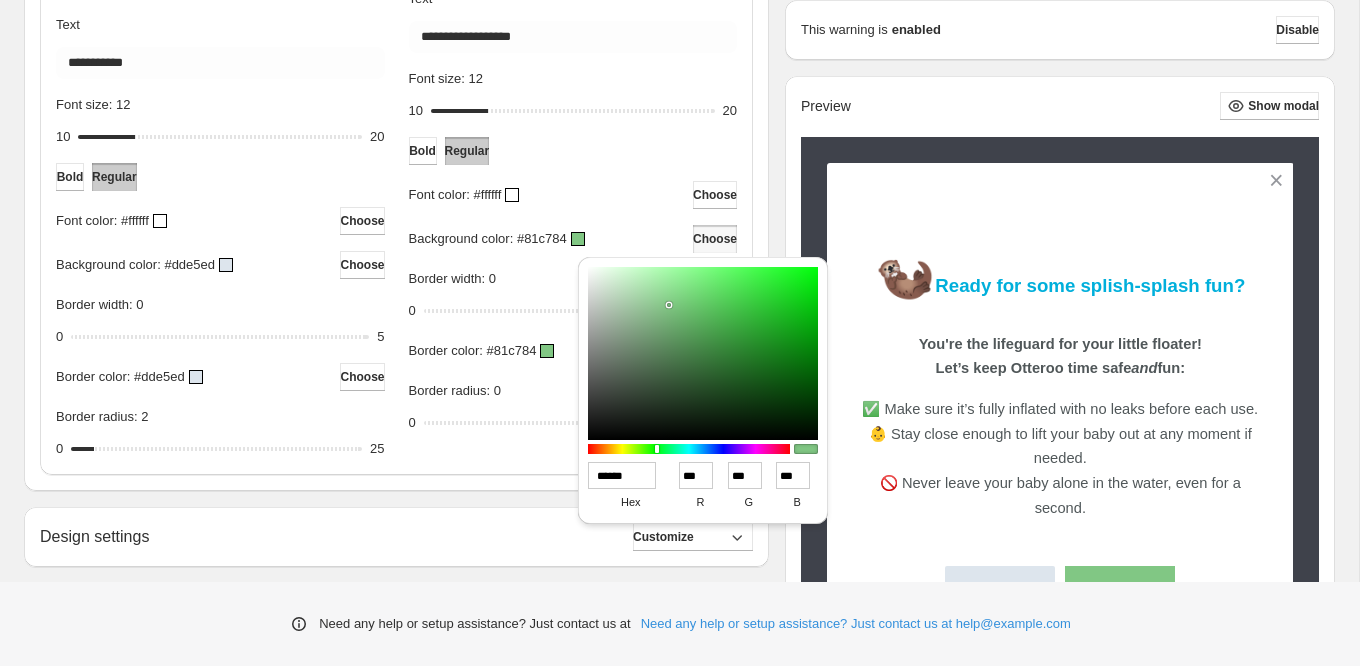 drag, startPoint x: 638, startPoint y: 474, endPoint x: 591, endPoint y: 469, distance: 47.26521 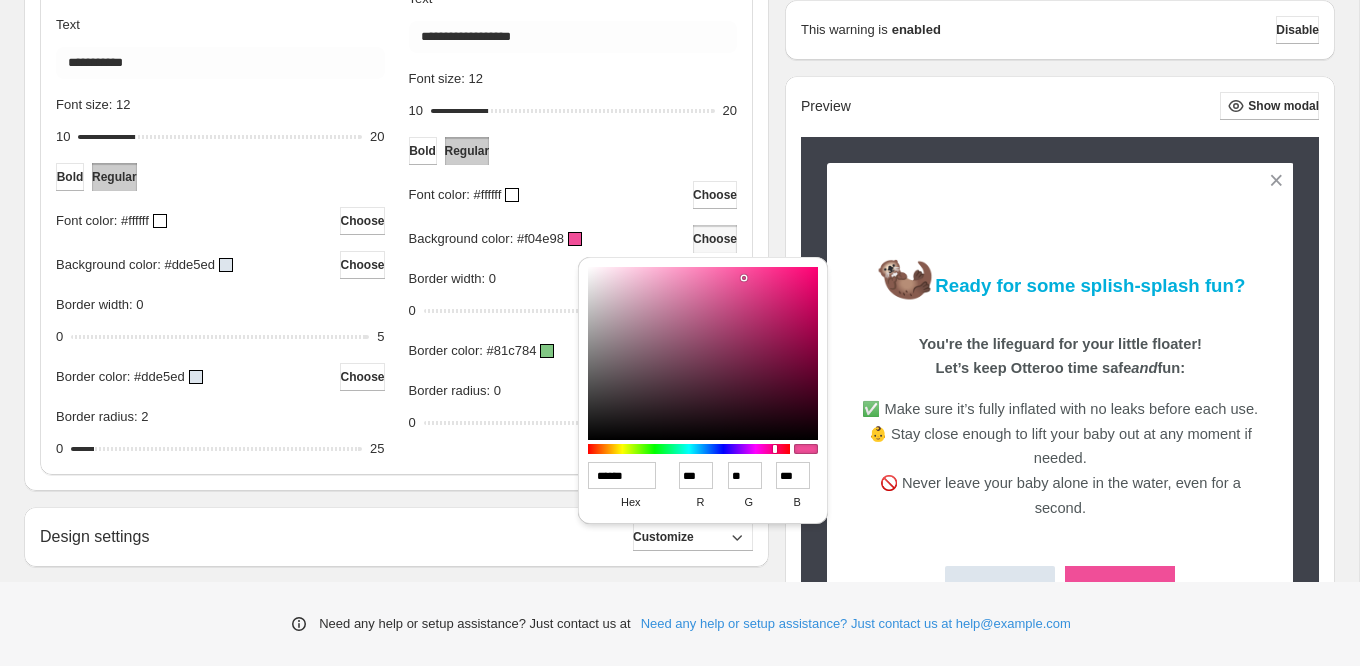 type on "******" 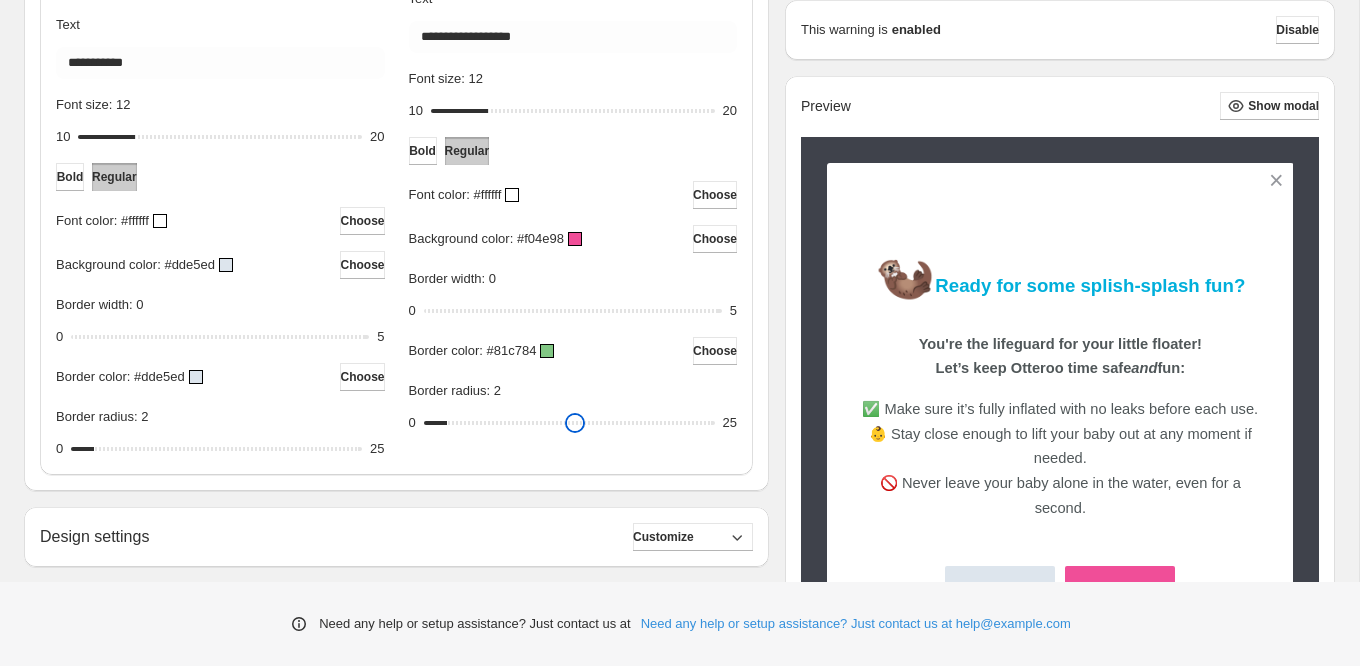 drag, startPoint x: 438, startPoint y: 420, endPoint x: 452, endPoint y: 421, distance: 14.035668 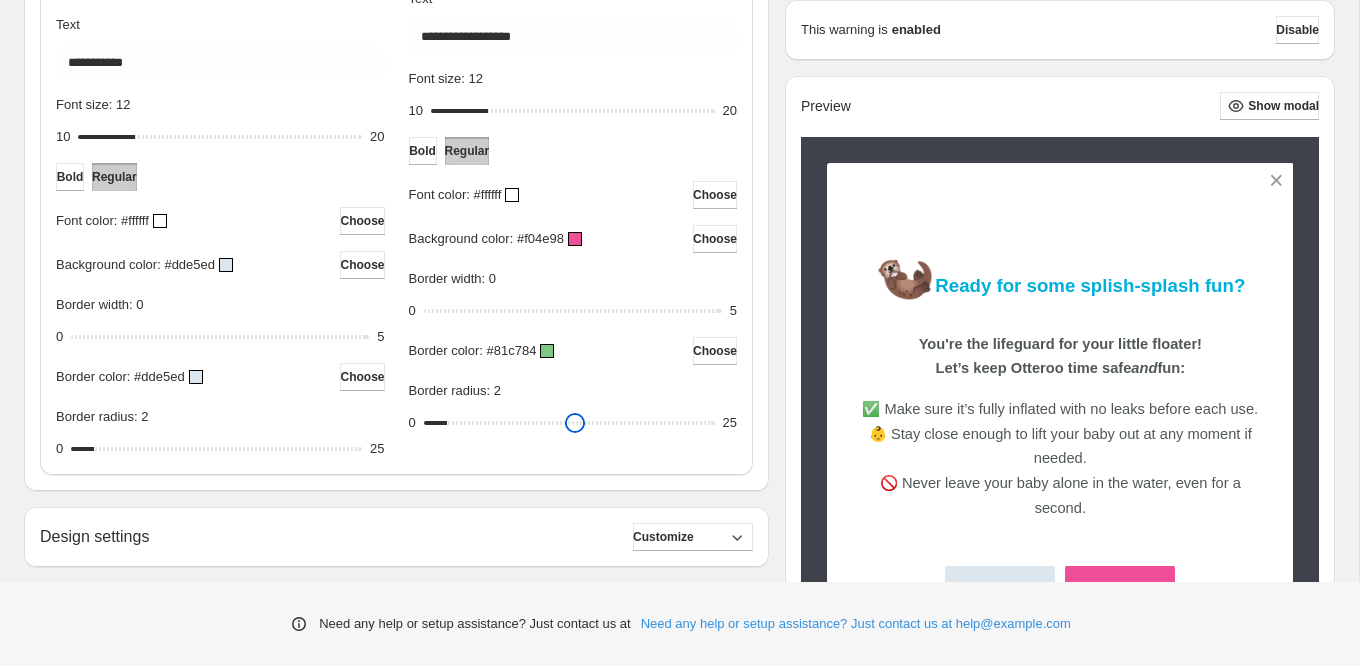 type on "*" 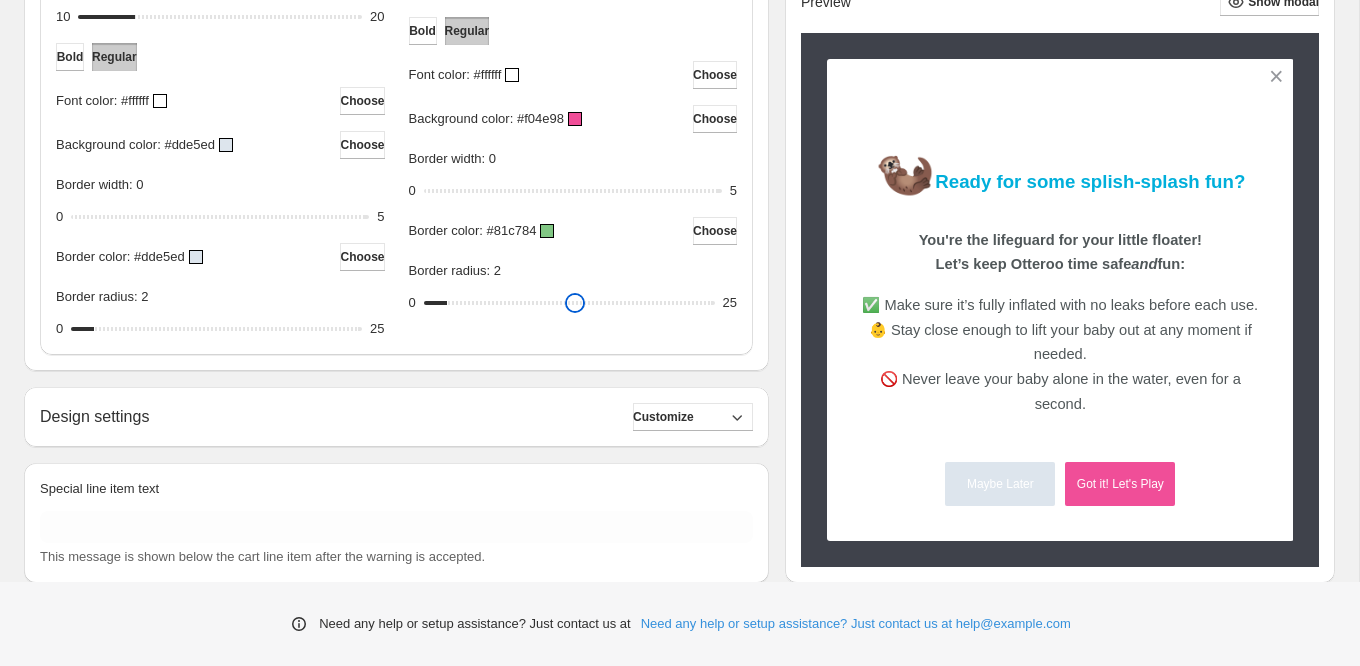 scroll, scrollTop: 900, scrollLeft: 0, axis: vertical 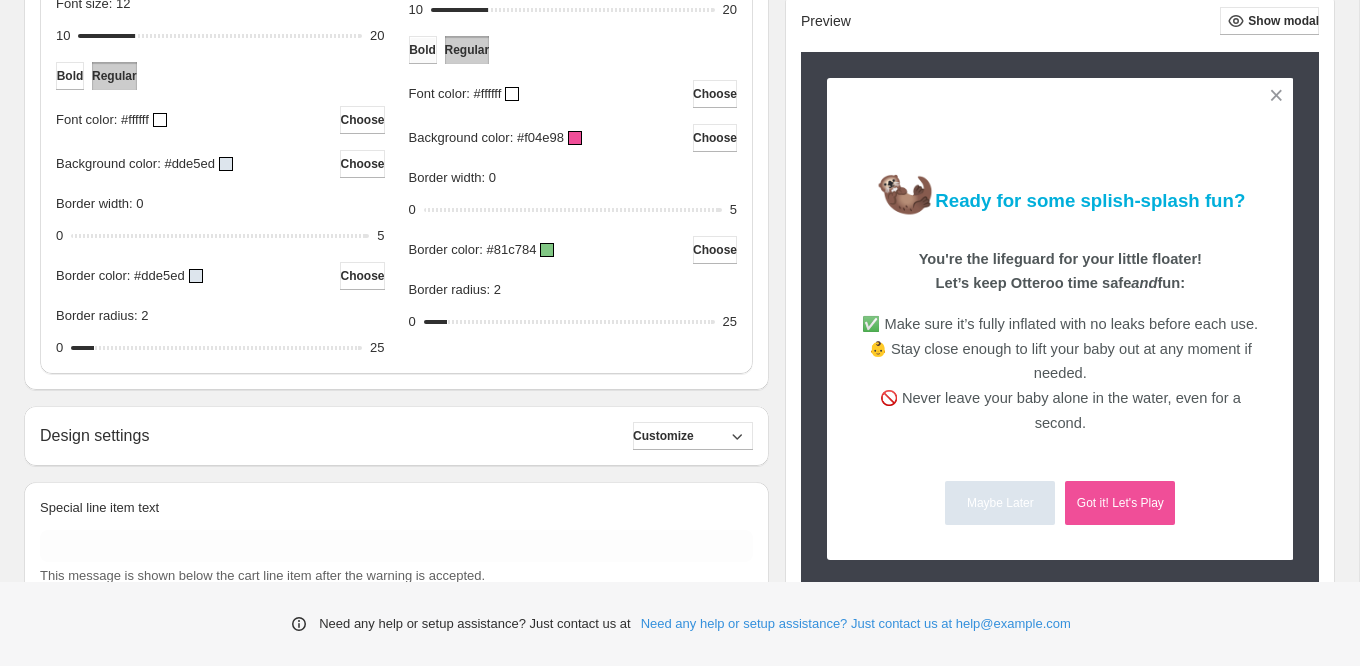 click on "Bold" at bounding box center [423, 50] 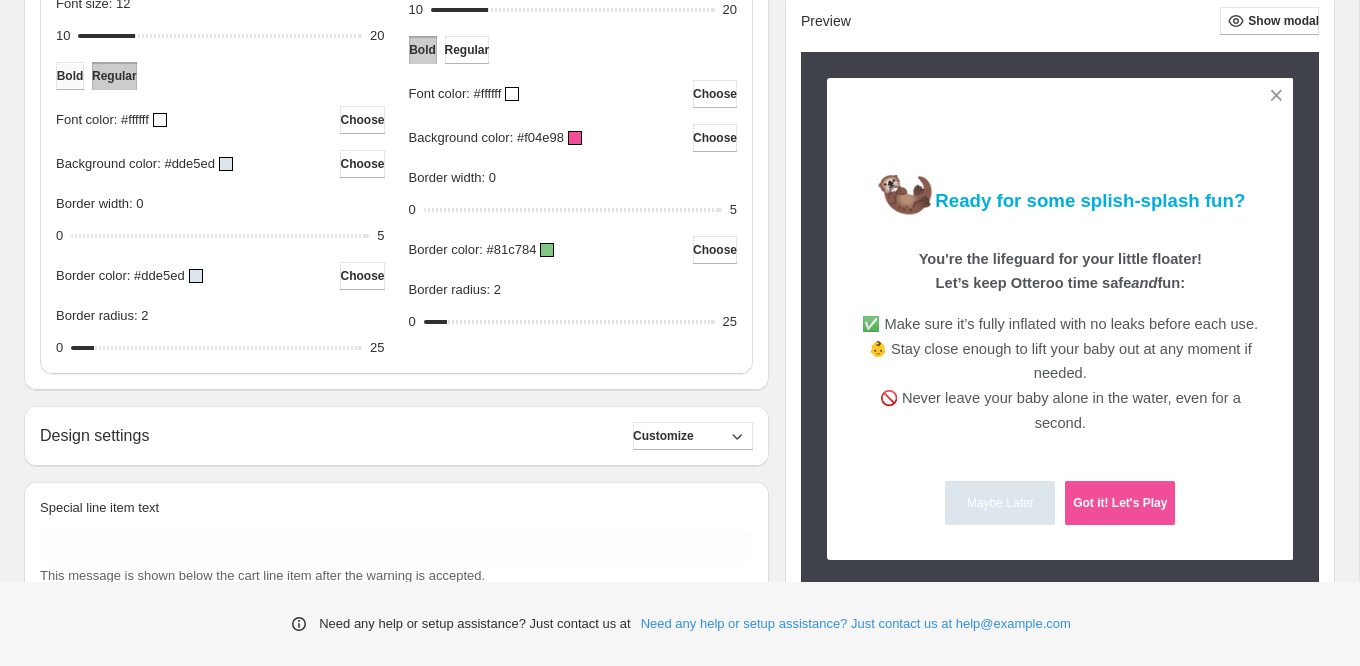 click on "Bold" at bounding box center [70, 76] 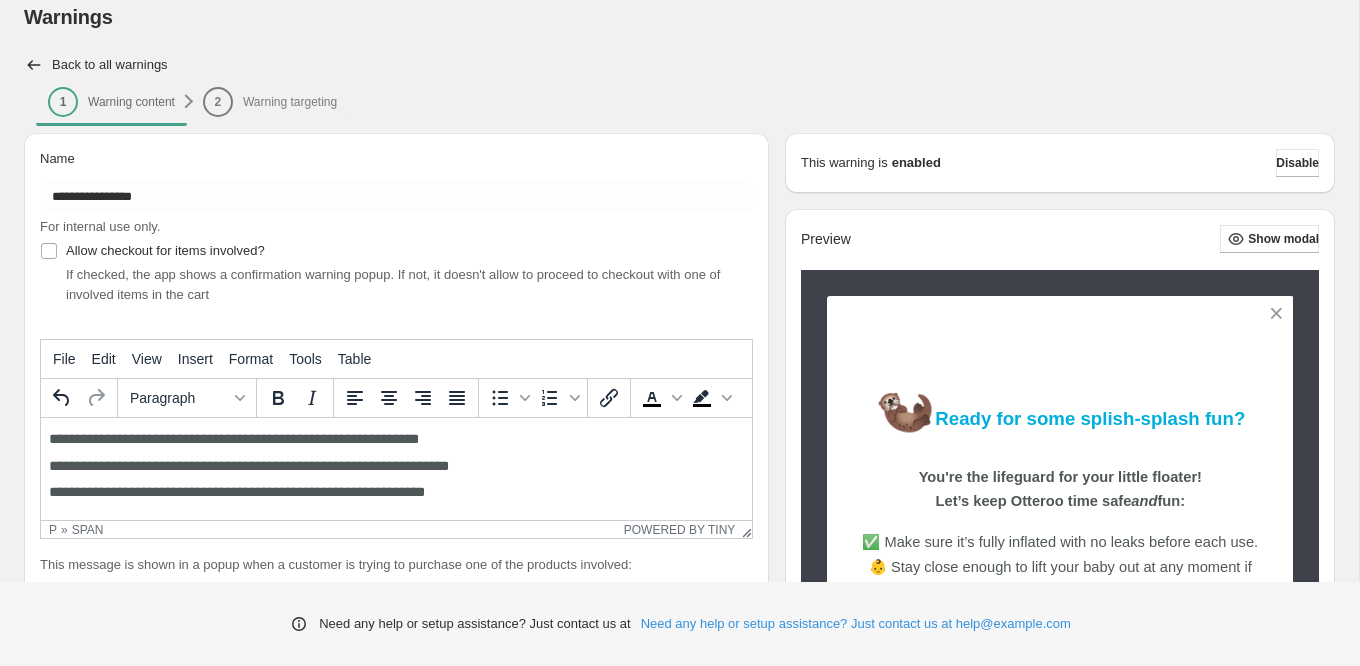 scroll, scrollTop: 0, scrollLeft: 0, axis: both 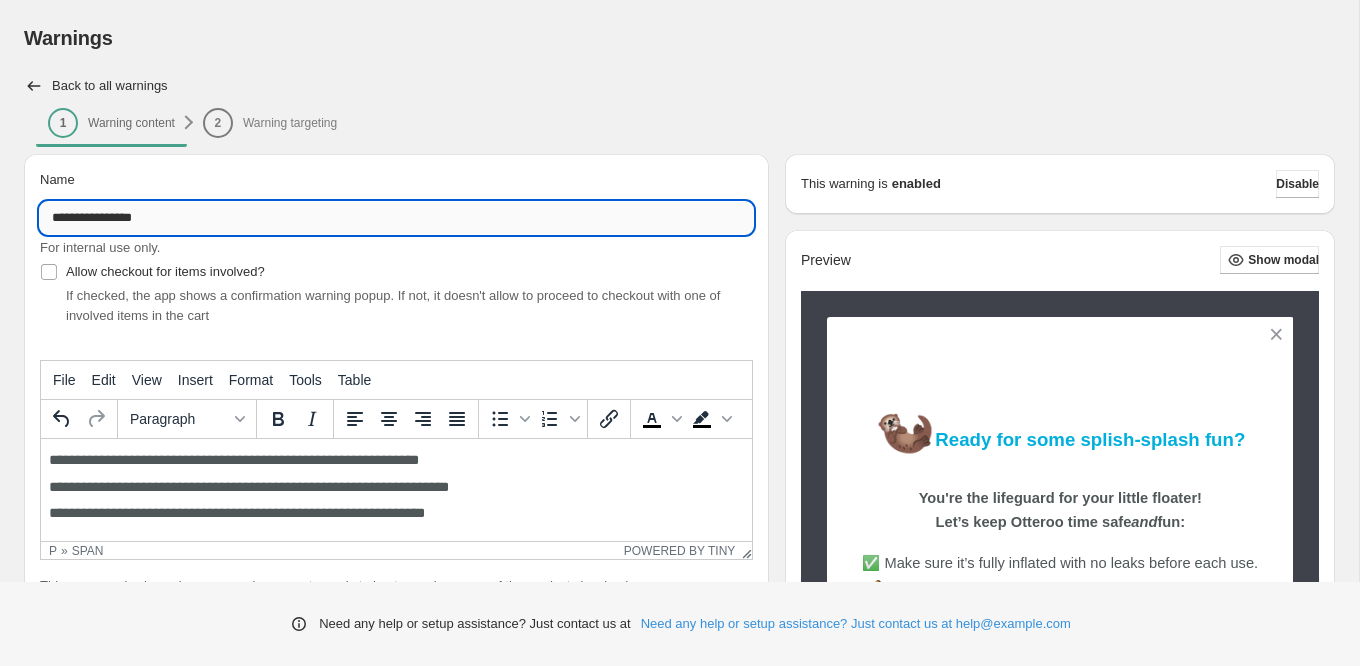 click on "**********" at bounding box center (396, 218) 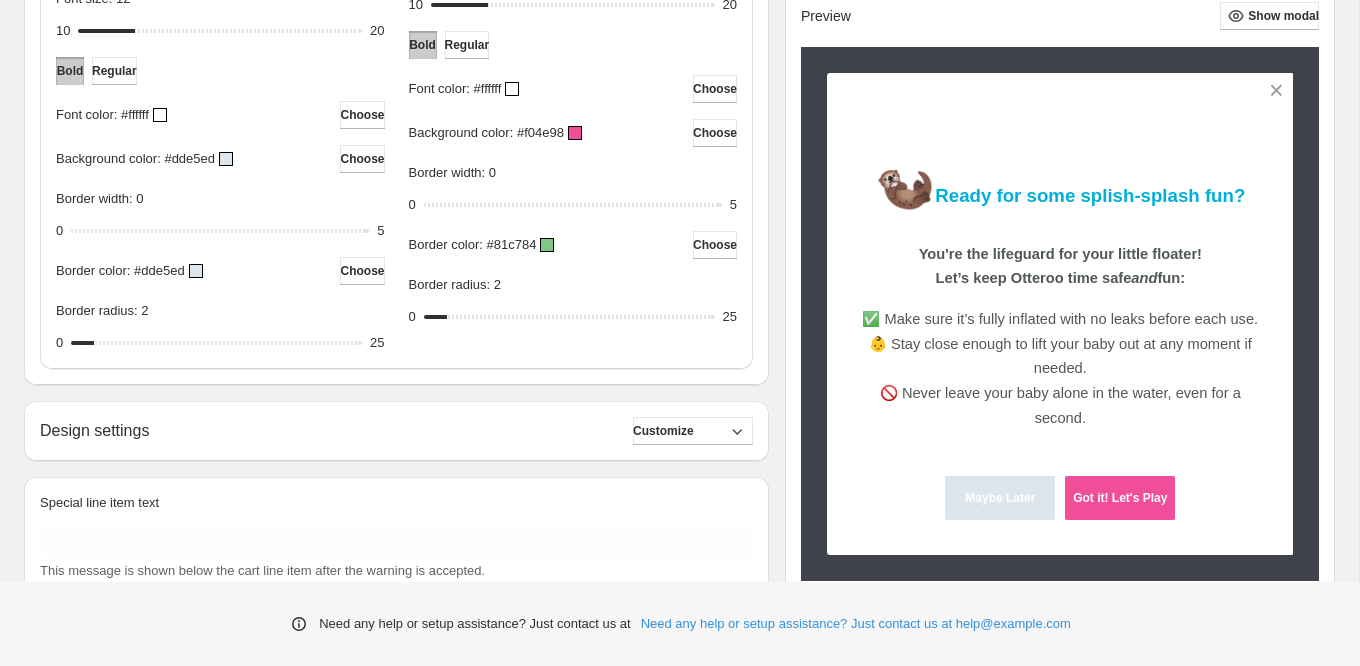 scroll, scrollTop: 963, scrollLeft: 0, axis: vertical 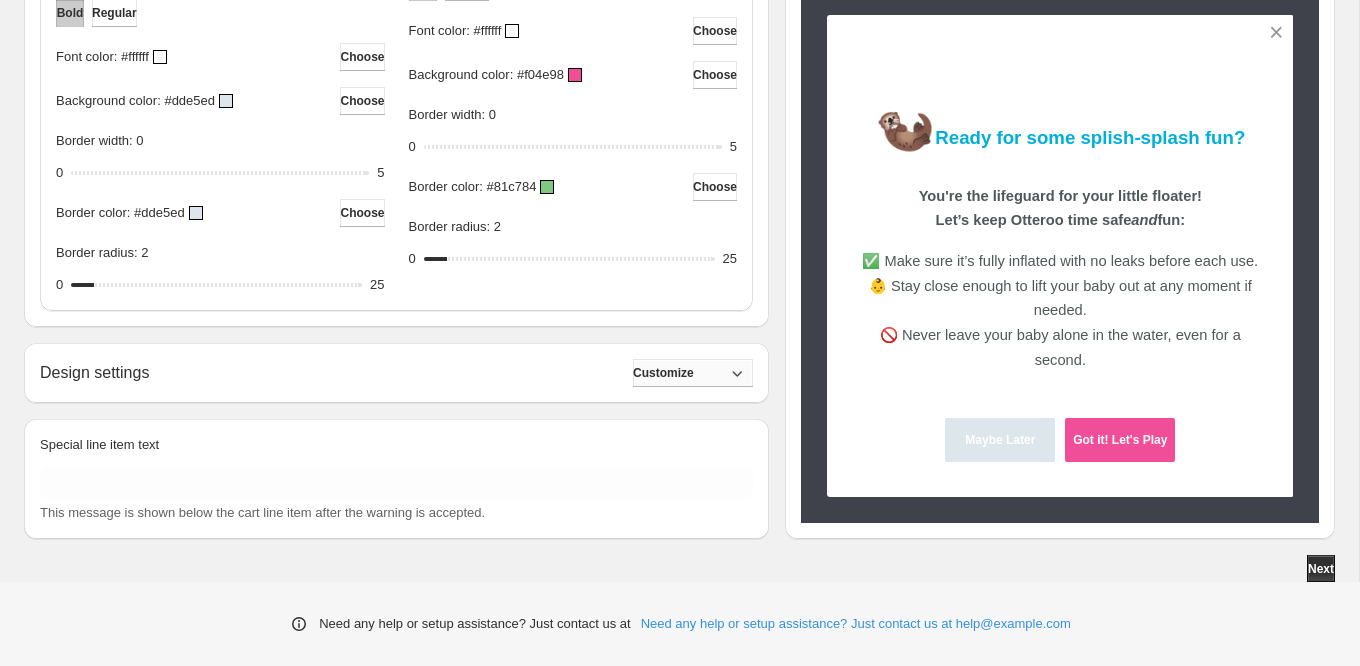 type on "**********" 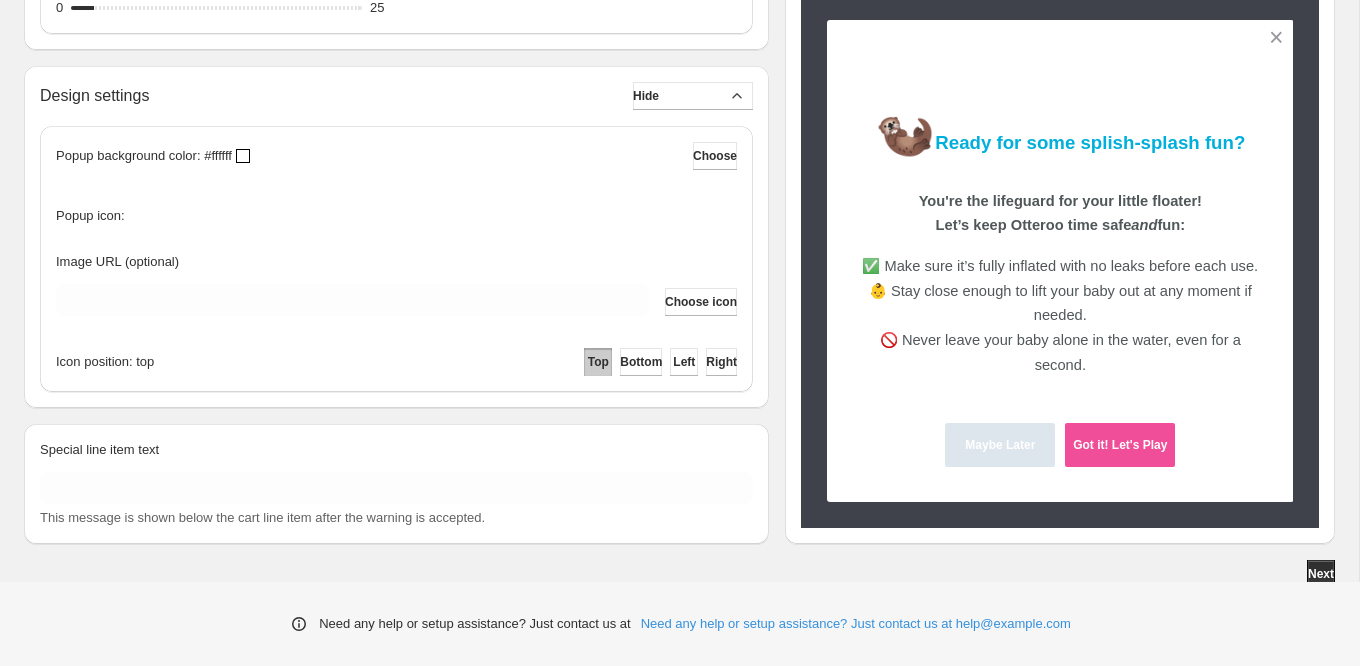scroll, scrollTop: 1246, scrollLeft: 0, axis: vertical 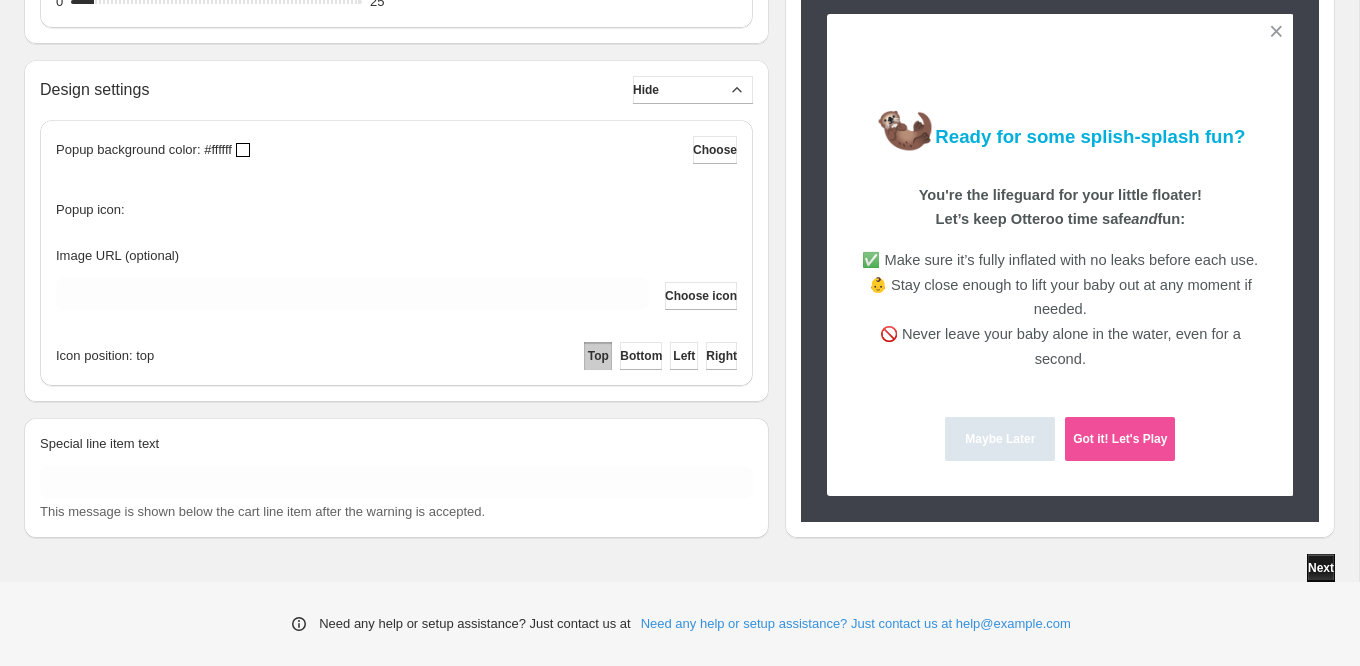 click on "Next" at bounding box center [1321, 568] 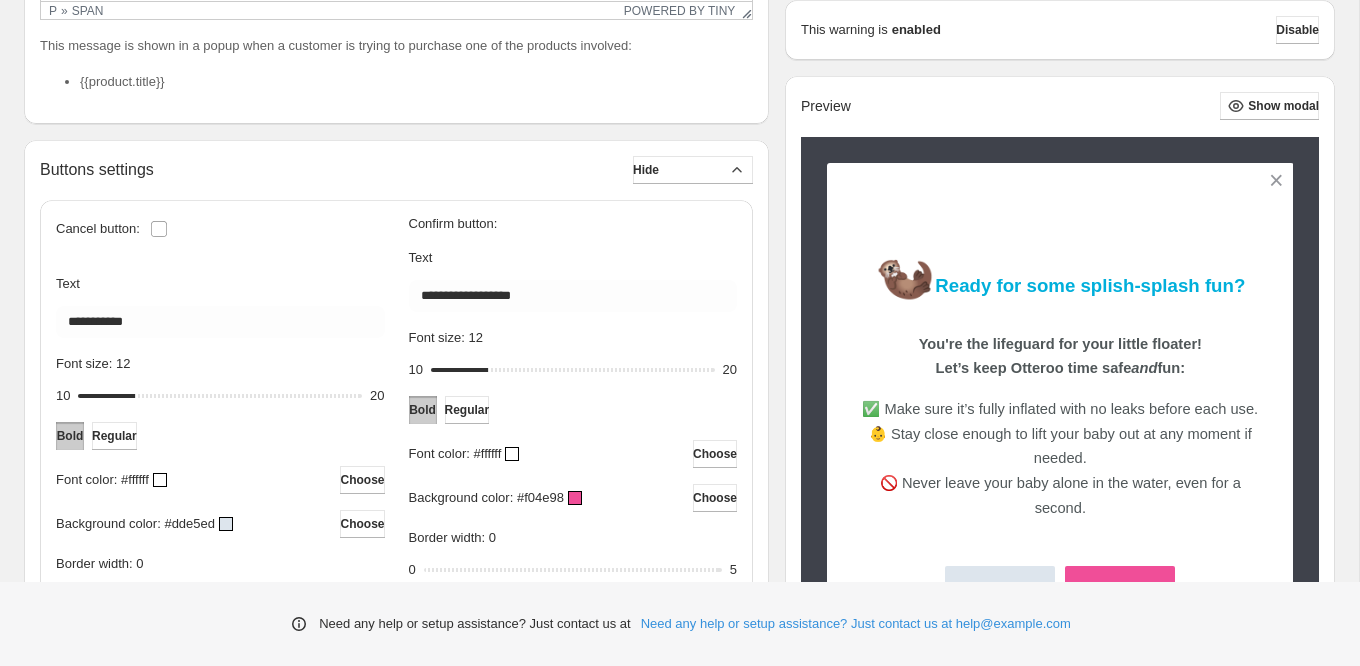 scroll, scrollTop: 537, scrollLeft: 0, axis: vertical 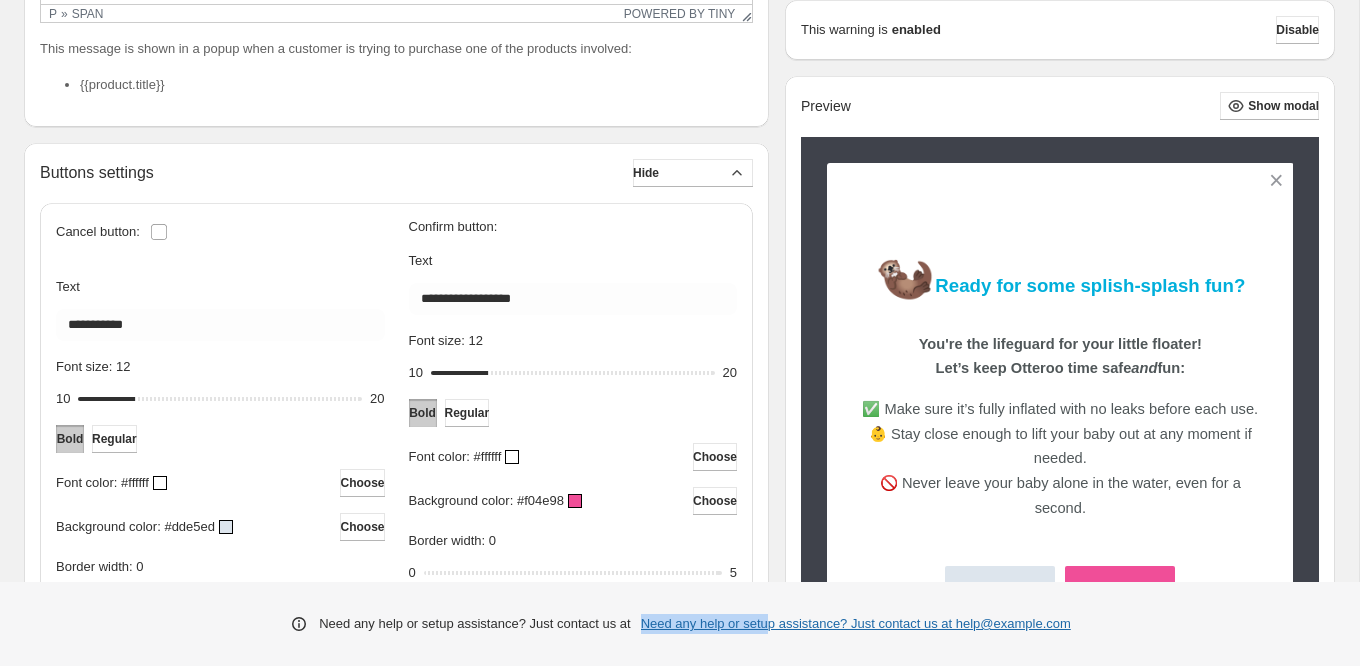 drag, startPoint x: 949, startPoint y: 621, endPoint x: 798, endPoint y: 625, distance: 151.05296 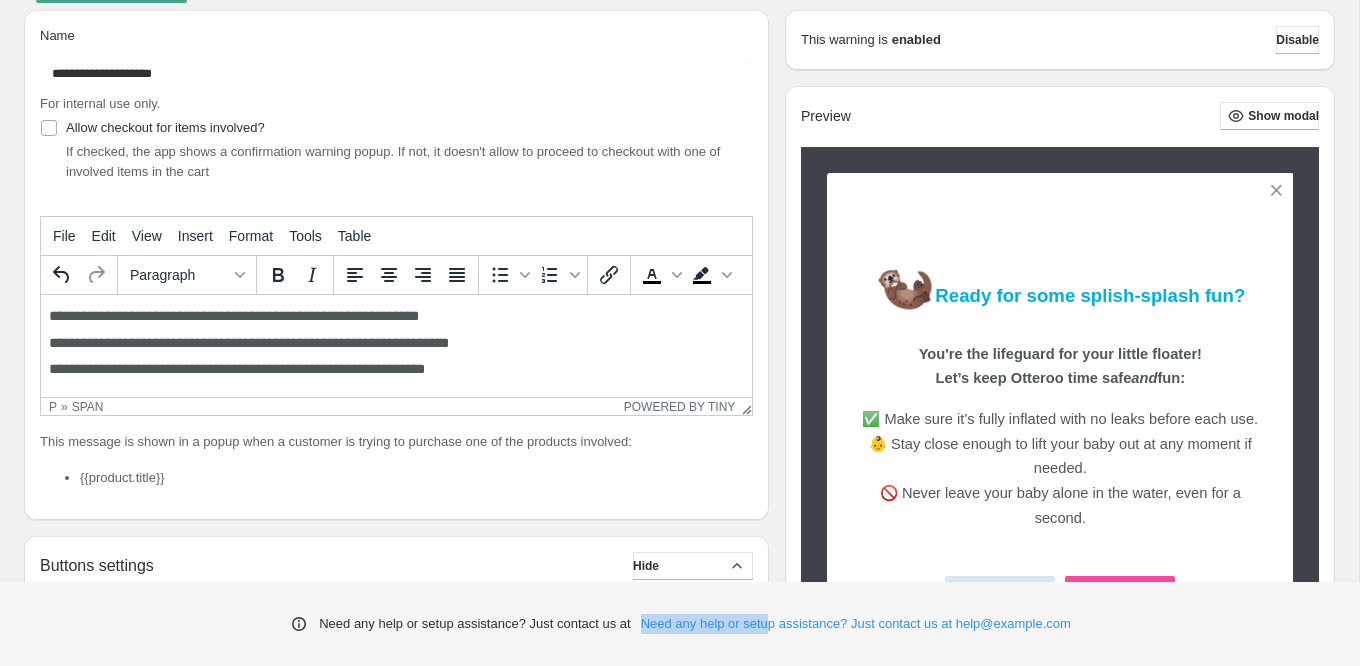 scroll, scrollTop: 0, scrollLeft: 0, axis: both 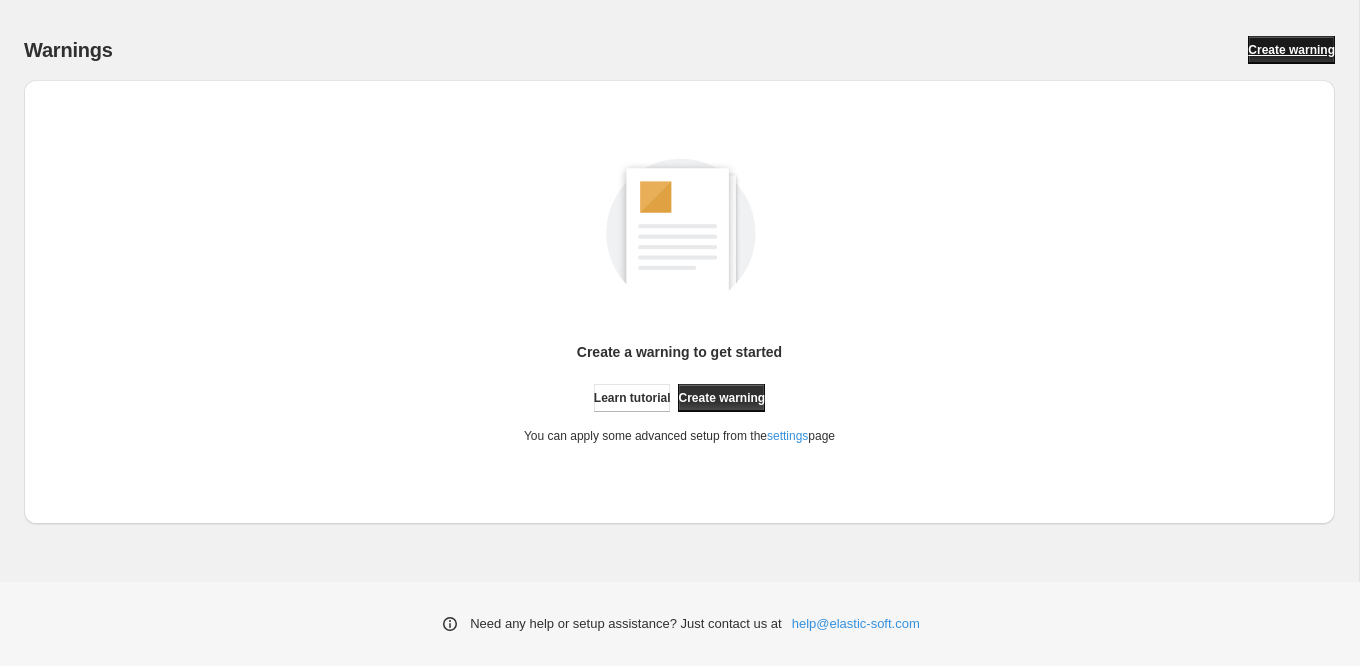 click on "Create warning" at bounding box center [1291, 50] 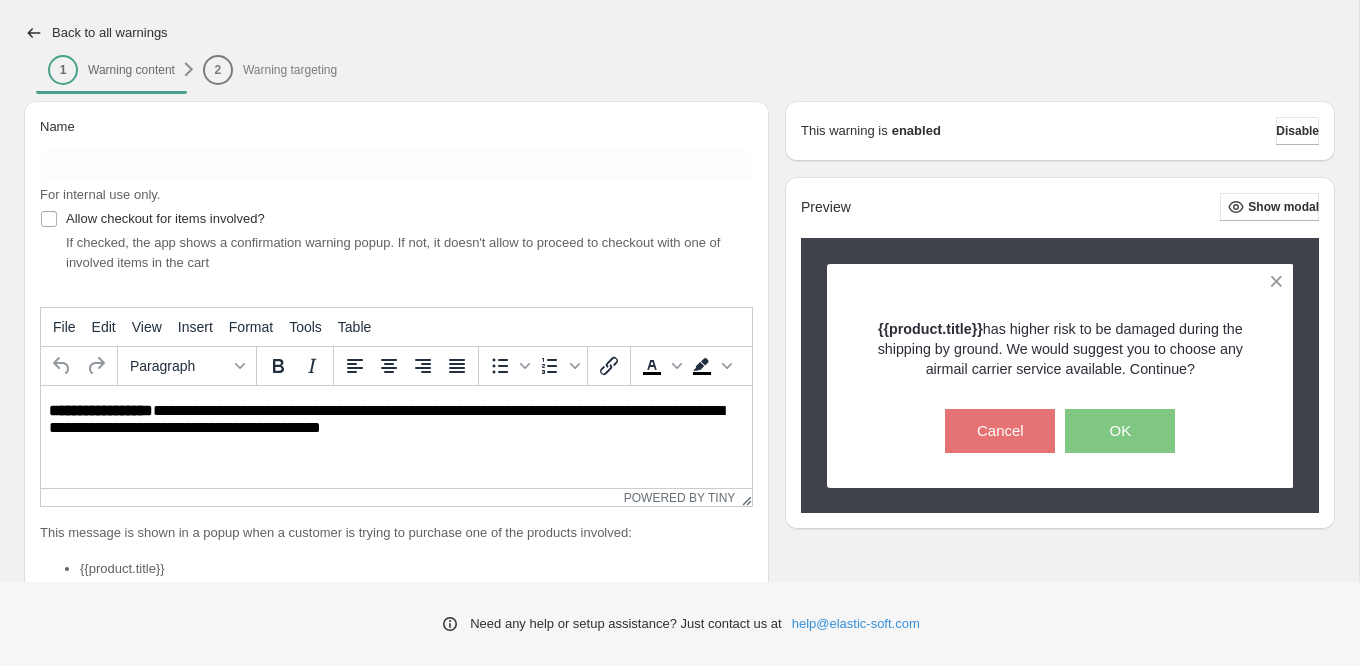 scroll, scrollTop: 54, scrollLeft: 0, axis: vertical 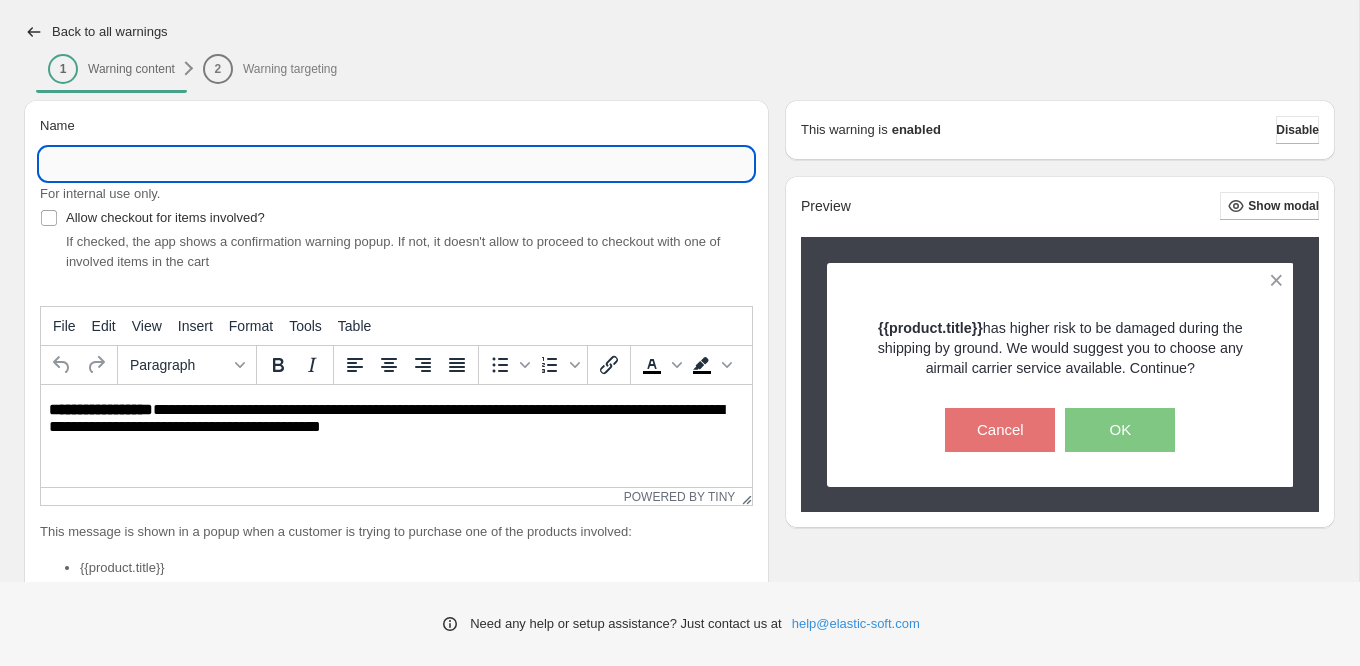 click on "Name" at bounding box center (396, 164) 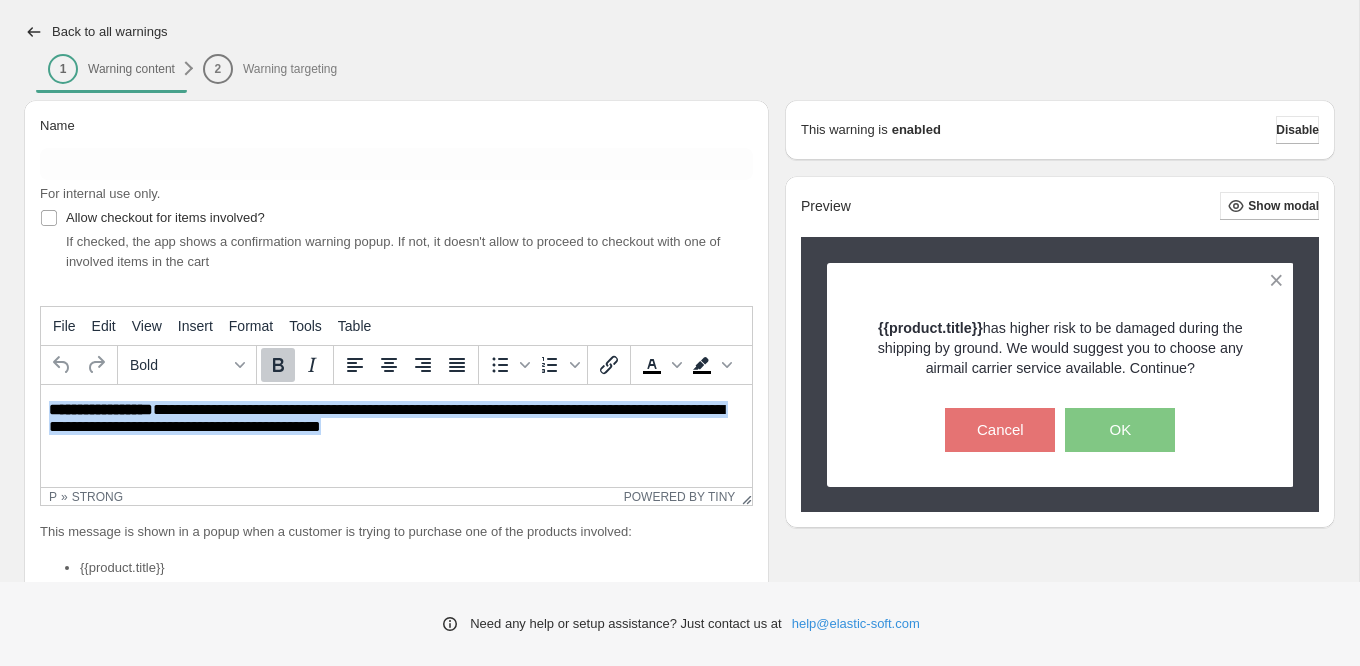 drag, startPoint x: 51, startPoint y: 407, endPoint x: 392, endPoint y: 477, distance: 348.11063 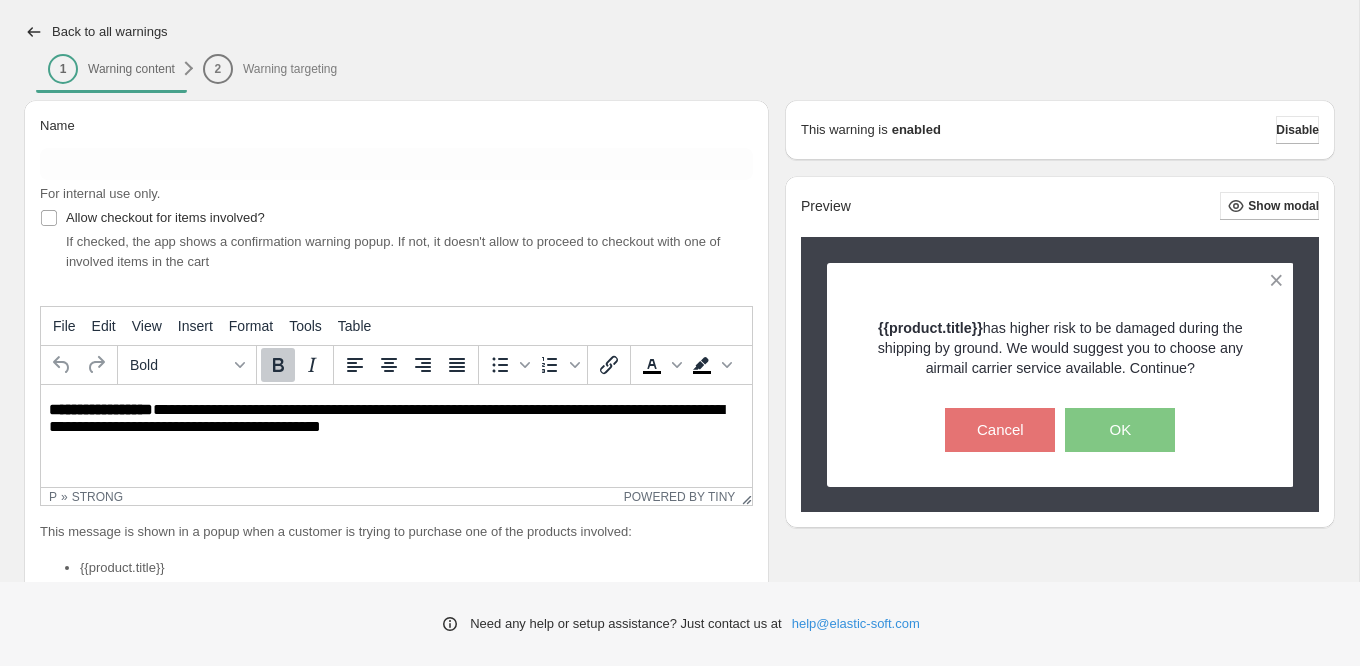 scroll, scrollTop: 101, scrollLeft: 0, axis: vertical 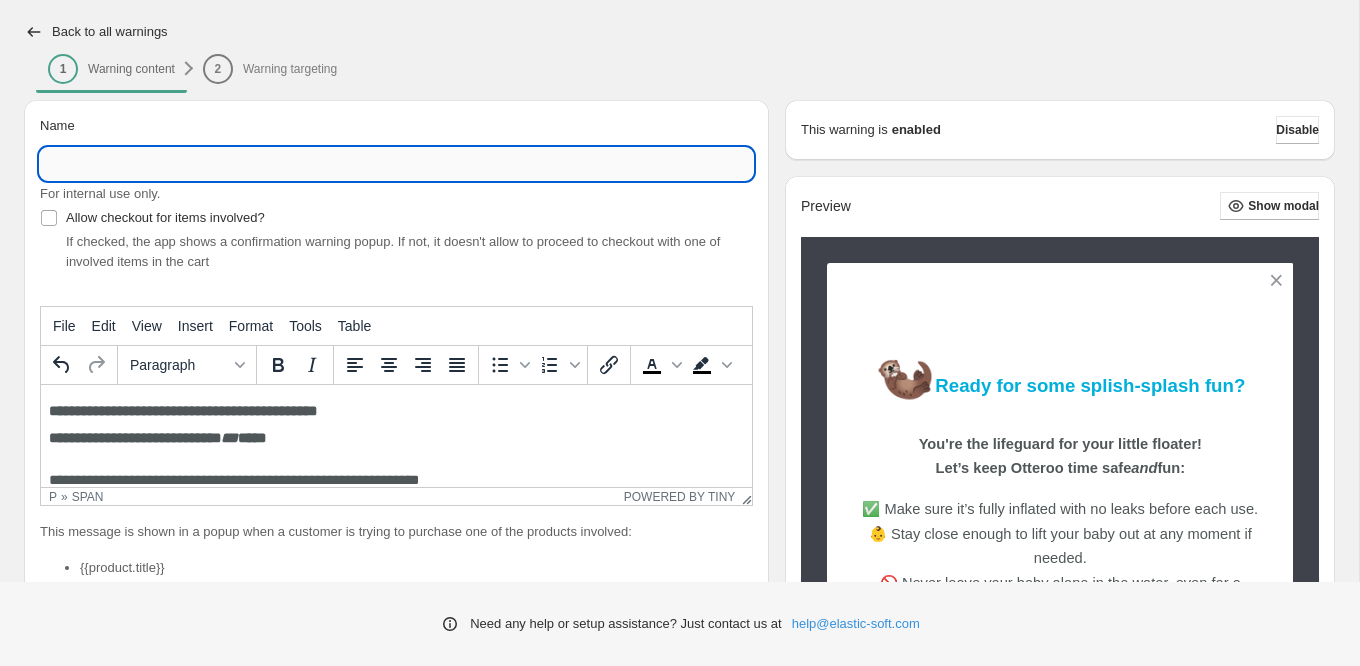 click on "Name" at bounding box center [396, 164] 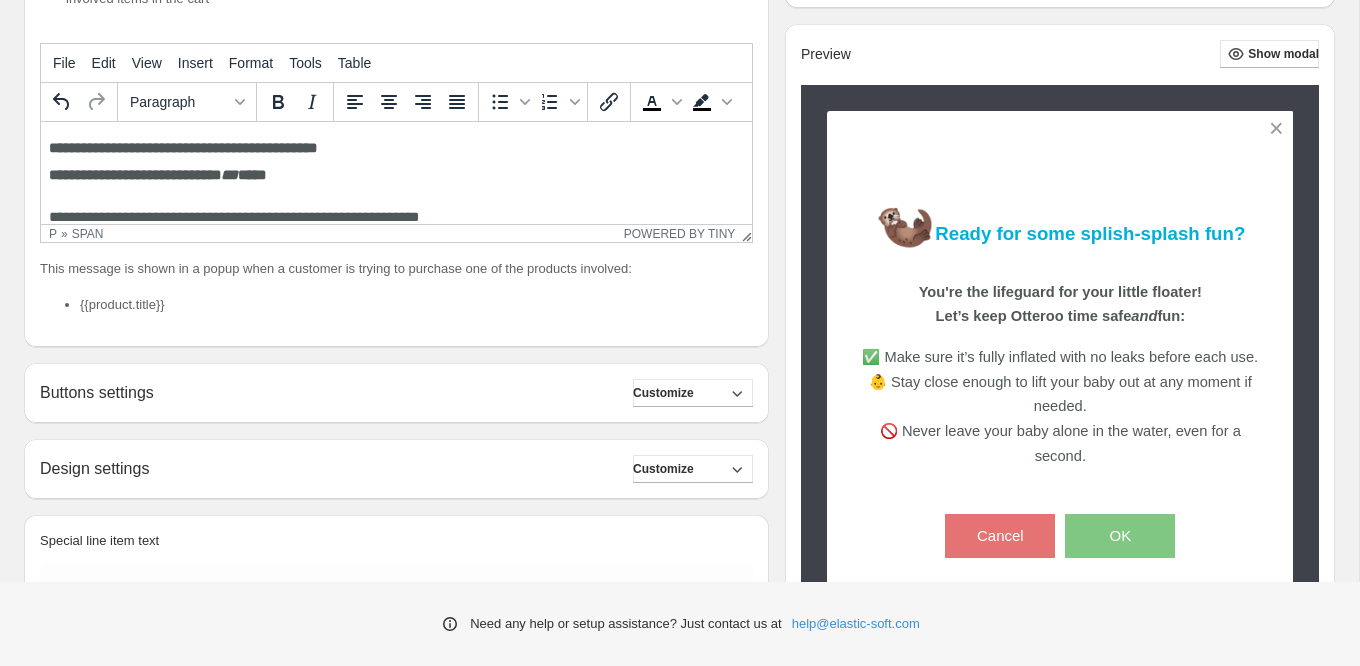 scroll, scrollTop: 414, scrollLeft: 0, axis: vertical 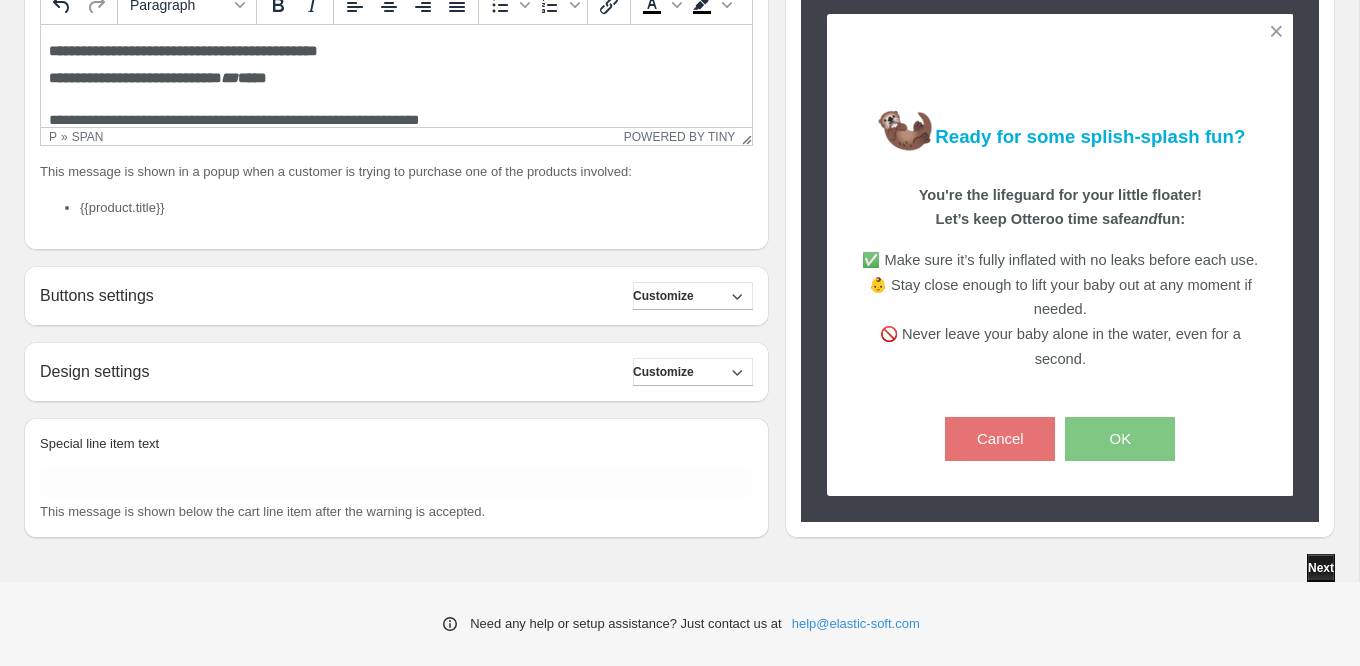 type on "********" 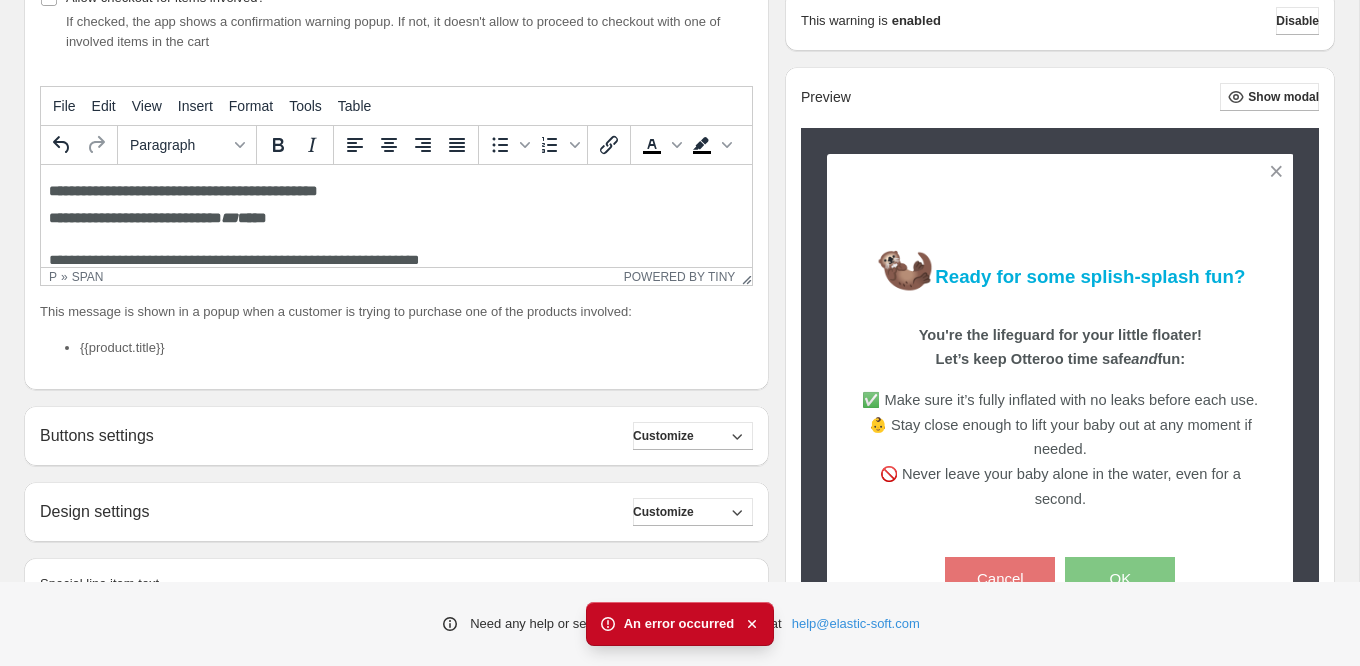 scroll, scrollTop: 414, scrollLeft: 0, axis: vertical 